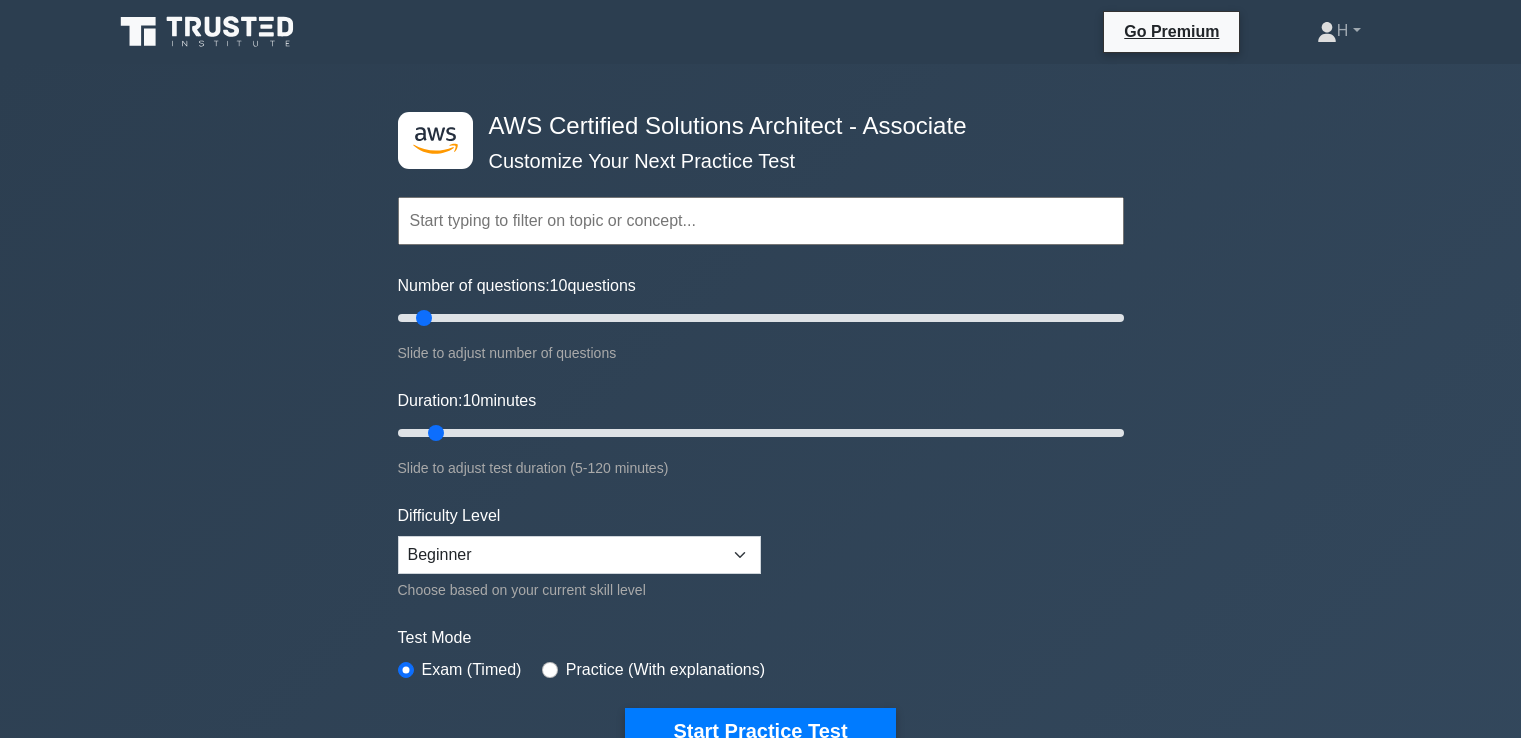 select on "beginner" 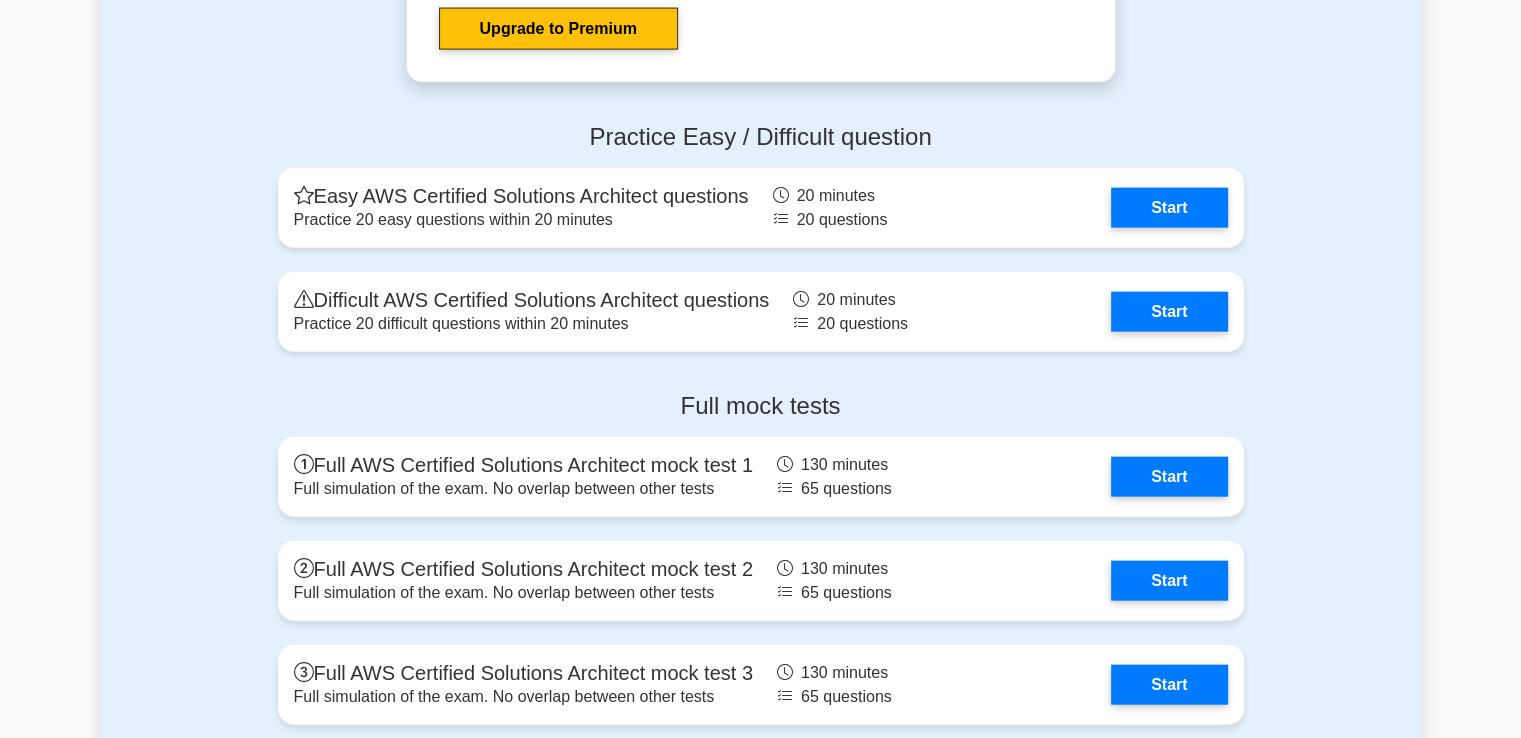 scroll, scrollTop: 0, scrollLeft: 0, axis: both 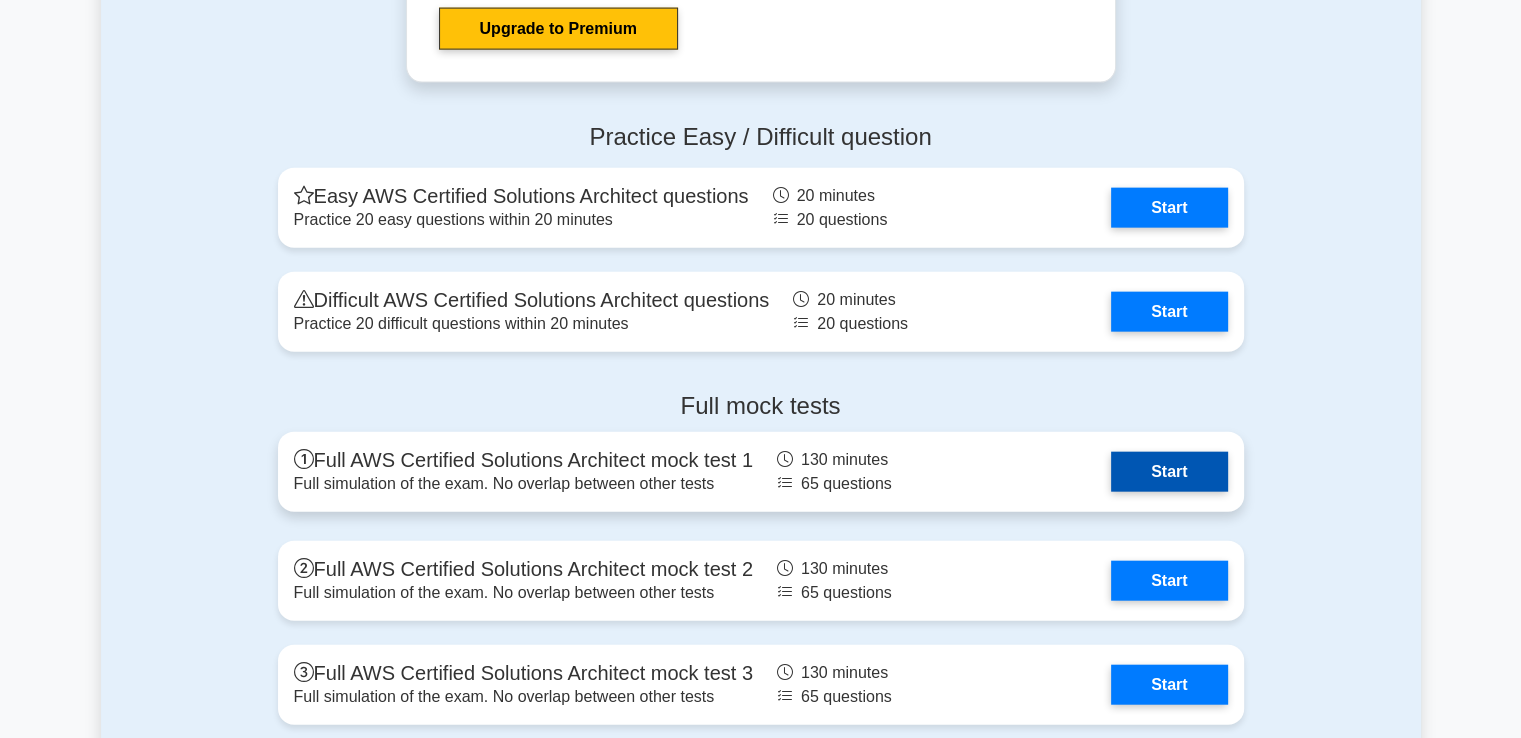 click on "Start" at bounding box center [1169, 472] 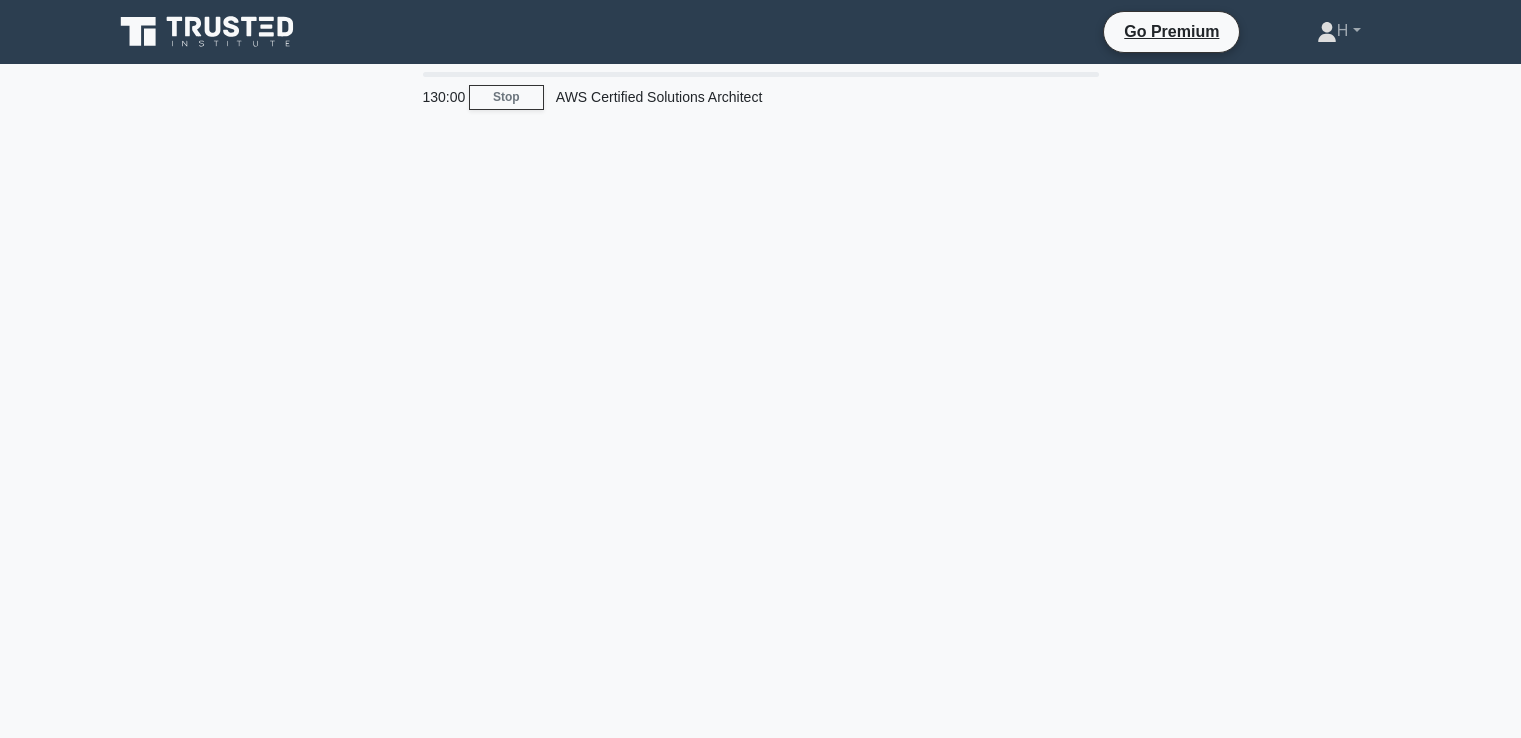 scroll, scrollTop: 0, scrollLeft: 0, axis: both 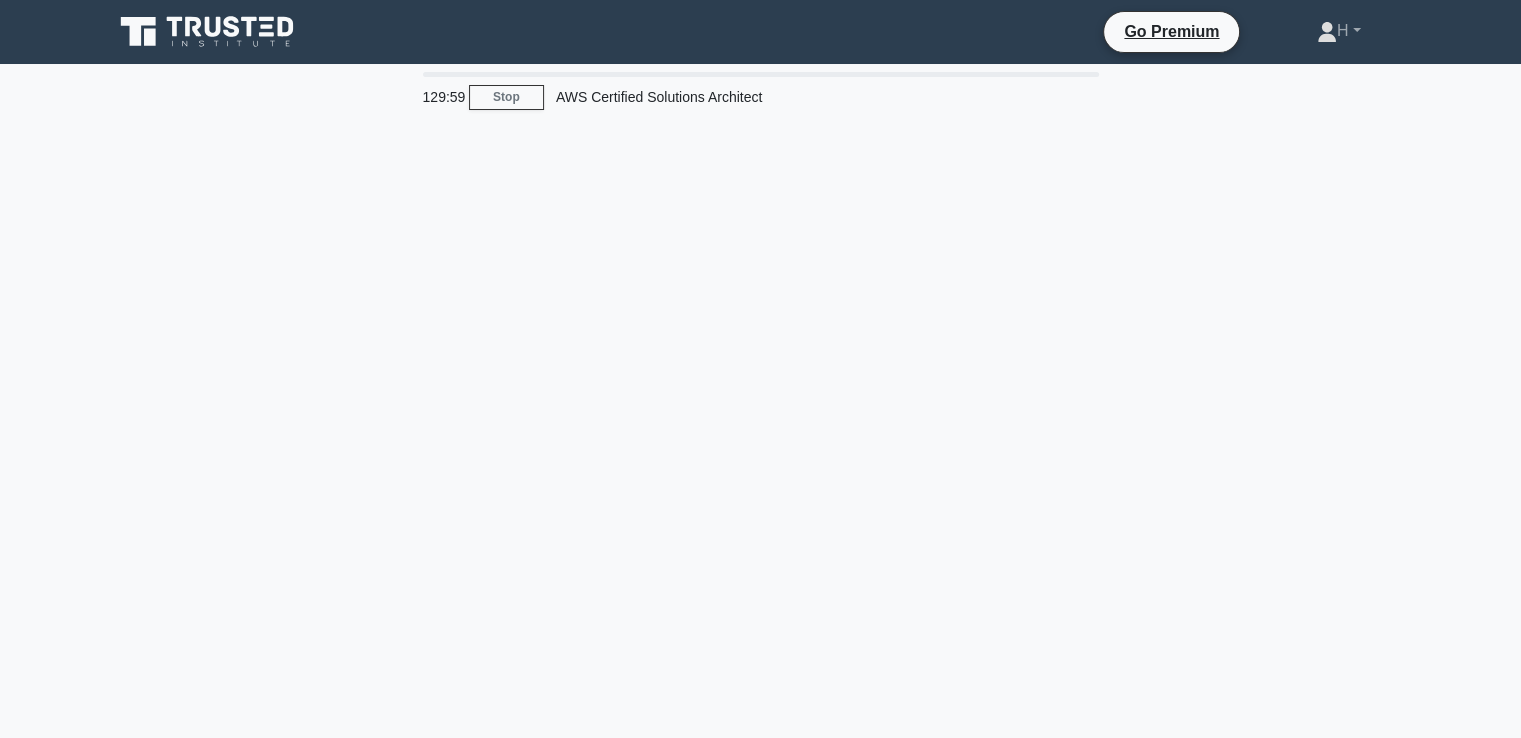 click on "129:59" at bounding box center [440, 97] 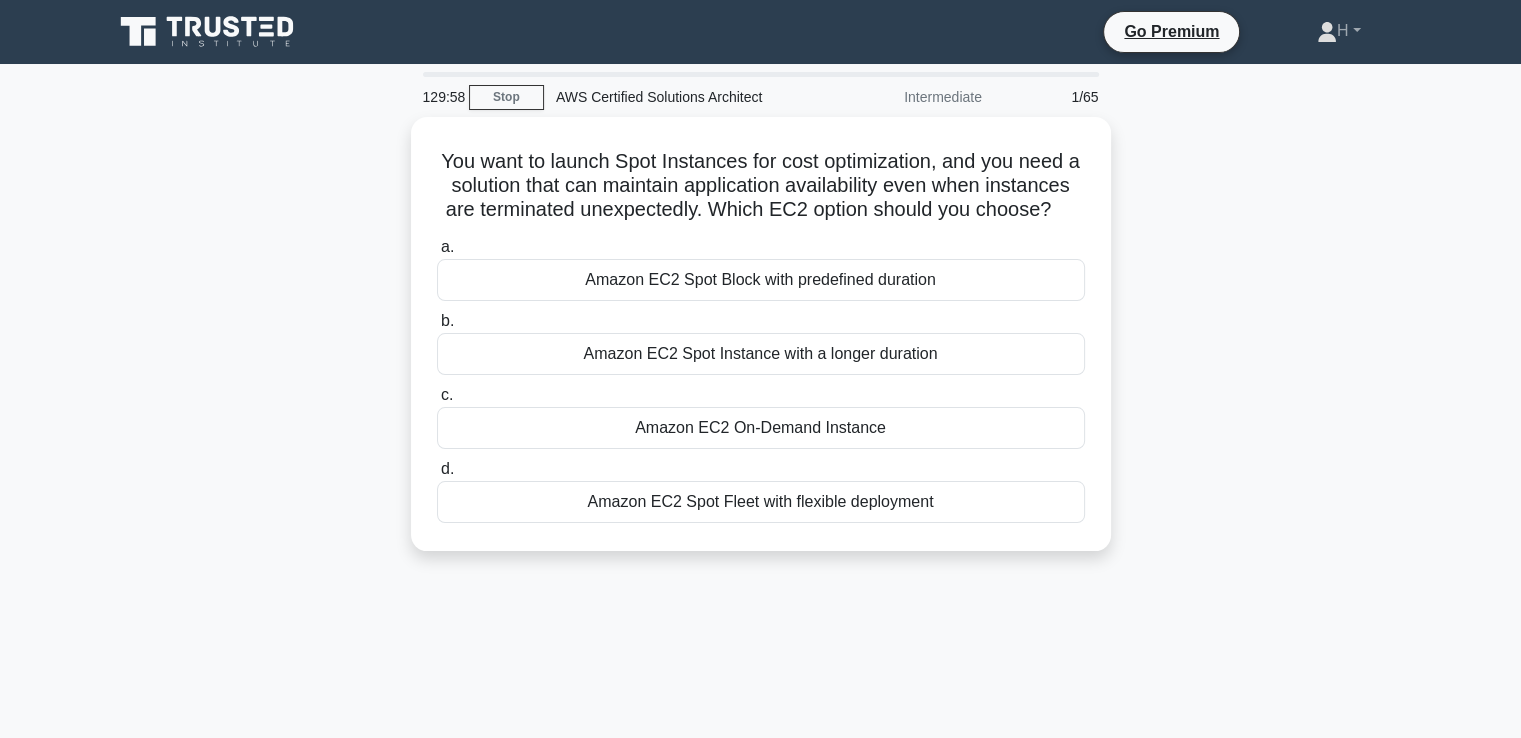 scroll, scrollTop: 0, scrollLeft: 0, axis: both 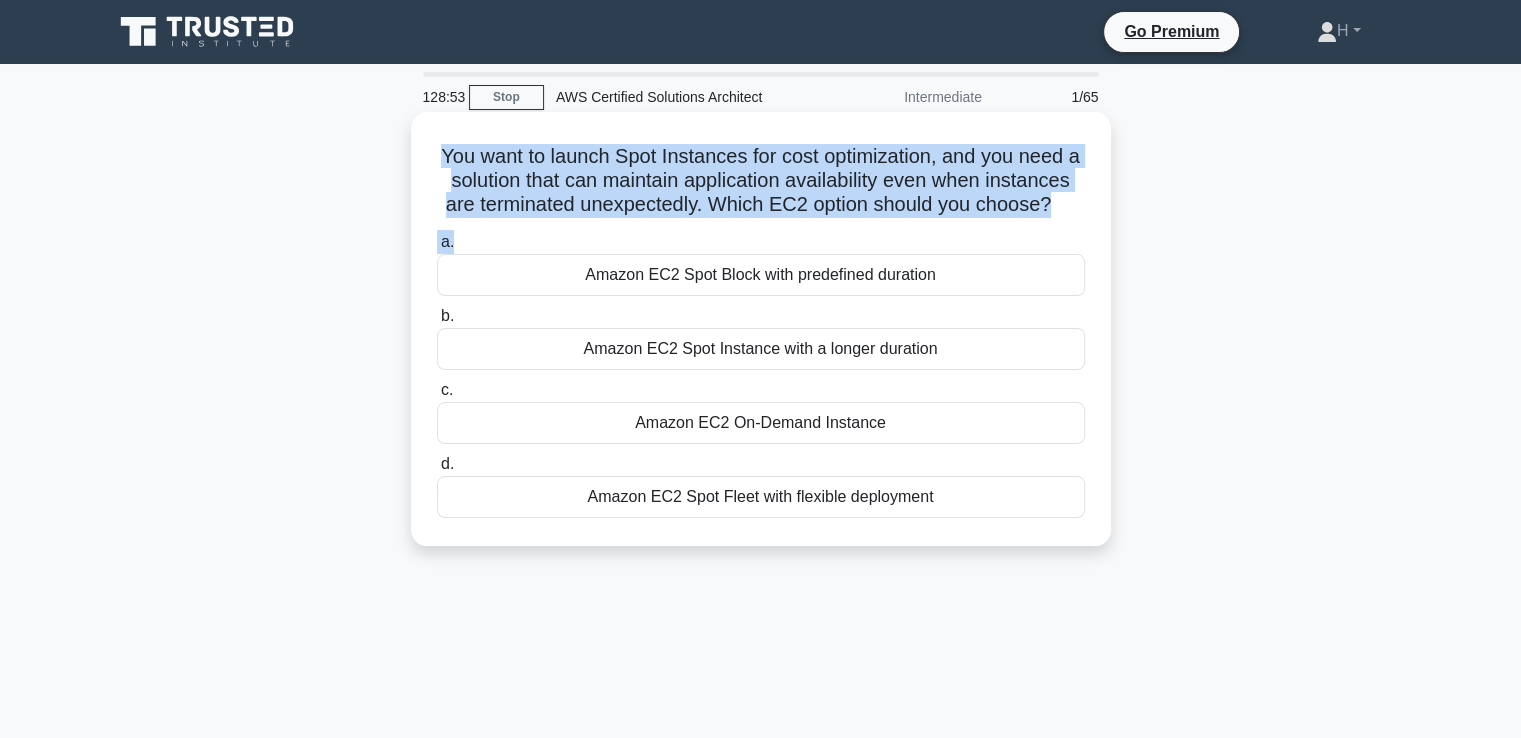 drag, startPoint x: 440, startPoint y: 156, endPoint x: 854, endPoint y: 254, distance: 425.44095 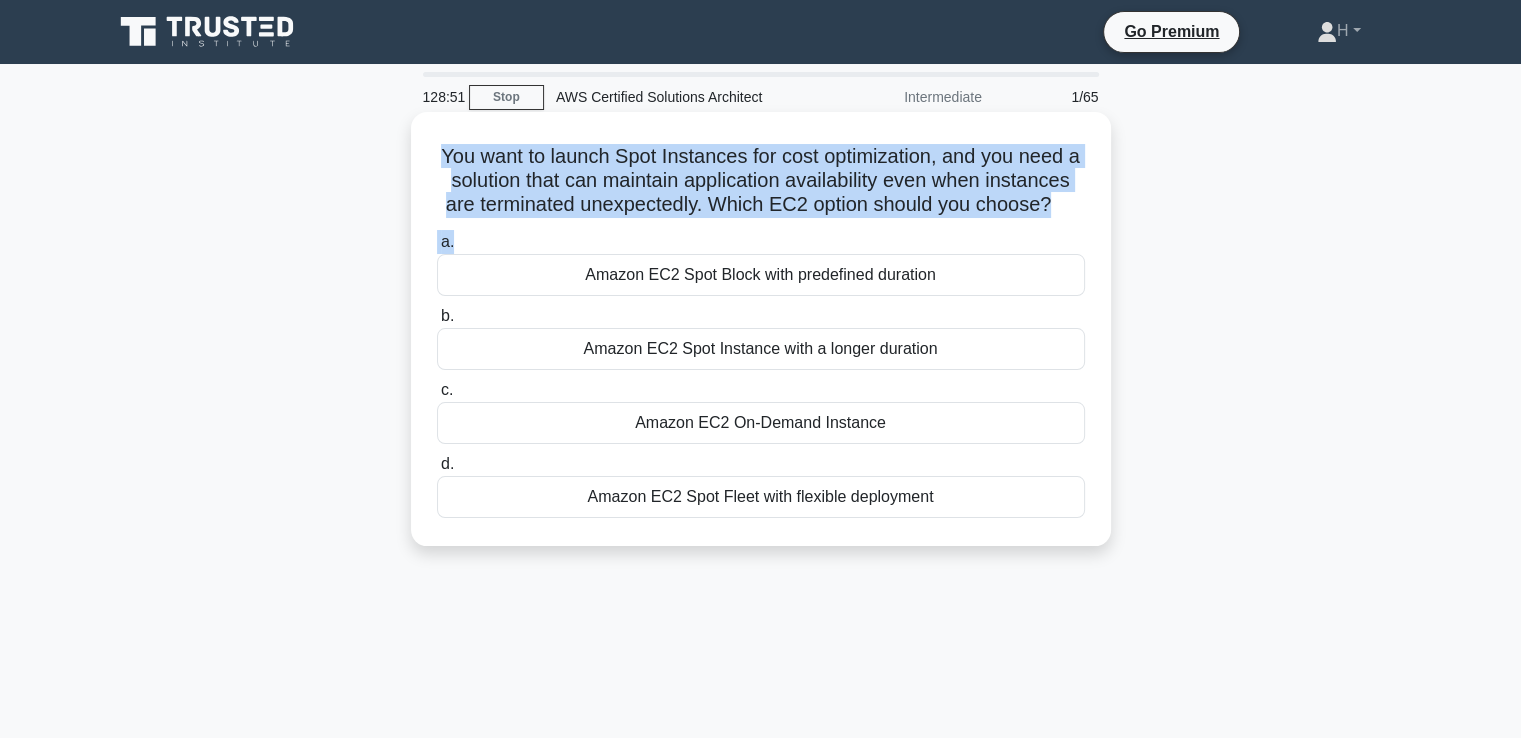 click on "You want to launch Spot Instances for cost optimization, and you need a solution that can maintain application availability even when instances are terminated unexpectedly. Which EC2 option should you choose?
.spinner_0XTQ{transform-origin:center;animation:spinner_y6GP .75s linear infinite}@keyframes spinner_y6GP{100%{transform:rotate(360deg)}}" at bounding box center (761, 181) 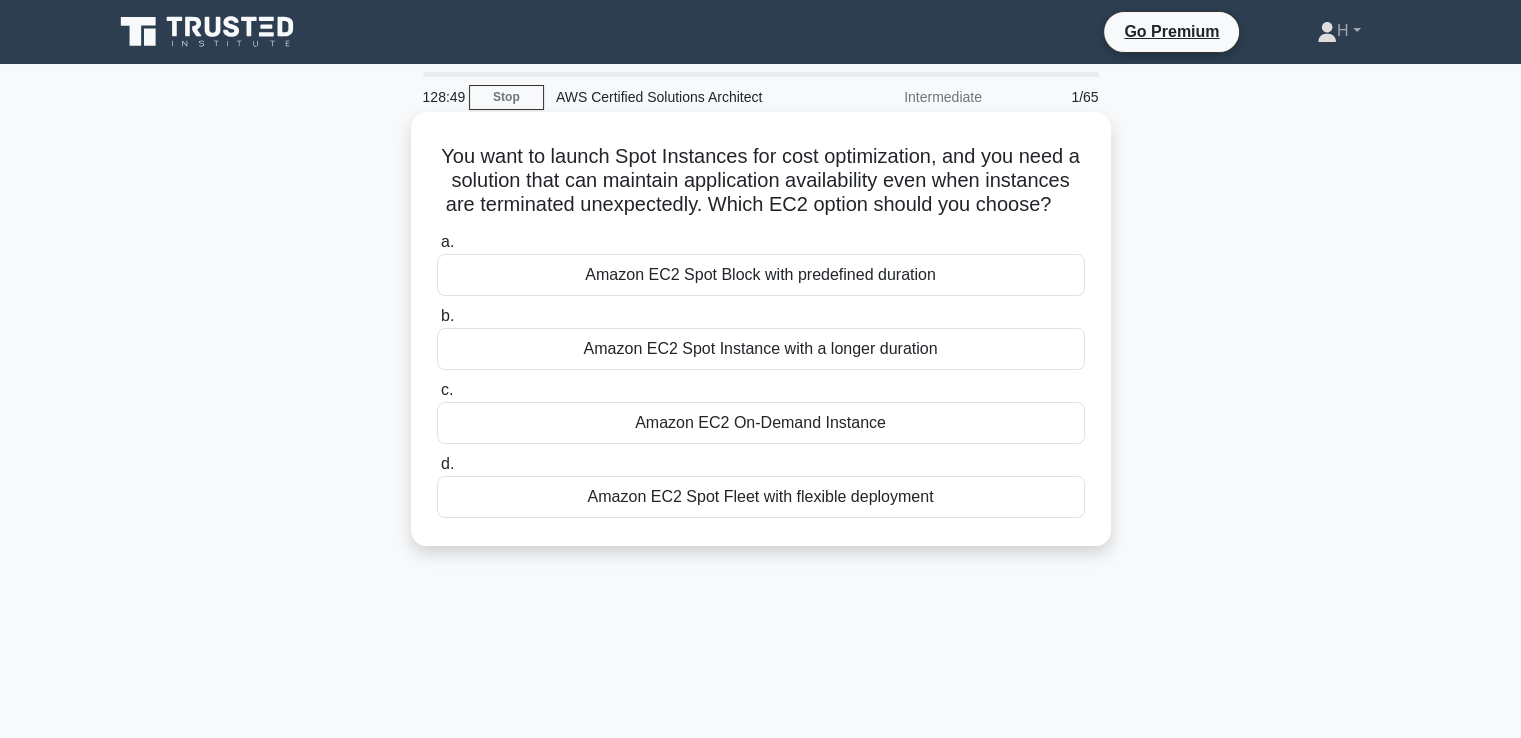 drag, startPoint x: 437, startPoint y: 149, endPoint x: 952, endPoint y: 562, distance: 660.147 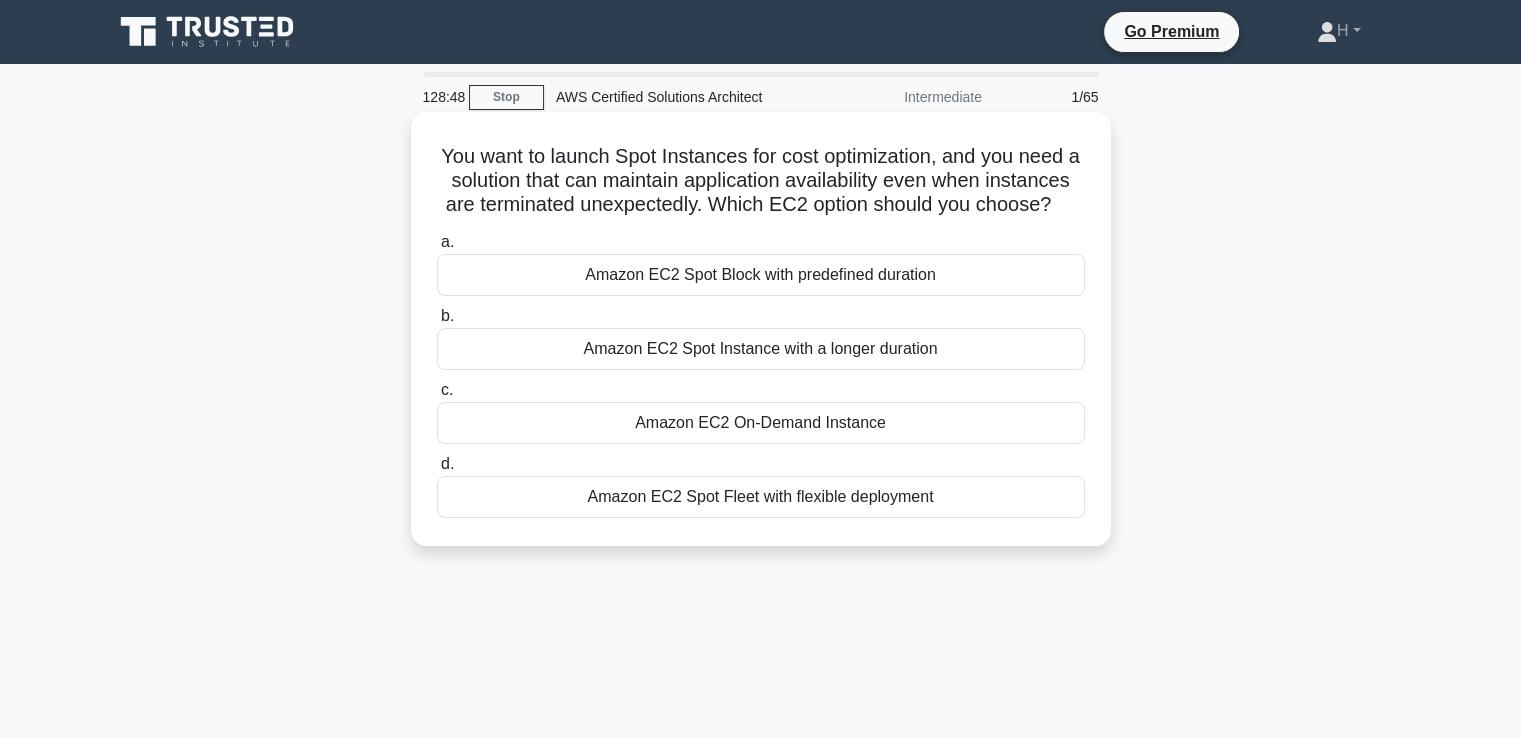 copy on "You want to launch Spot Instances for cost optimization, and you need a solution that can maintain application availability even when instances are terminated unexpectedly. Which EC2 option should you choose?
.spinner_0XTQ{transform-origin:center;animation:spinner_y6GP .75s linear infinite}@keyframes spinner_y6GP{100%{transform:rotate(360deg)}}
a.
Amazon EC2 Spot Block with predefined duration
b.
Amazon EC2 Spot Instance with a longer duration
c.
Amazon EC2 On-Demand Instance
d.
Amazon EC2 Spot Fleet with flexible deployment" 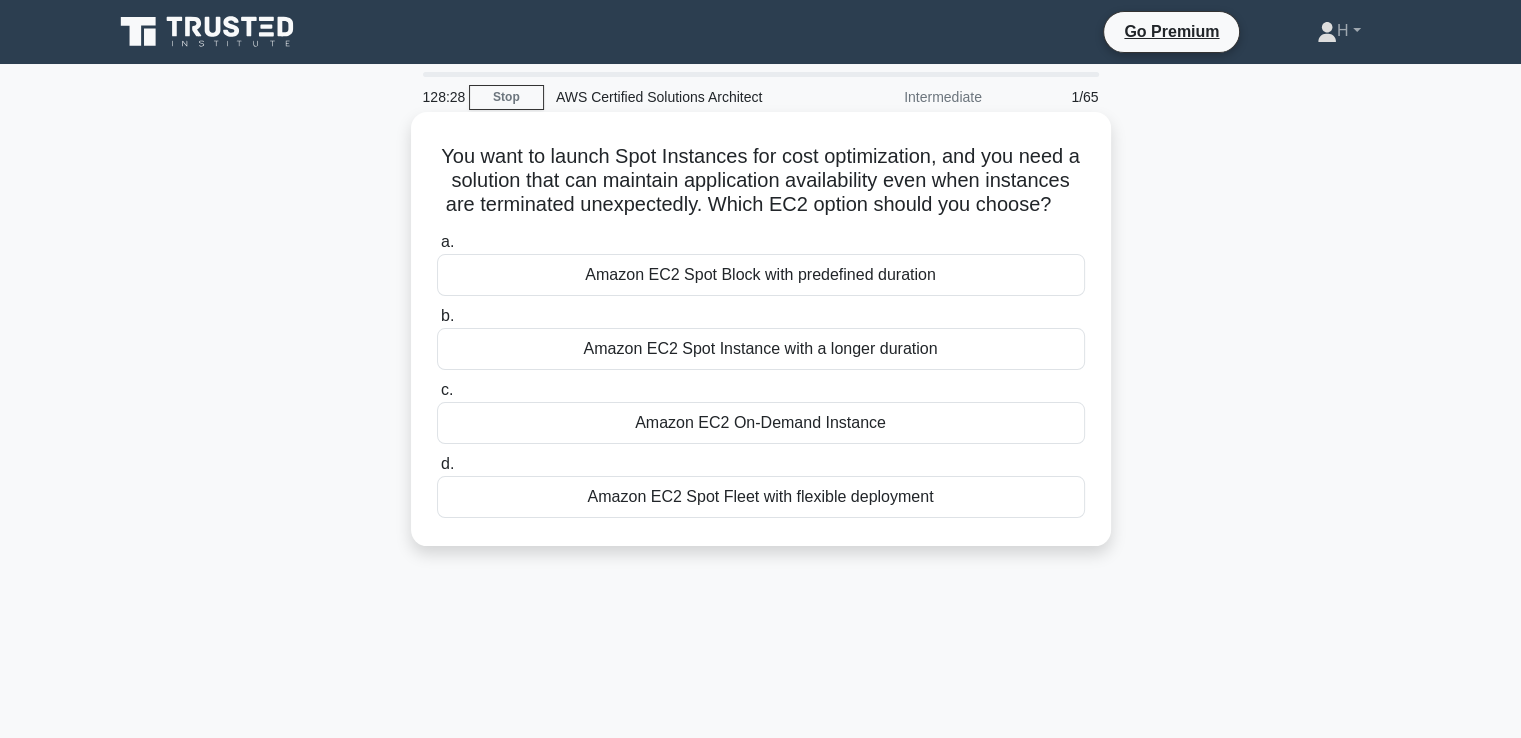 click on "Amazon EC2 Spot Fleet with flexible deployment" at bounding box center (761, 497) 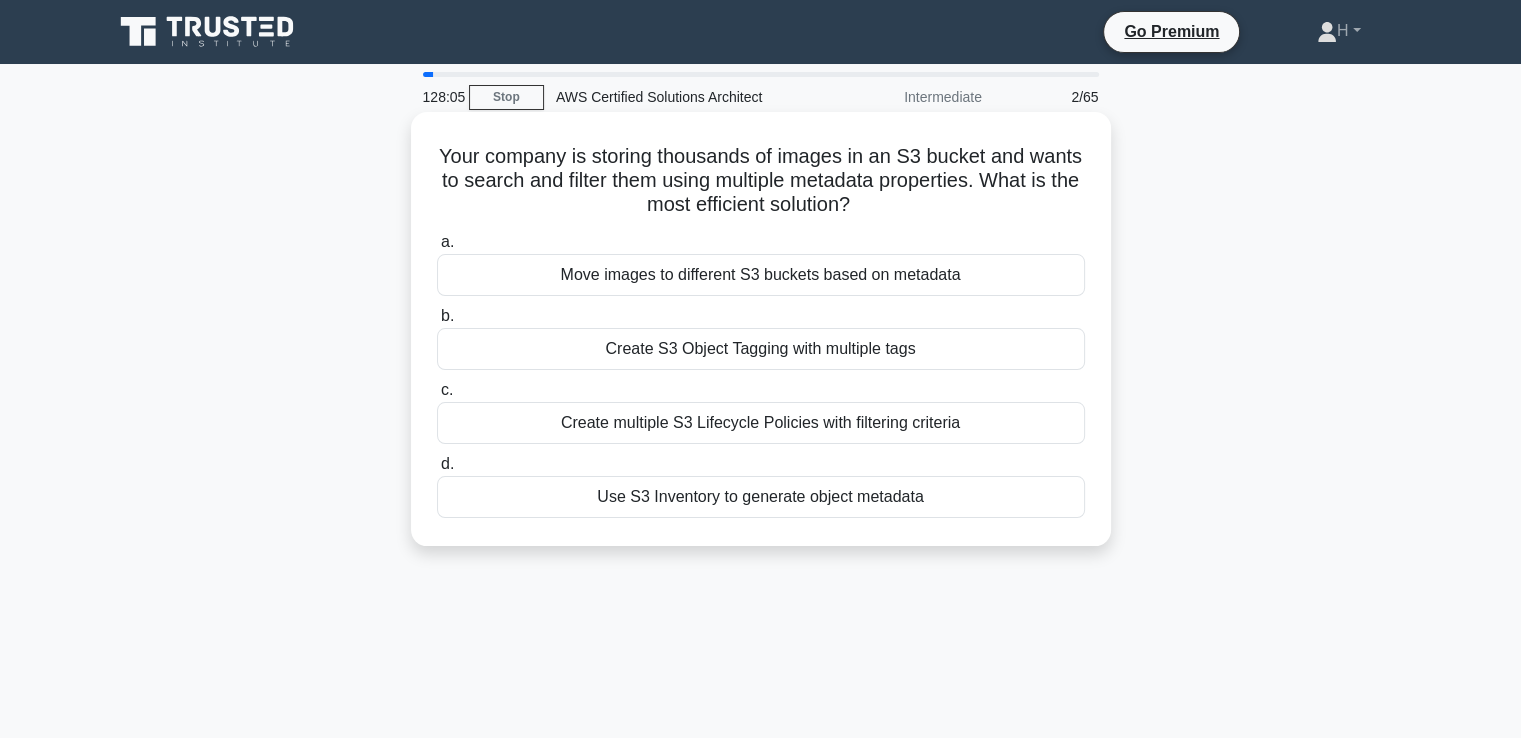 click on "Create S3 Object Tagging with multiple tags" at bounding box center (761, 349) 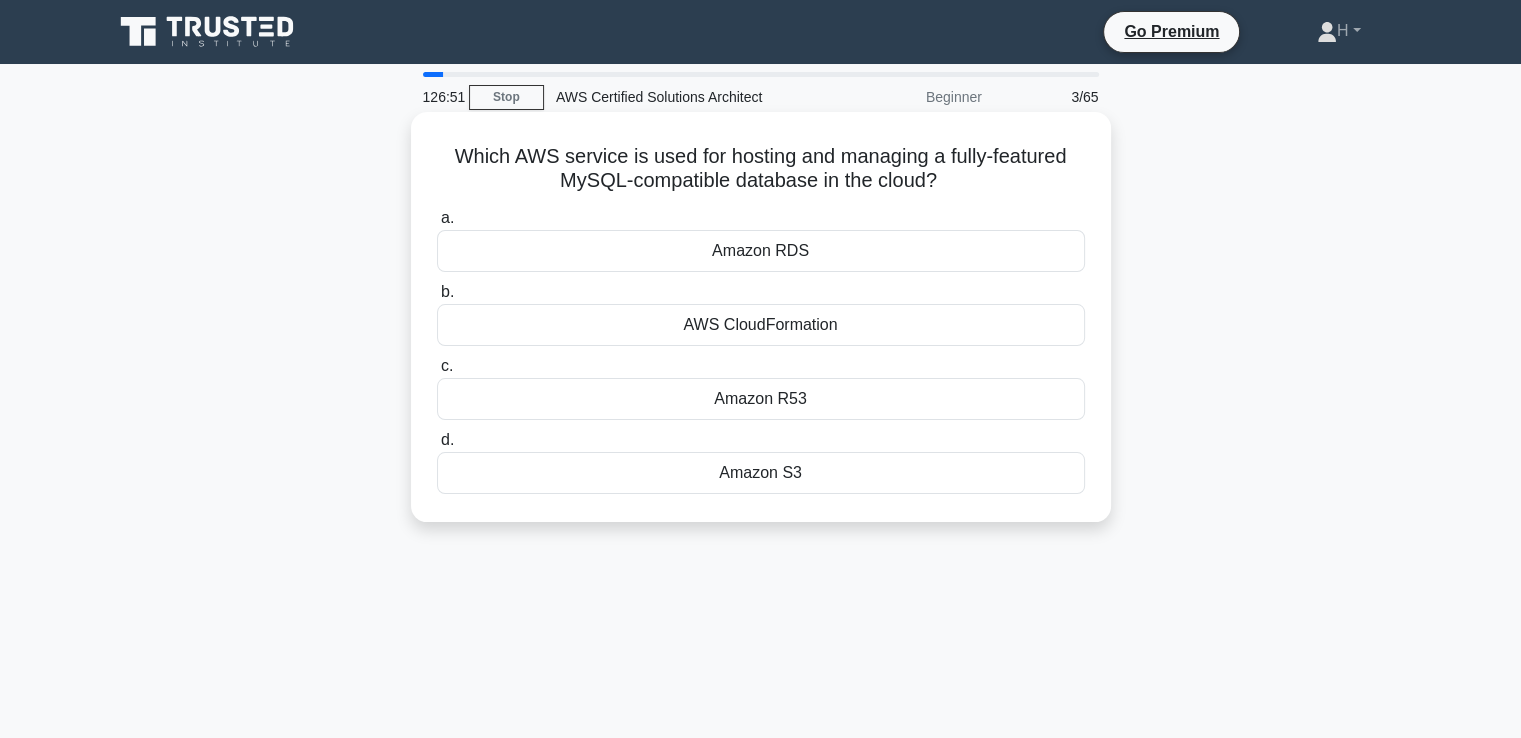 click on "Amazon RDS" at bounding box center [761, 251] 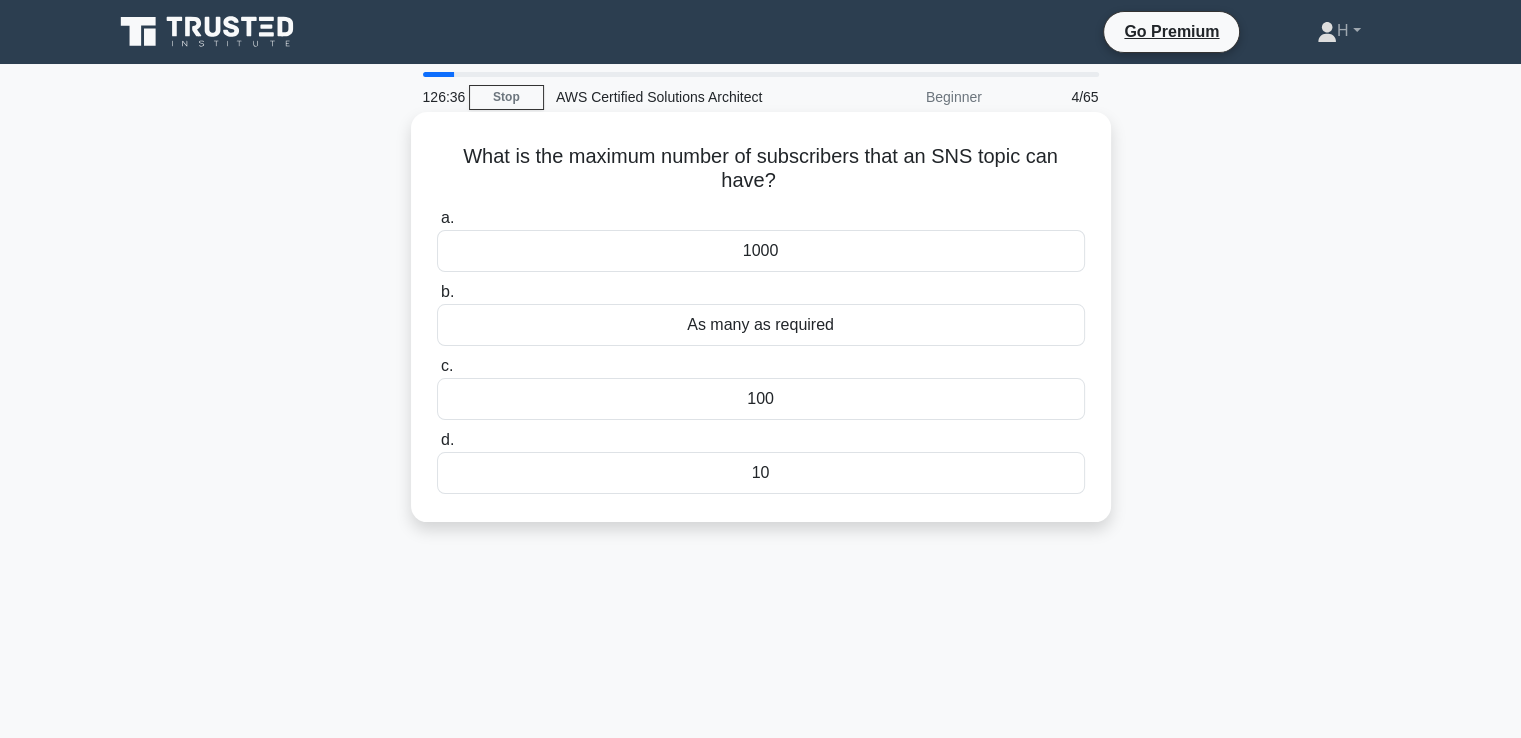 click on "100" at bounding box center [761, 399] 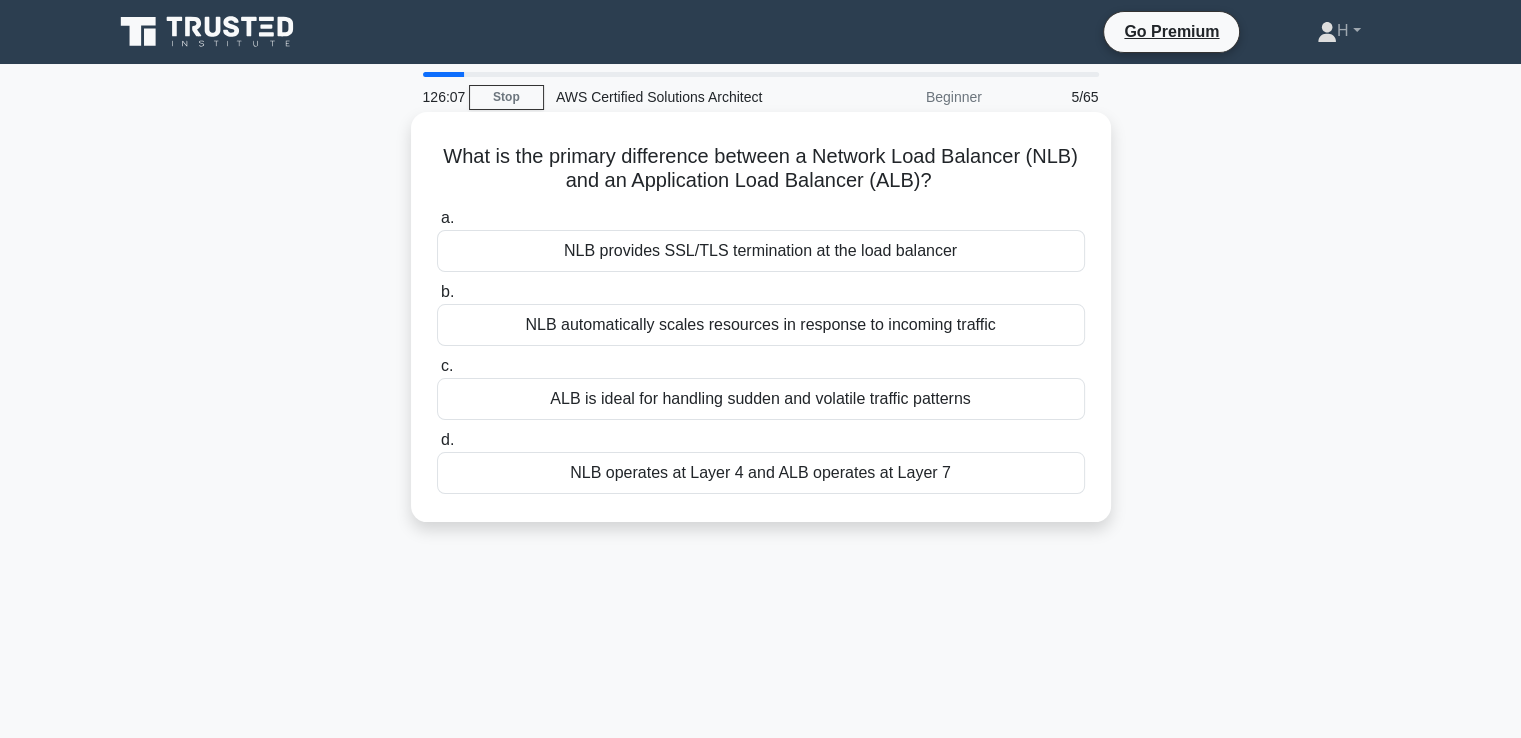 click on "NLB operates at Layer 4 and ALB operates at Layer 7" at bounding box center (761, 473) 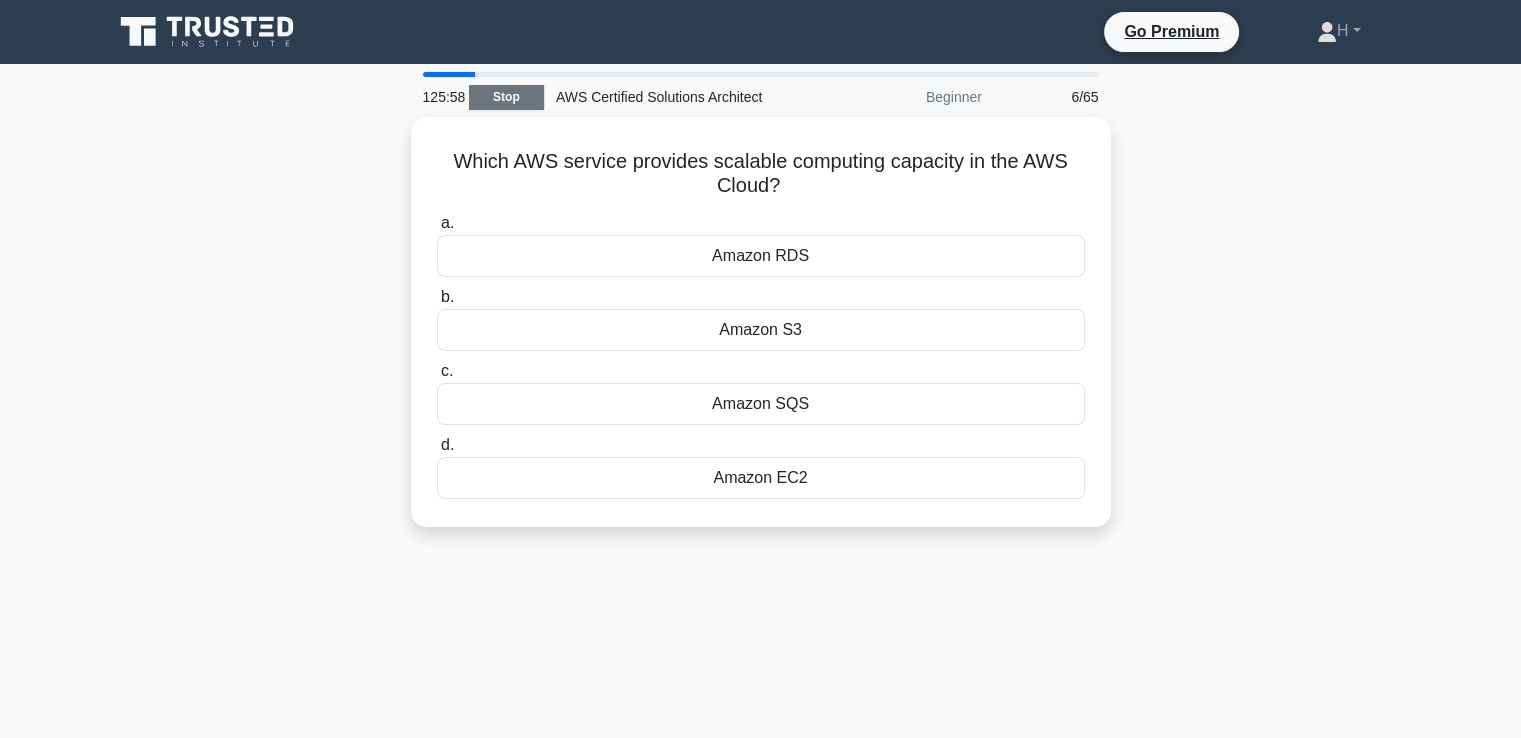 click on "Stop" at bounding box center (506, 97) 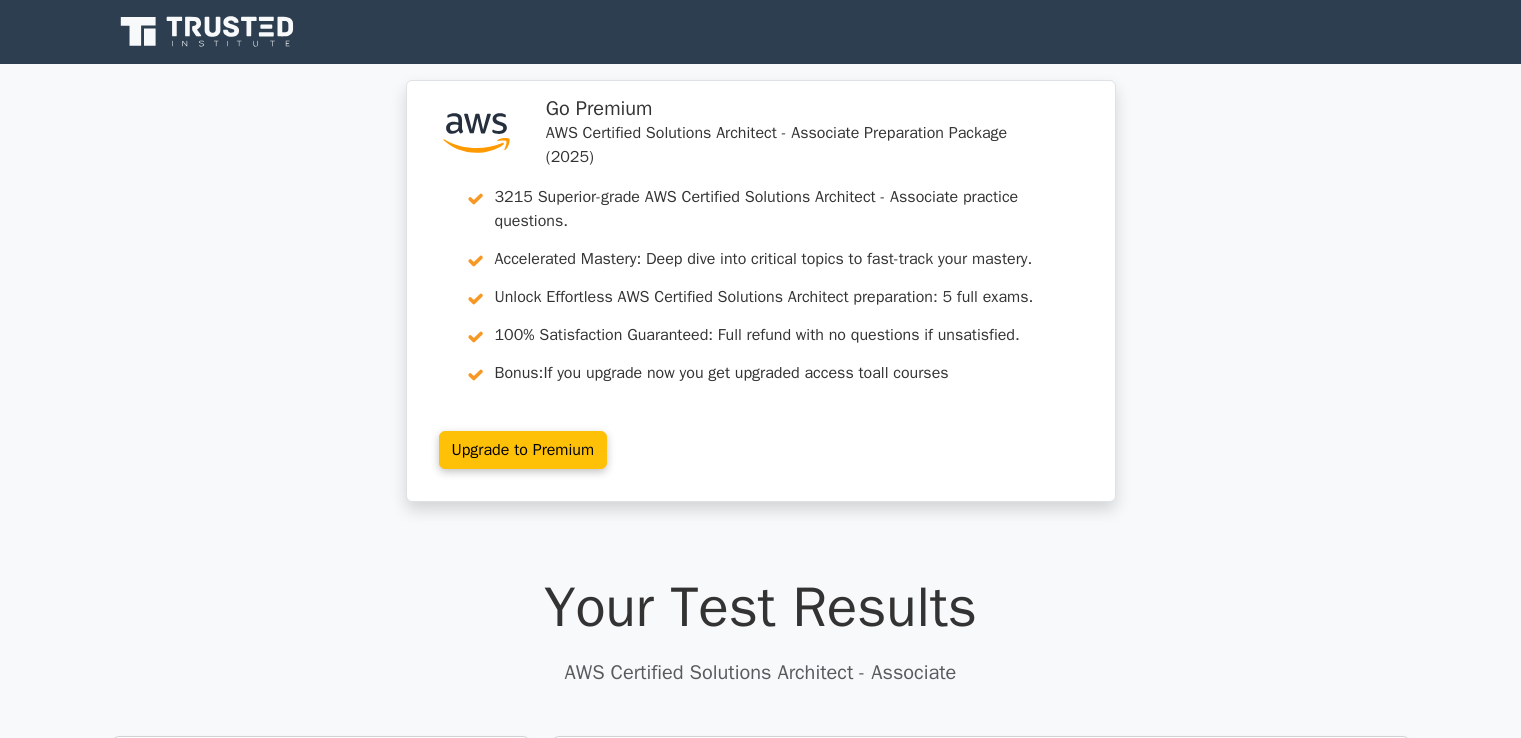 scroll, scrollTop: 0, scrollLeft: 0, axis: both 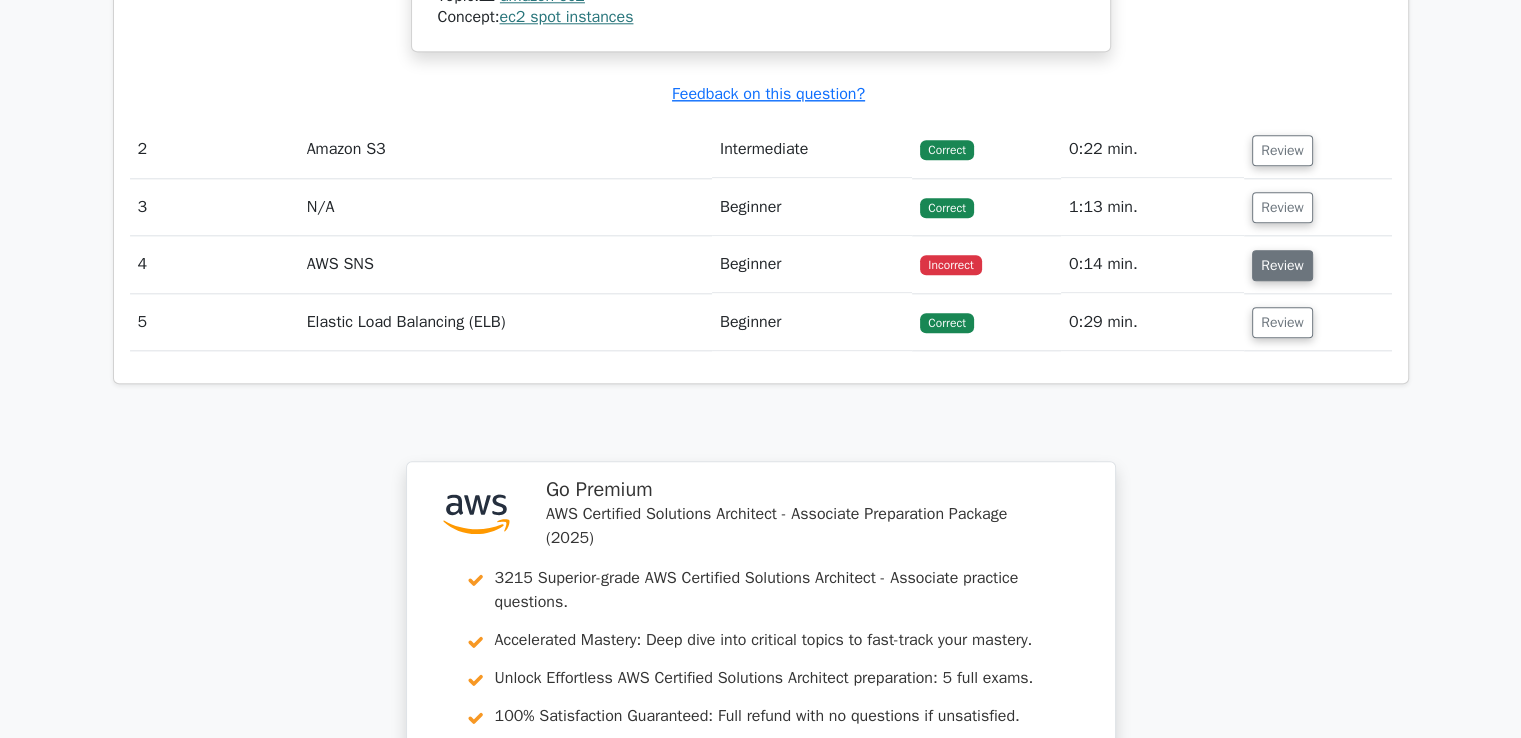 click on "Review" at bounding box center (1282, 265) 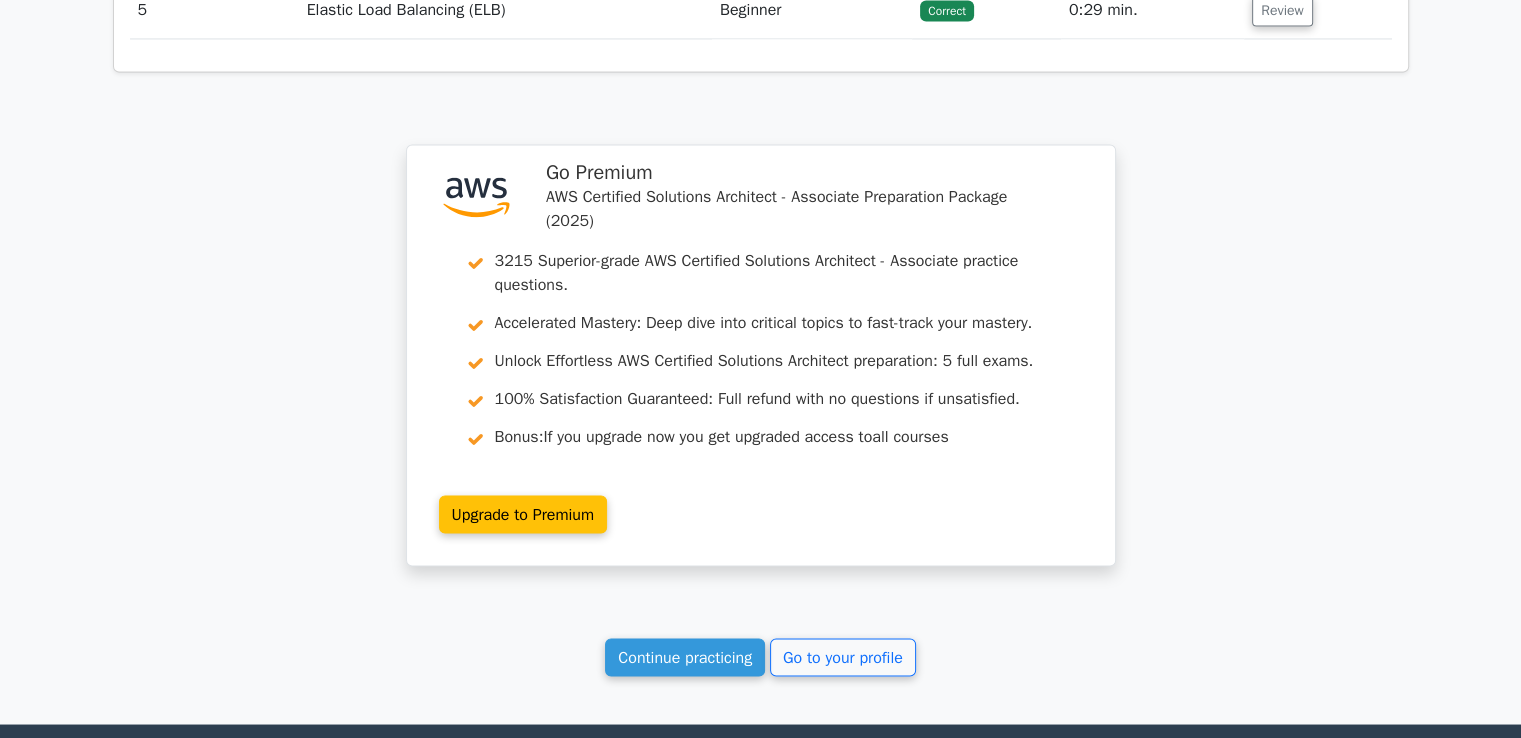 scroll, scrollTop: 3576, scrollLeft: 0, axis: vertical 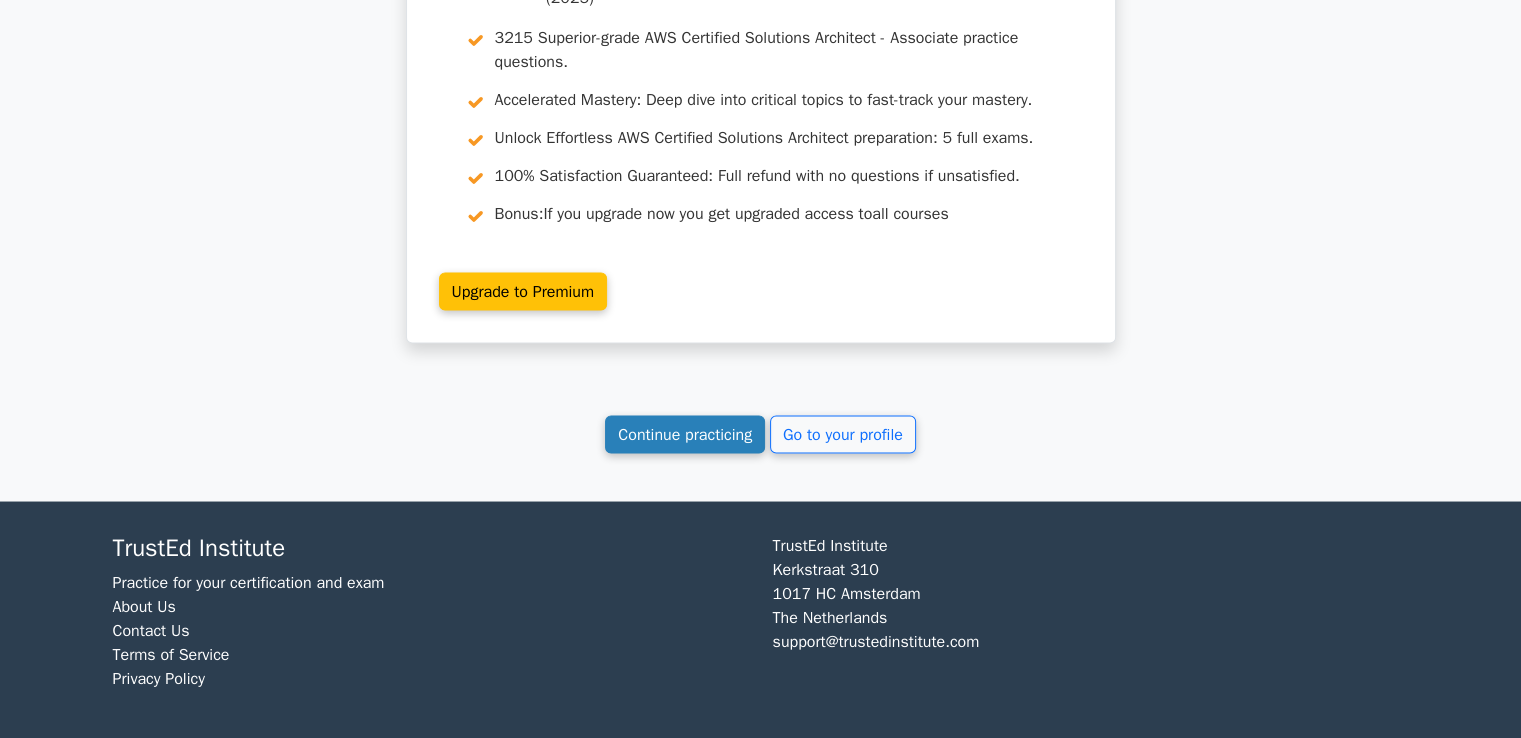click on "Continue practicing" at bounding box center [685, 434] 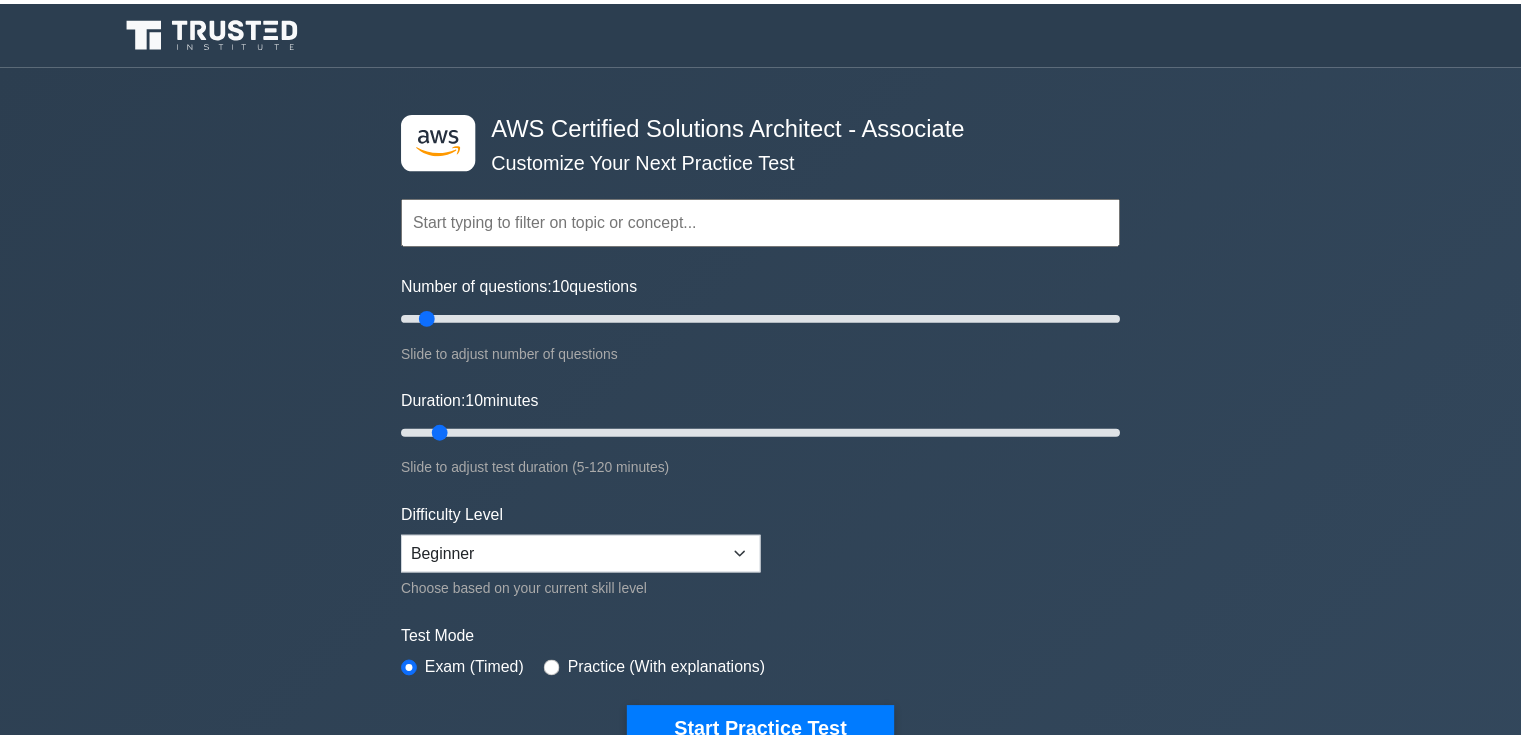 scroll, scrollTop: 0, scrollLeft: 0, axis: both 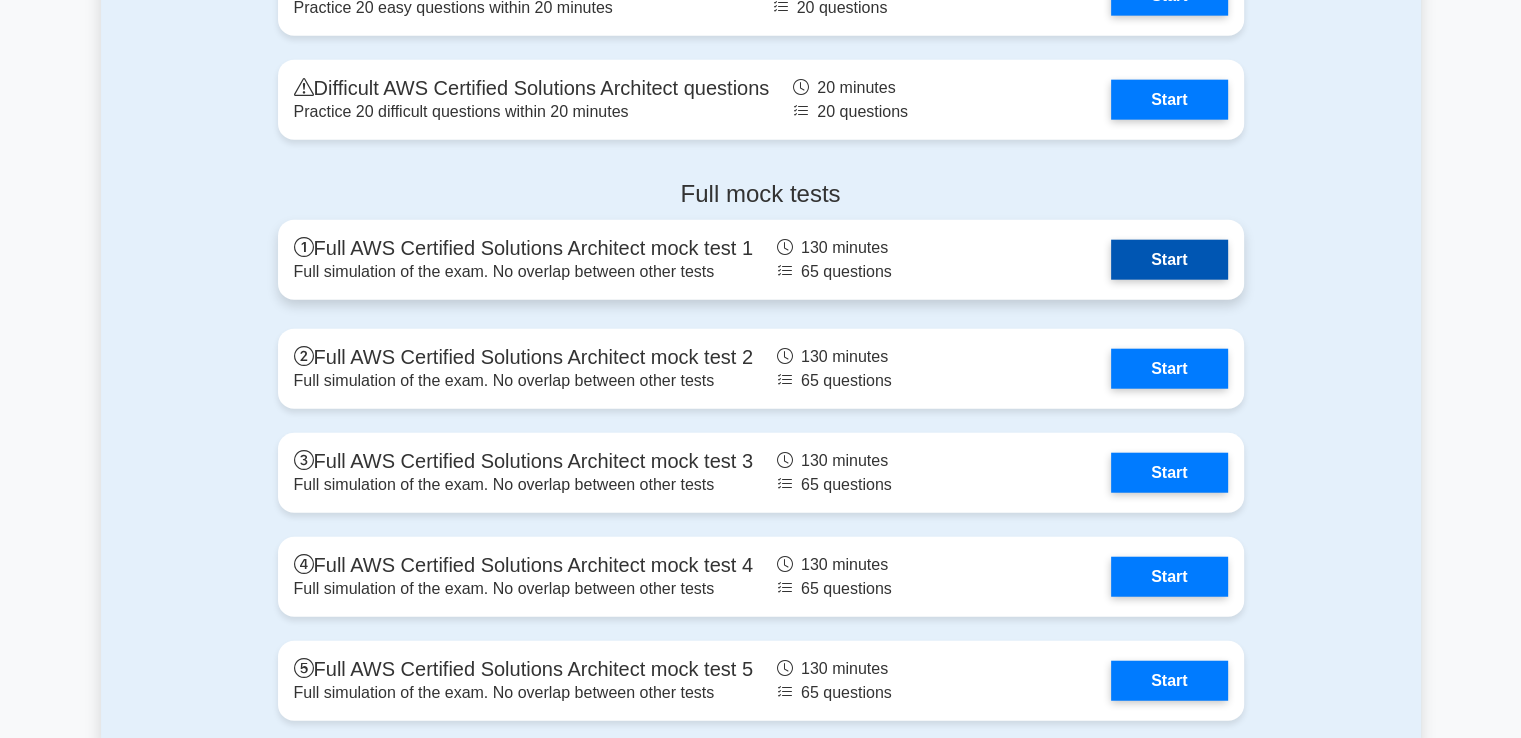 click on "Start" at bounding box center [1169, 260] 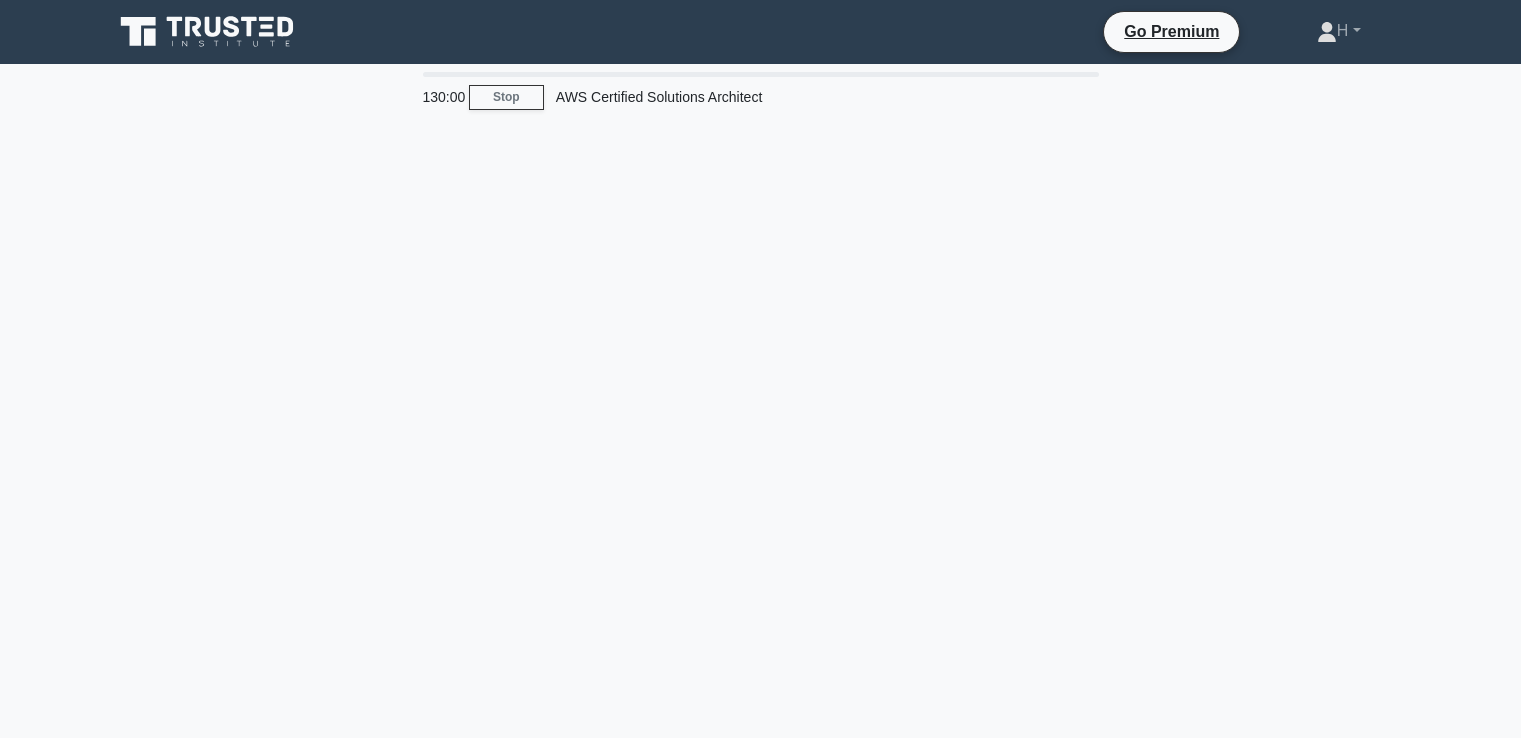 scroll, scrollTop: 0, scrollLeft: 0, axis: both 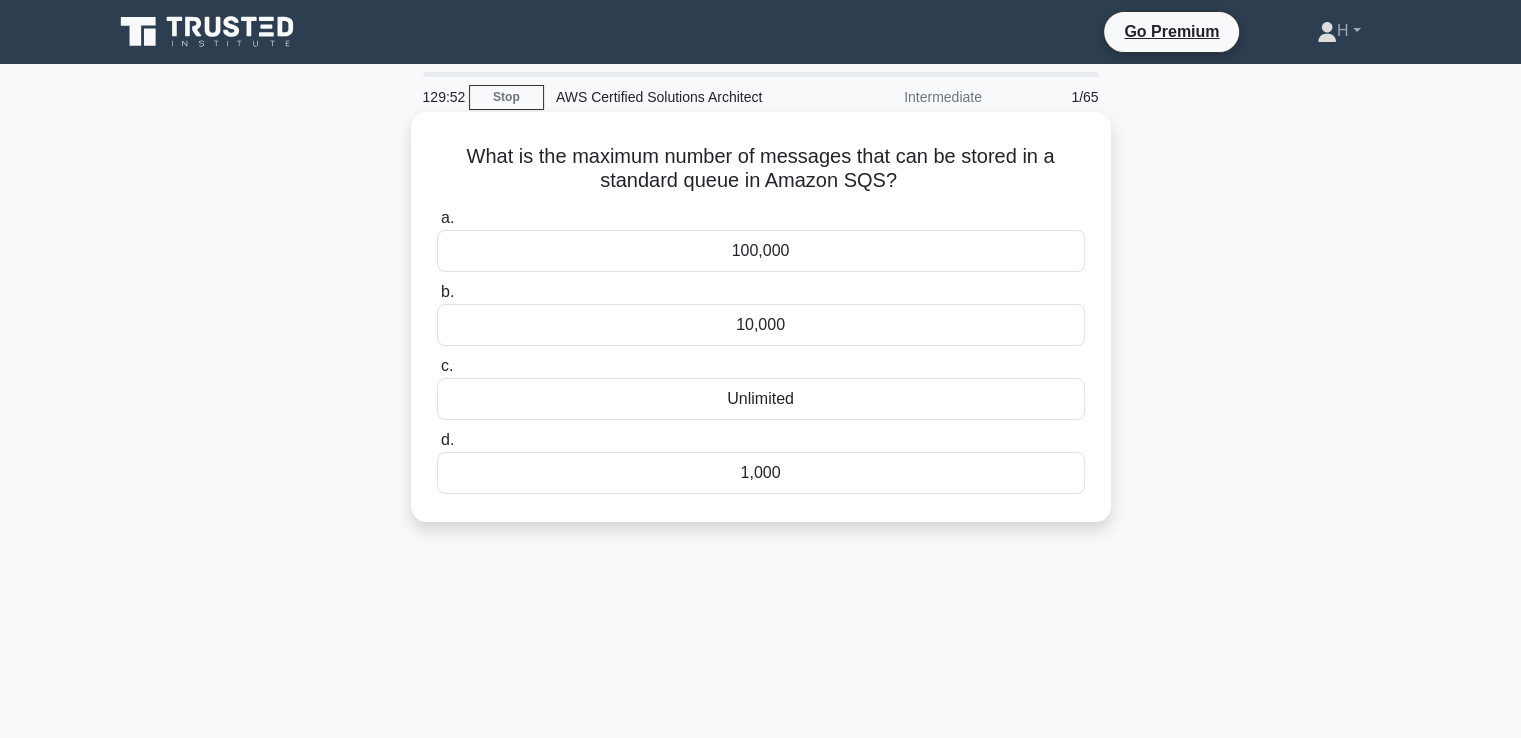 click on "Unlimited" at bounding box center (761, 399) 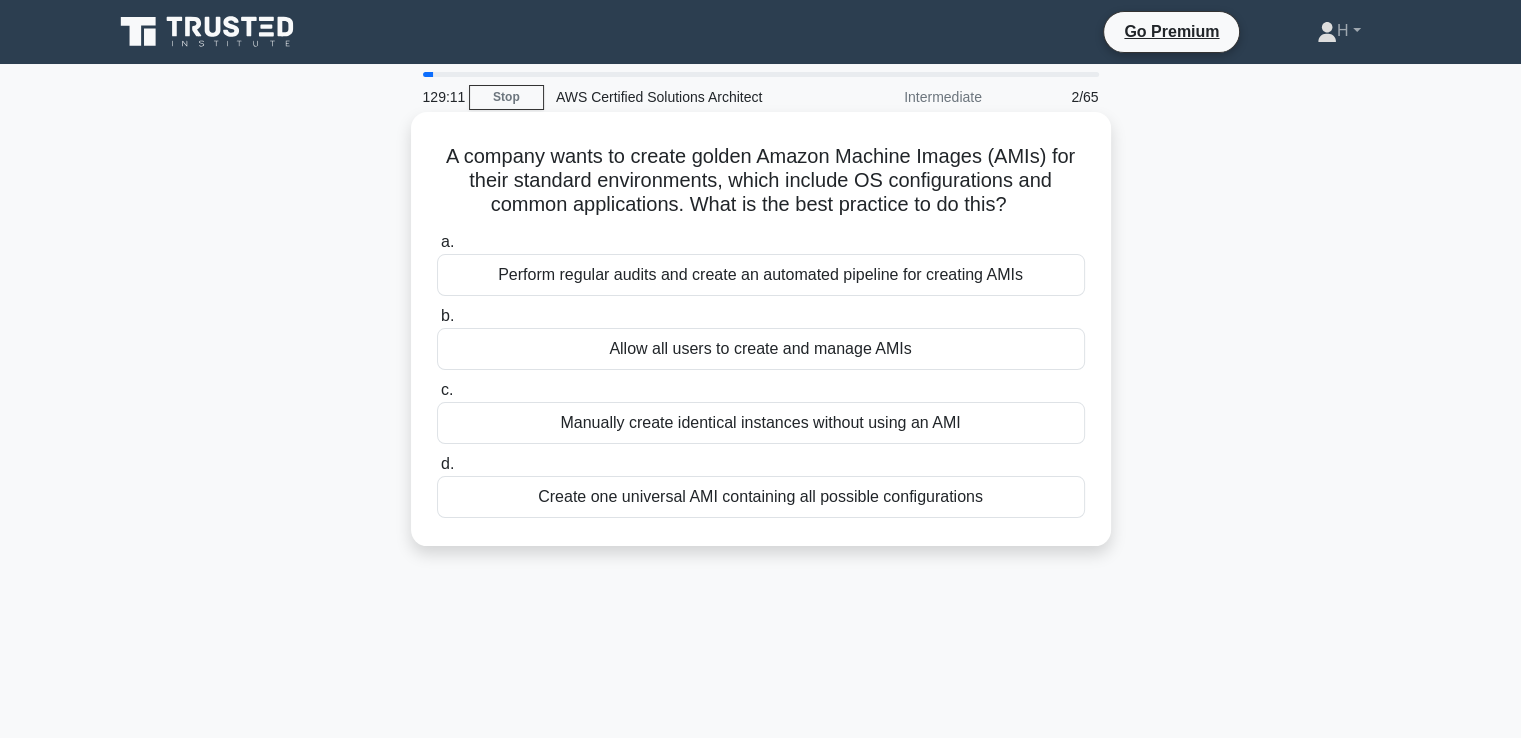 click on "Perform regular audits and create an automated pipeline for creating AMIs" at bounding box center [761, 275] 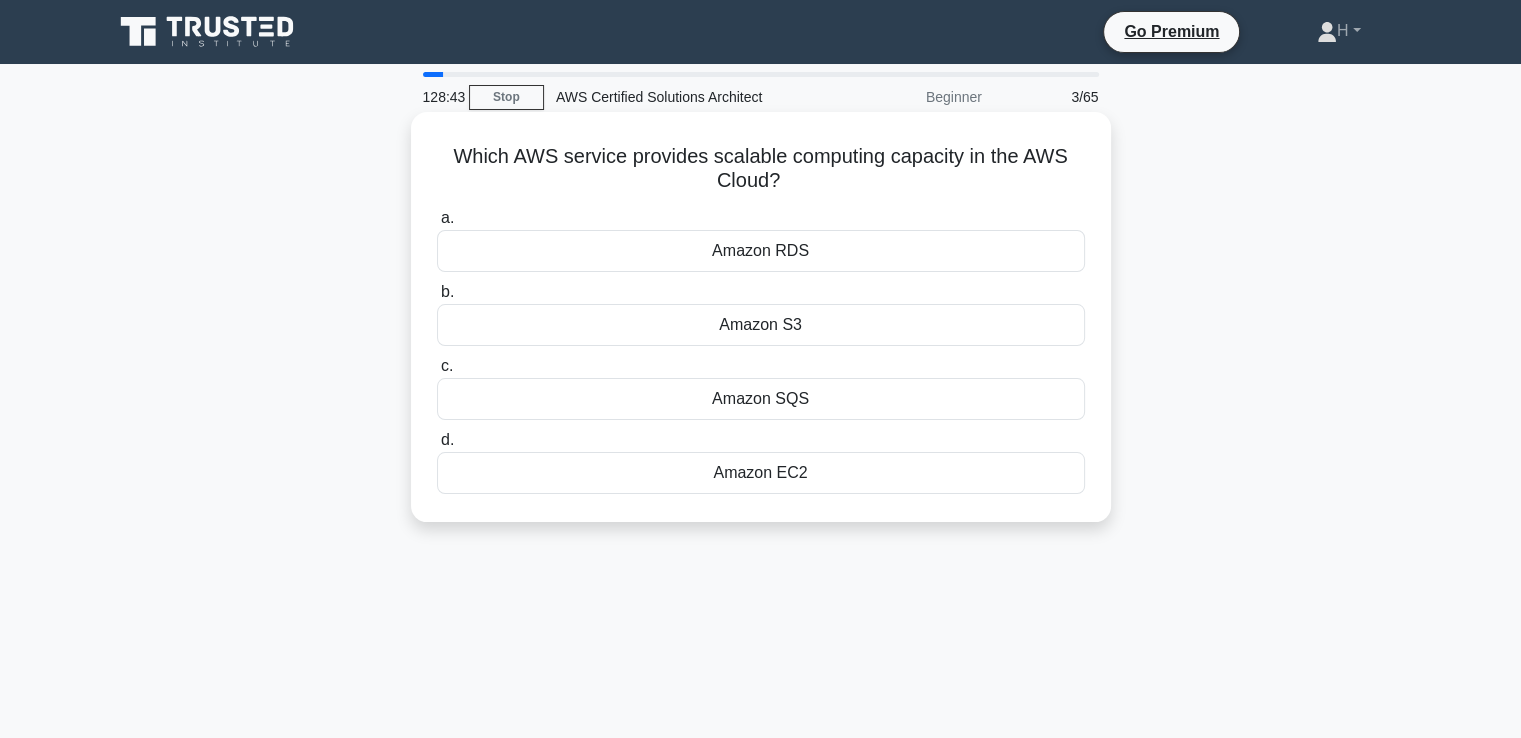 drag, startPoint x: 450, startPoint y: 154, endPoint x: 808, endPoint y: 482, distance: 485.53888 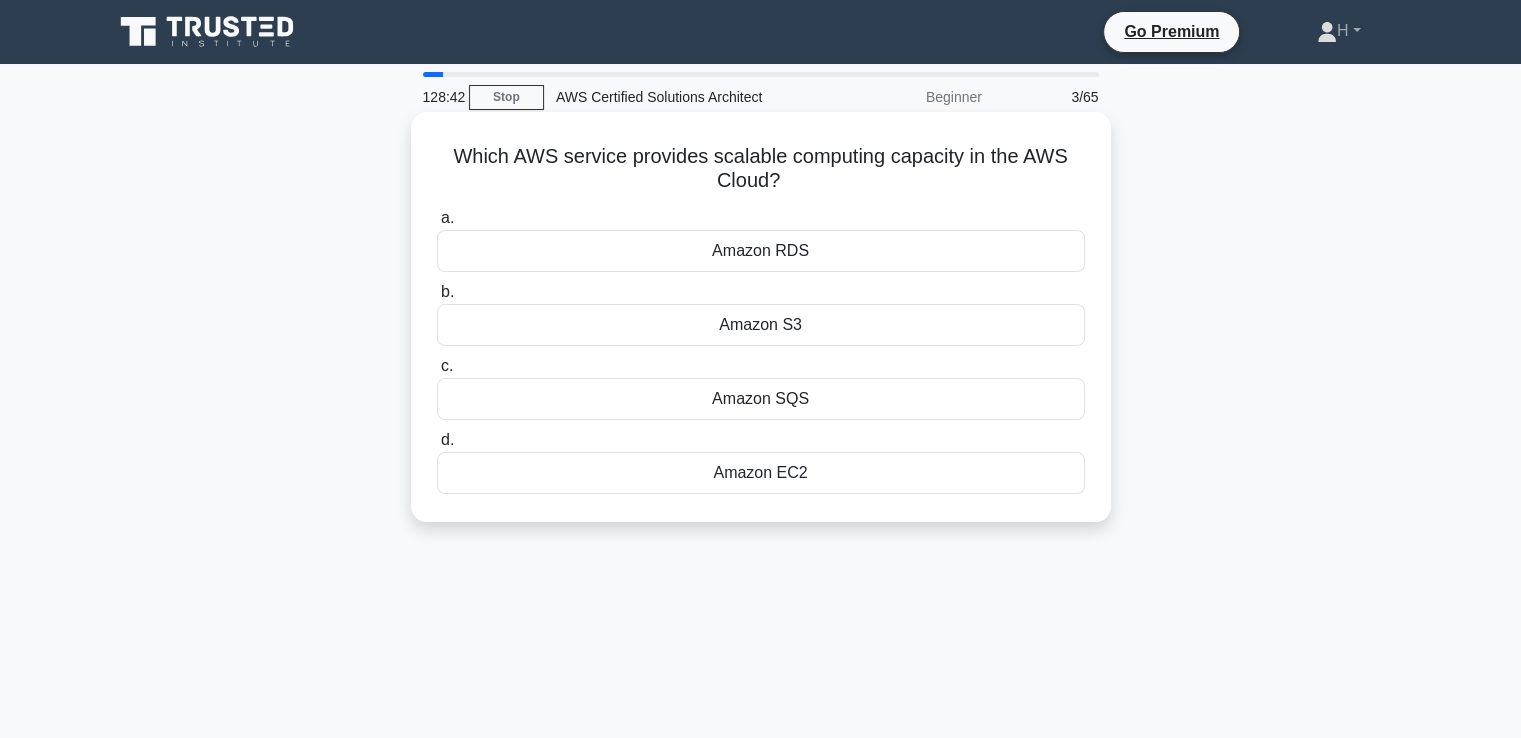 copy on "Which AWS service provides scalable computing capacity in the AWS Cloud?
.spinner_0XTQ{transform-origin:center;animation:spinner_y6GP .75s linear infinite}@keyframes spinner_y6GP{100%{transform:rotate(360deg)}}
a.
Amazon RDS
b.
Amazon S3
c.
Amazon SQS
d.
Amazon EC2" 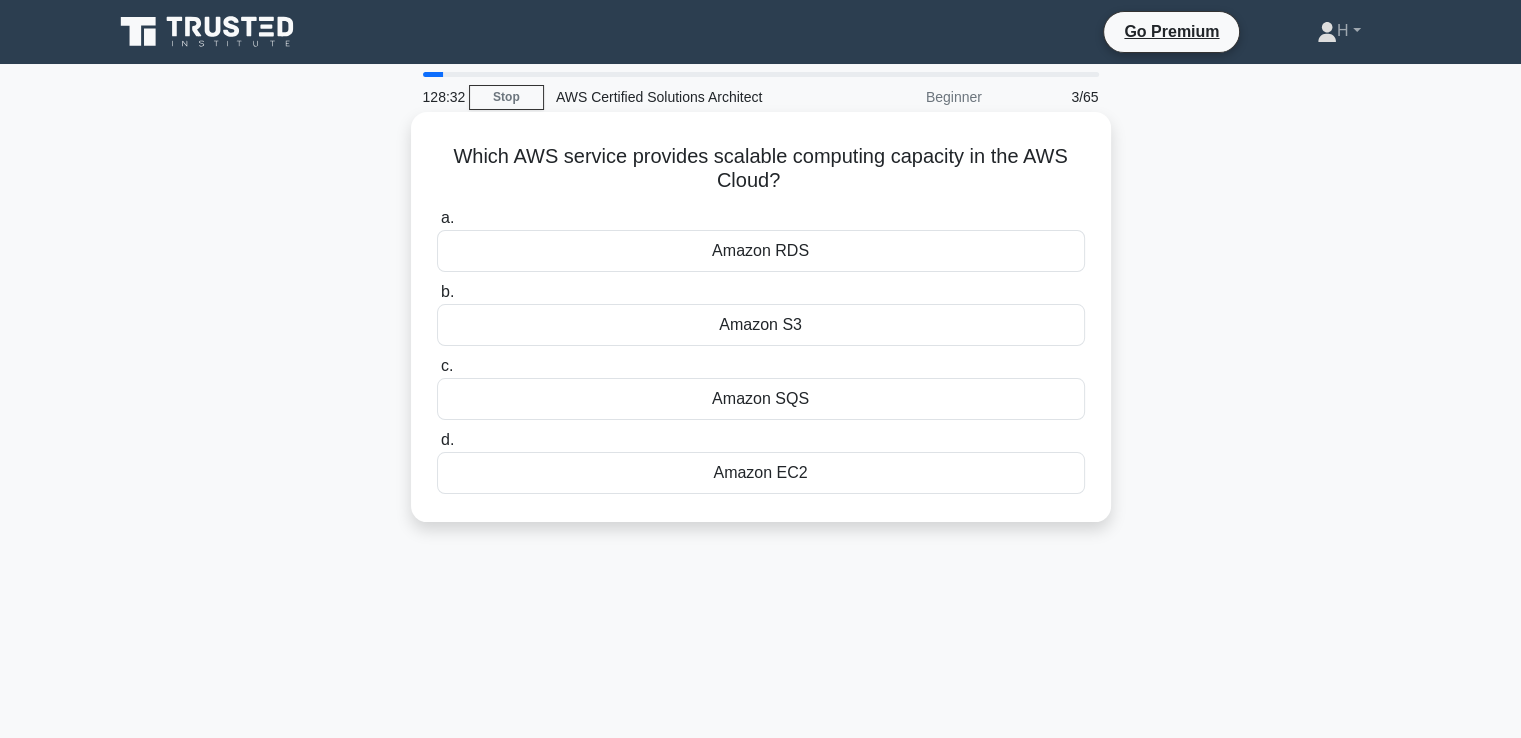 click on "Amazon EC2" at bounding box center [761, 473] 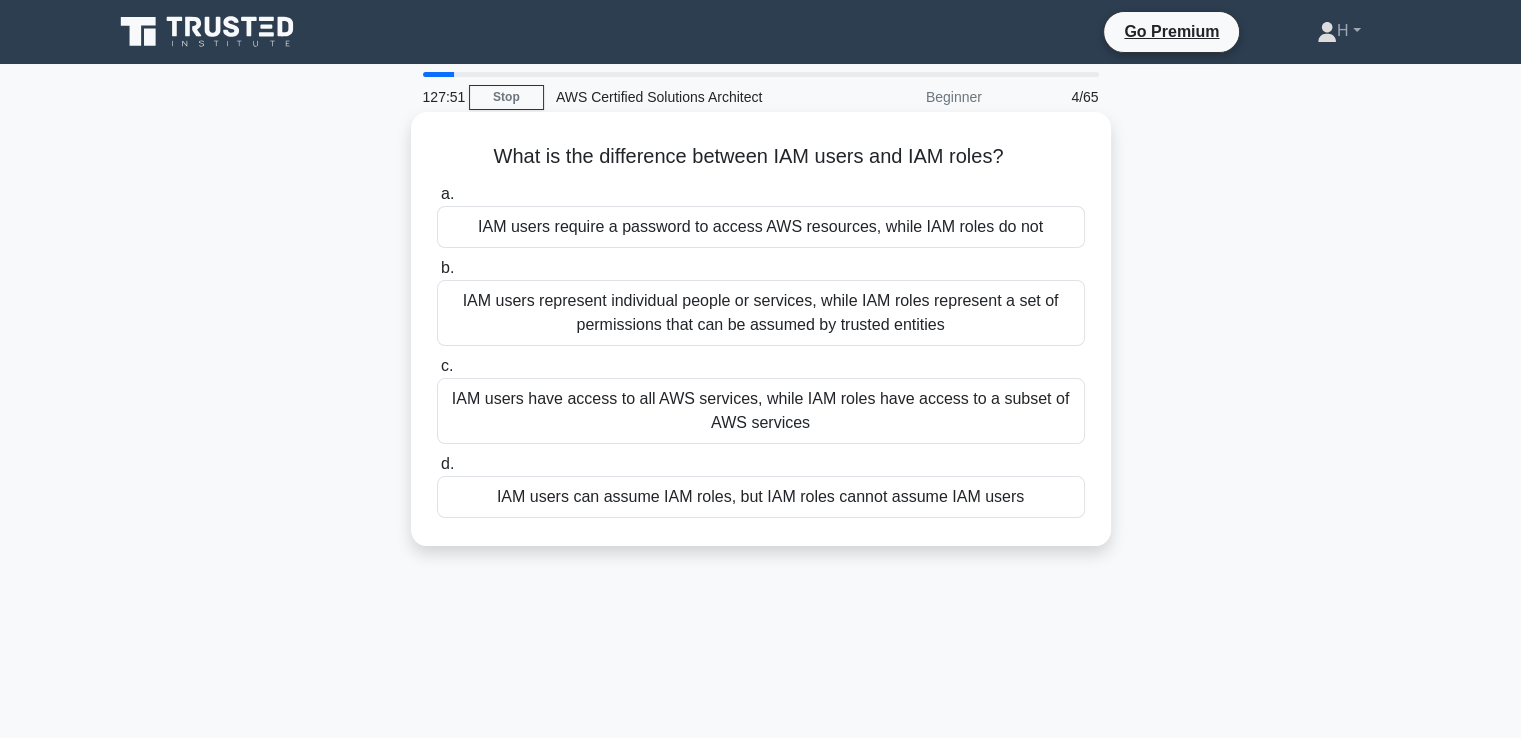 drag, startPoint x: 488, startPoint y: 154, endPoint x: 1056, endPoint y: 511, distance: 670.8748 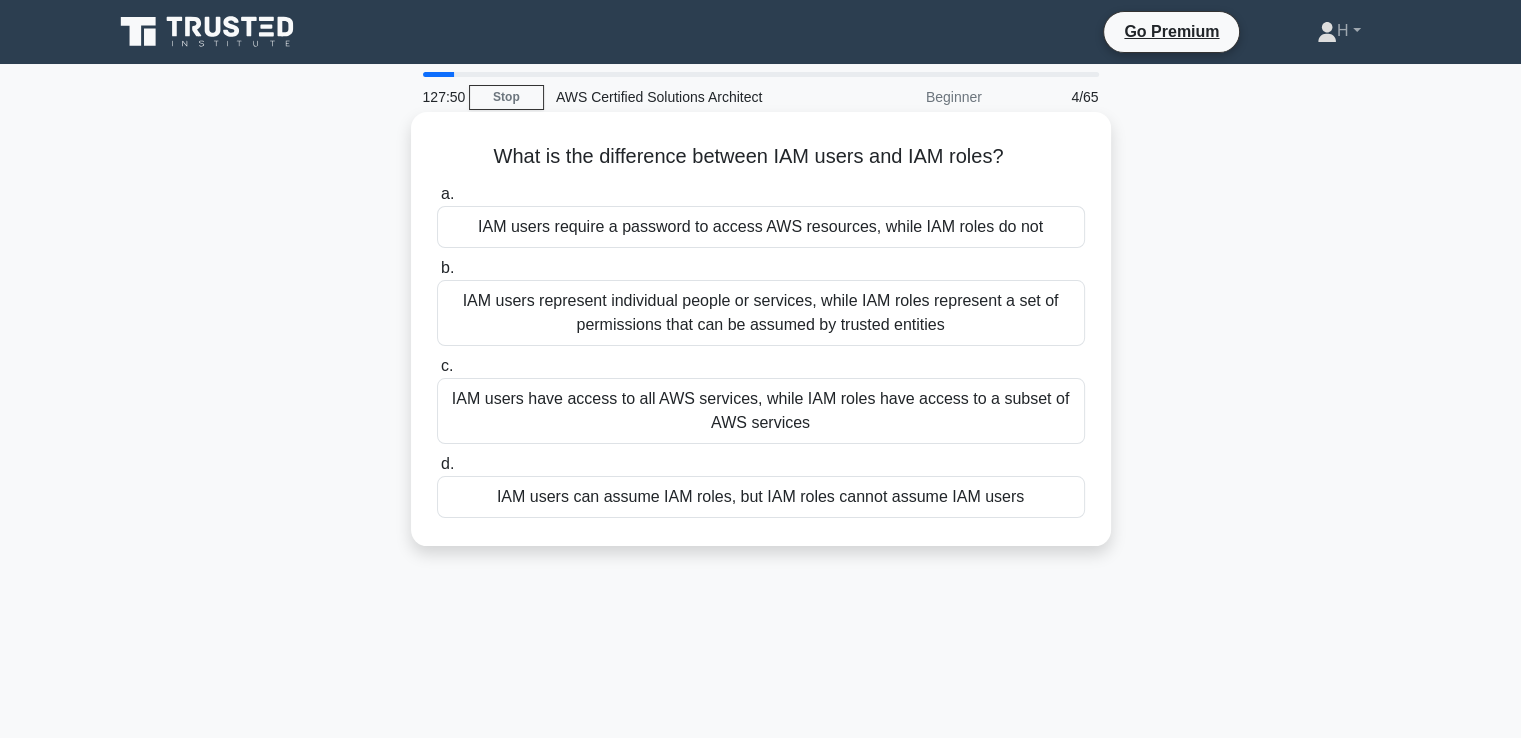 copy on "What is the difference between IAM users and IAM roles?
.spinner_0XTQ{transform-origin:center;animation:spinner_y6GP .75s linear infinite}@keyframes spinner_y6GP{100%{transform:rotate(360deg)}}
a.
IAM users require a password to access AWS resources, while IAM roles do not
b.
IAM users represent individual people or services, while IAM roles represent a set of permissions that can be assumed by trusted entities
c.
IAM users have access to all AWS services, while IAM roles have access to a subset of AWS services
d.
IAM users can assume IAM roles, but IAM roles cannot assume IAM users" 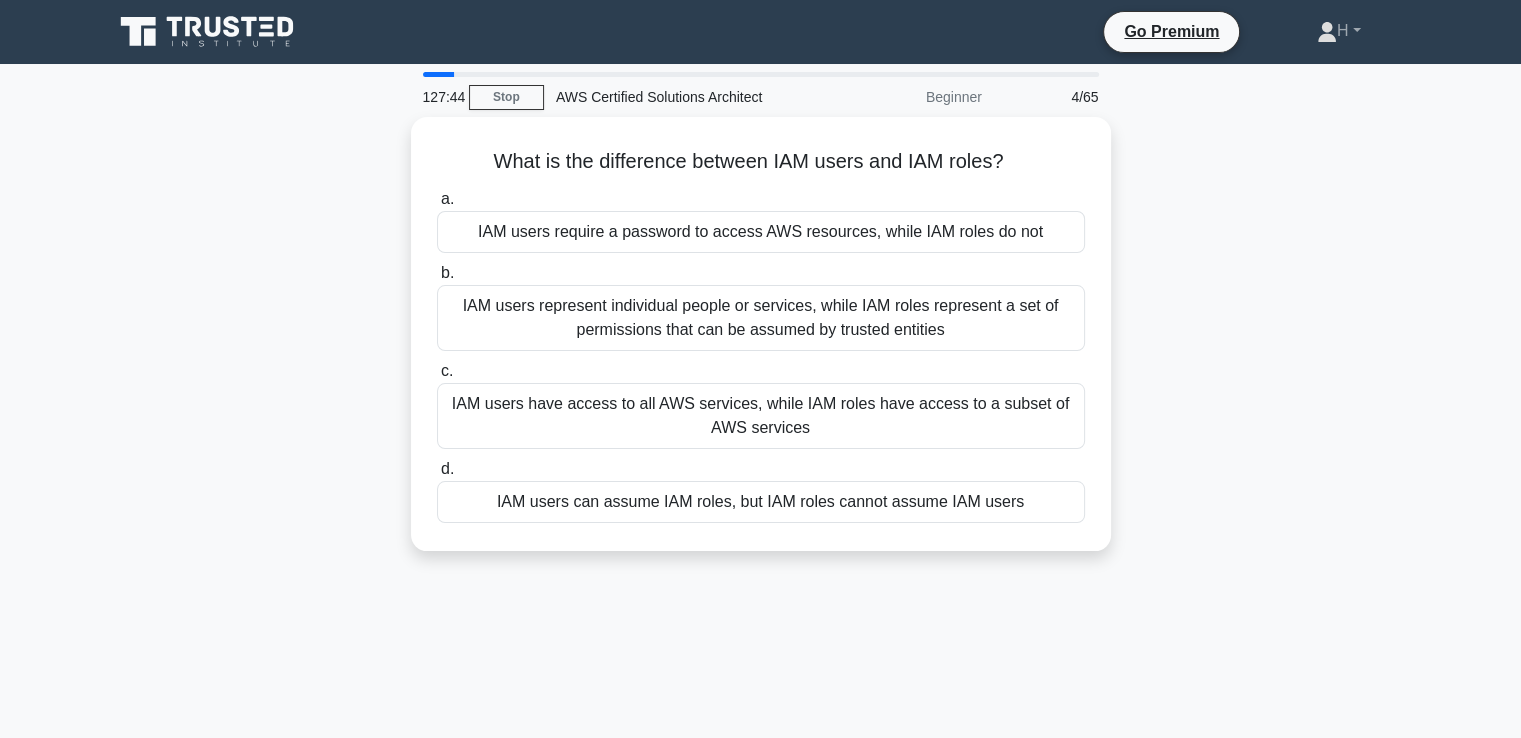 click on "What is the difference between IAM users and IAM roles?
.spinner_0XTQ{transform-origin:center;animation:spinner_y6GP .75s linear infinite}@keyframes spinner_y6GP{100%{transform:rotate(360deg)}}
a.
IAM users require a password to access AWS resources, while IAM roles do not
b. c. d." at bounding box center (761, 346) 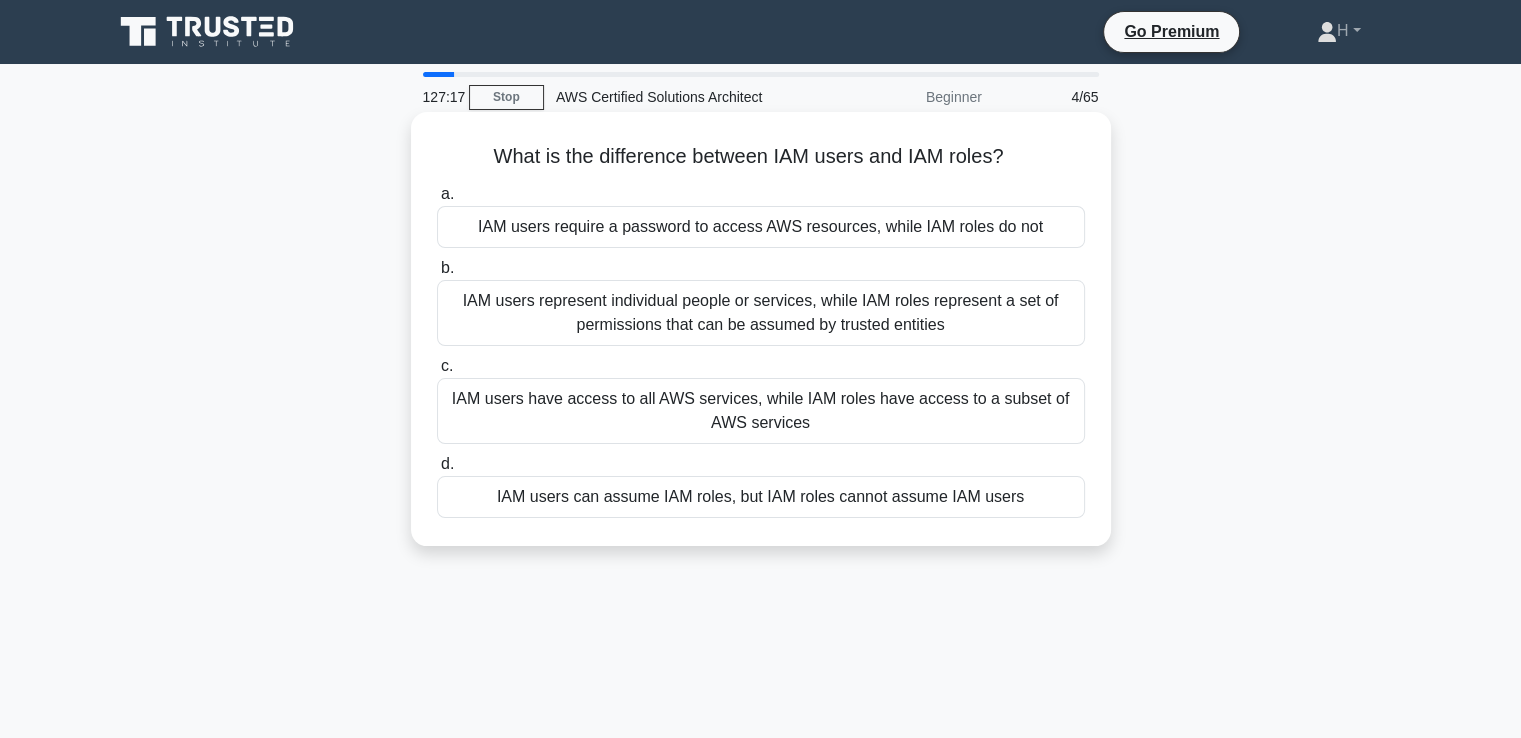 click on "IAM users represent individual people or services, while IAM roles represent a set of permissions that can be assumed by trusted entities" at bounding box center [761, 313] 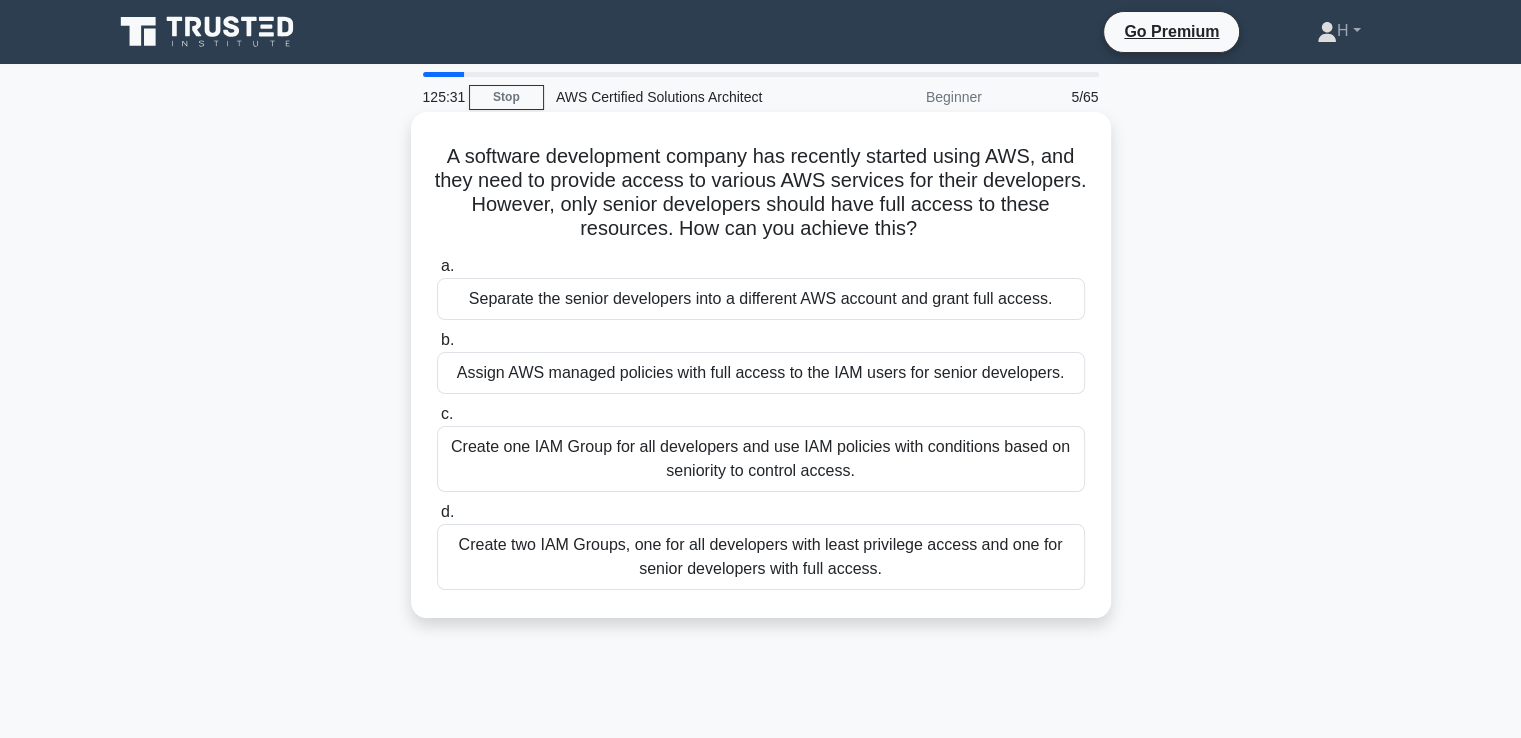 click on "Create two IAM Groups, one for all developers with least privilege access and one for senior developers with full access." at bounding box center [761, 557] 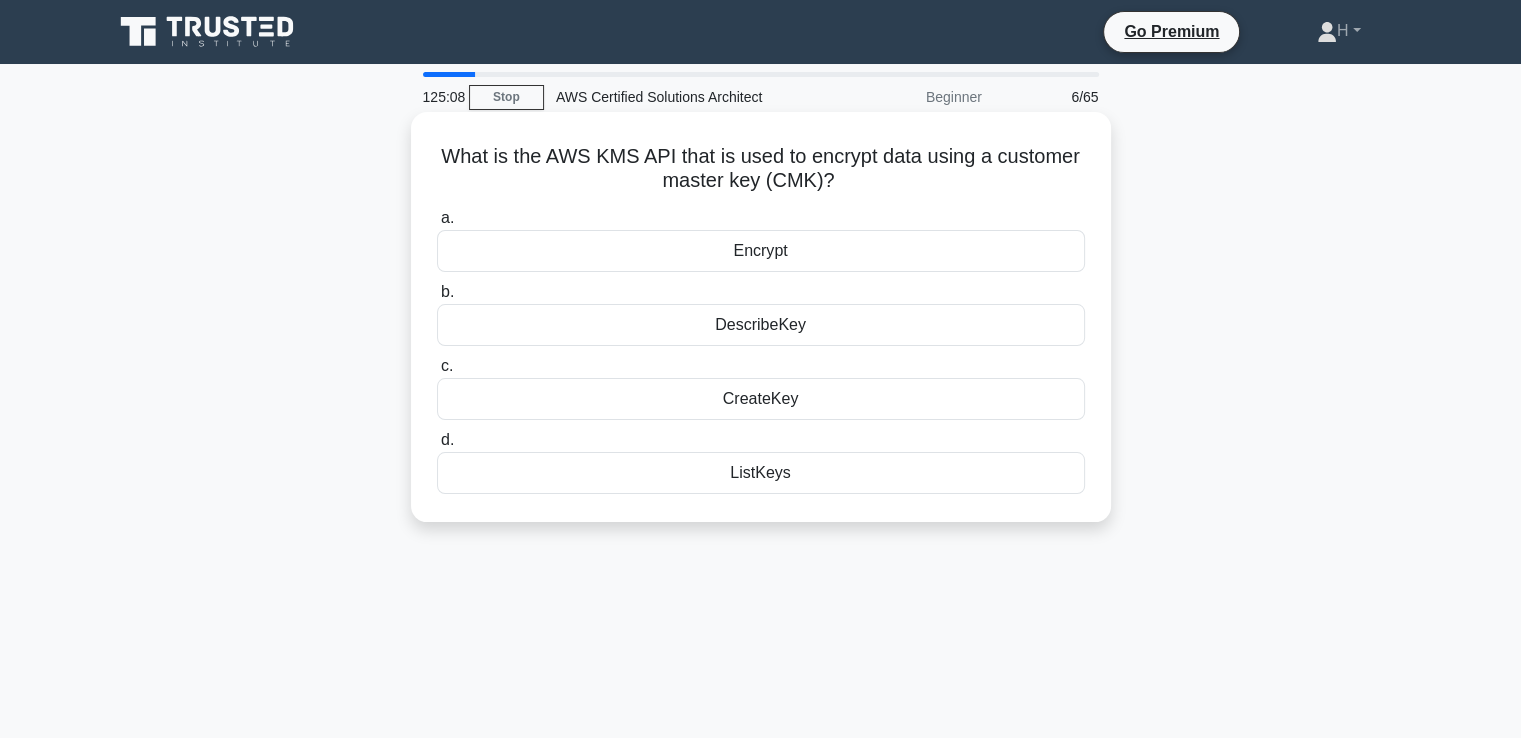 click on "Encrypt" at bounding box center [761, 251] 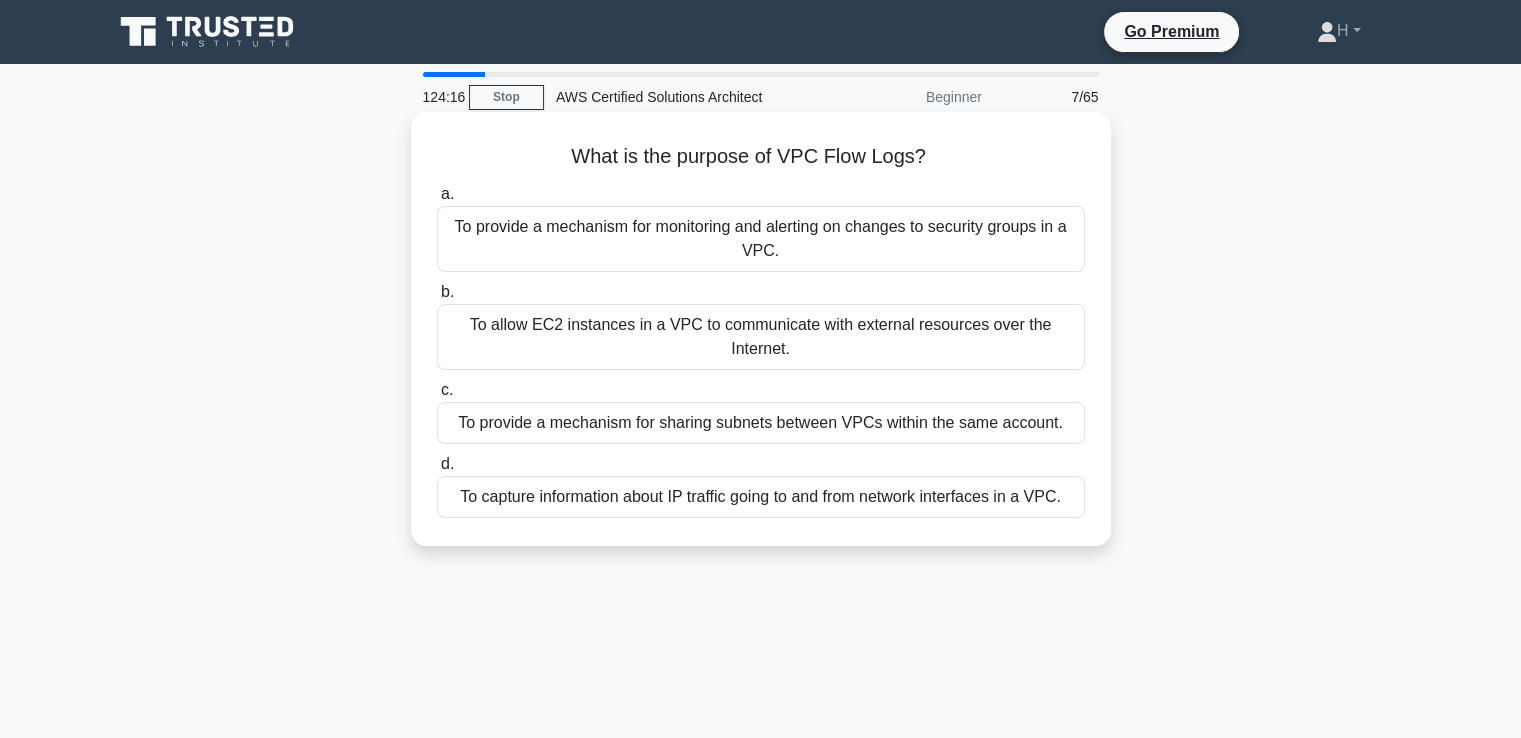 drag, startPoint x: 571, startPoint y: 149, endPoint x: 1078, endPoint y: 511, distance: 622.9711 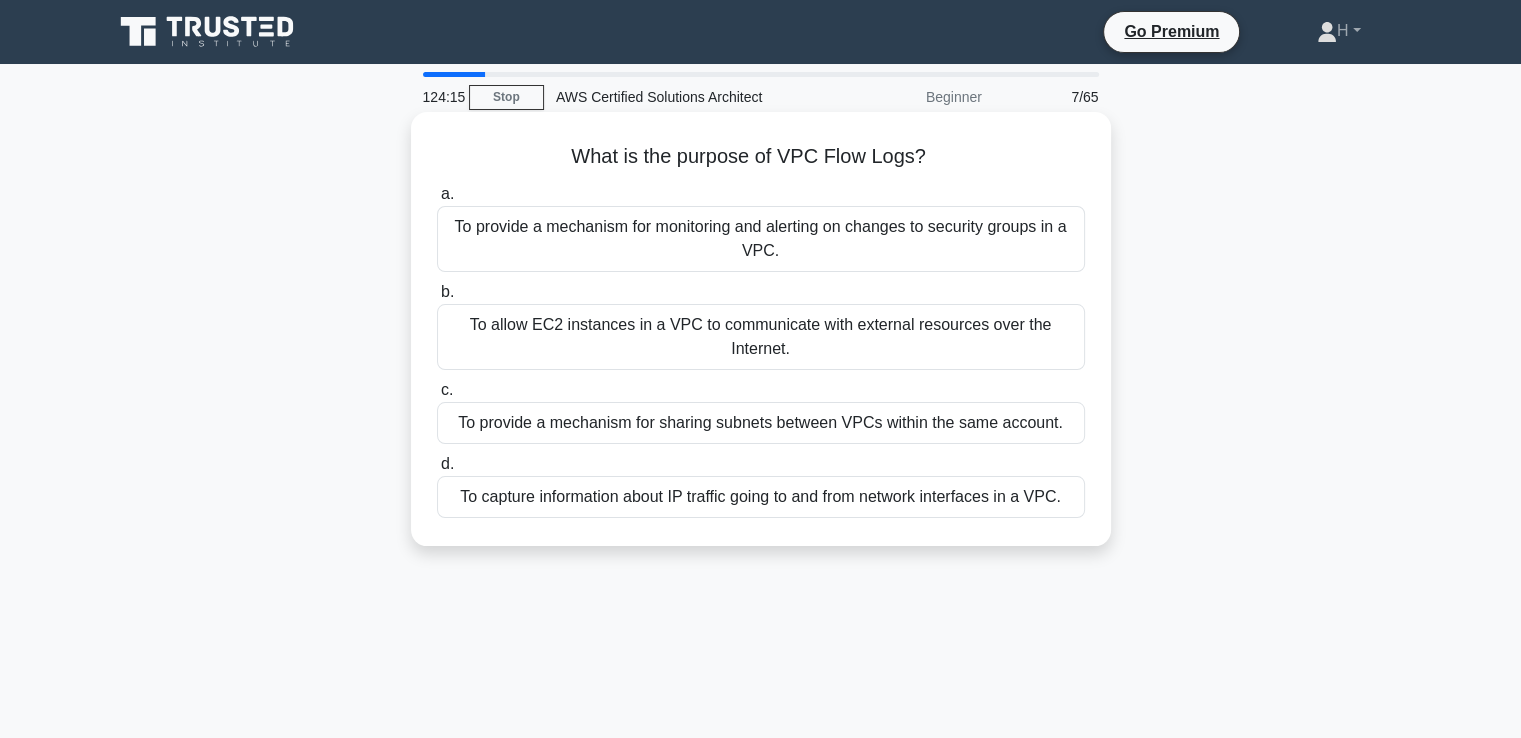 copy on "What is the purpose of VPC Flow Logs?
.spinner_0XTQ{transform-origin:center;animation:spinner_y6GP .75s linear infinite}@keyframes spinner_y6GP{100%{transform:rotate(360deg)}}
a.
To provide a mechanism for monitoring and alerting on changes to security groups in a VPC.
b.
To allow EC2 instances in a VPC to communicate with external resources over the Internet.
c.
To provide a mechanism for sharing subnets between VPCs within the same account.
d.
To capture information about IP traffic going to and from network interfaces in a VPC." 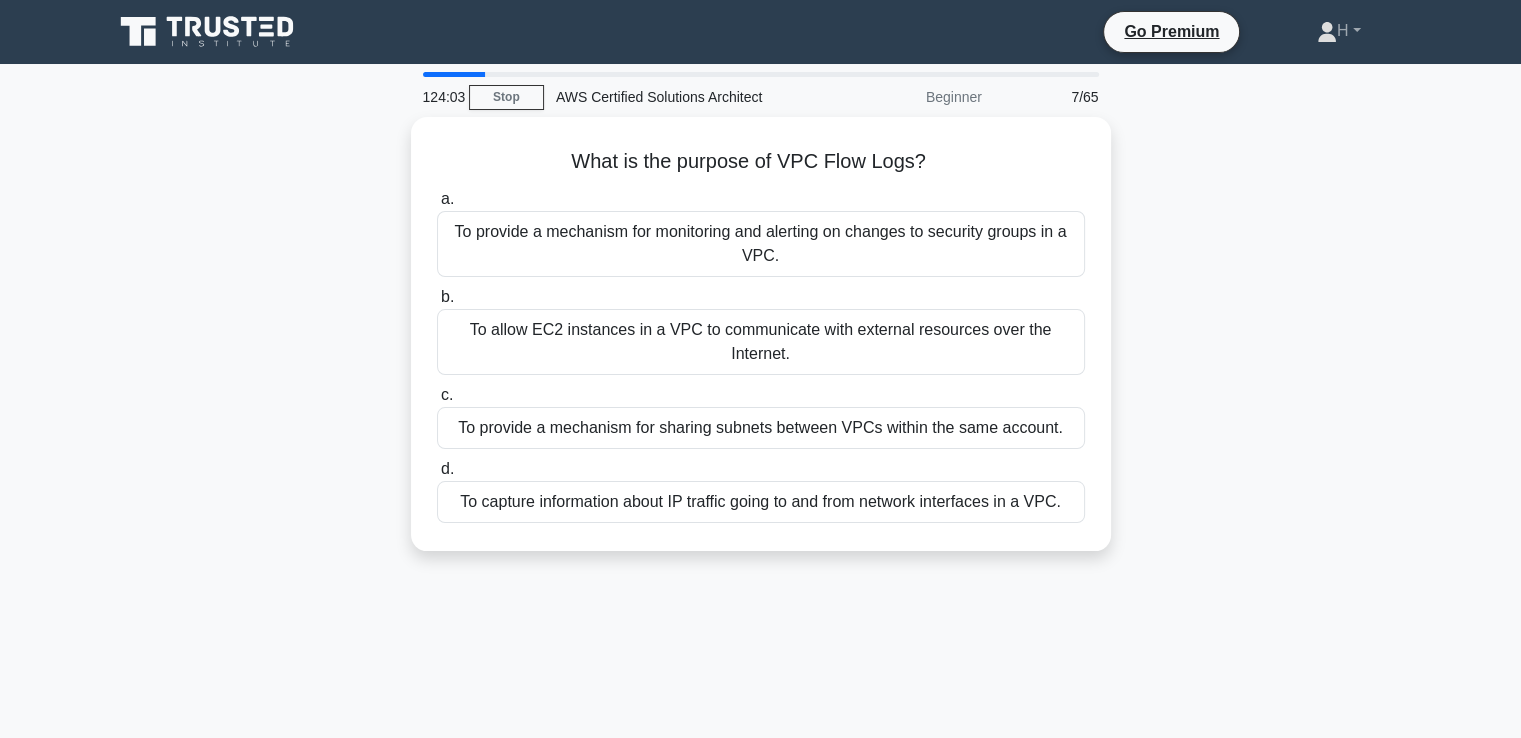 click on "124:03
Stop
AWS Certified Solutions Architect
Beginner
7/65
What is the purpose of VPC Flow Logs?
.spinner_0XTQ{transform-origin:center;animation:spinner_y6GP .75s linear infinite}@keyframes spinner_y6GP{100%{transform:rotate(360deg)}}
a.
b. c. d." at bounding box center (761, 572) 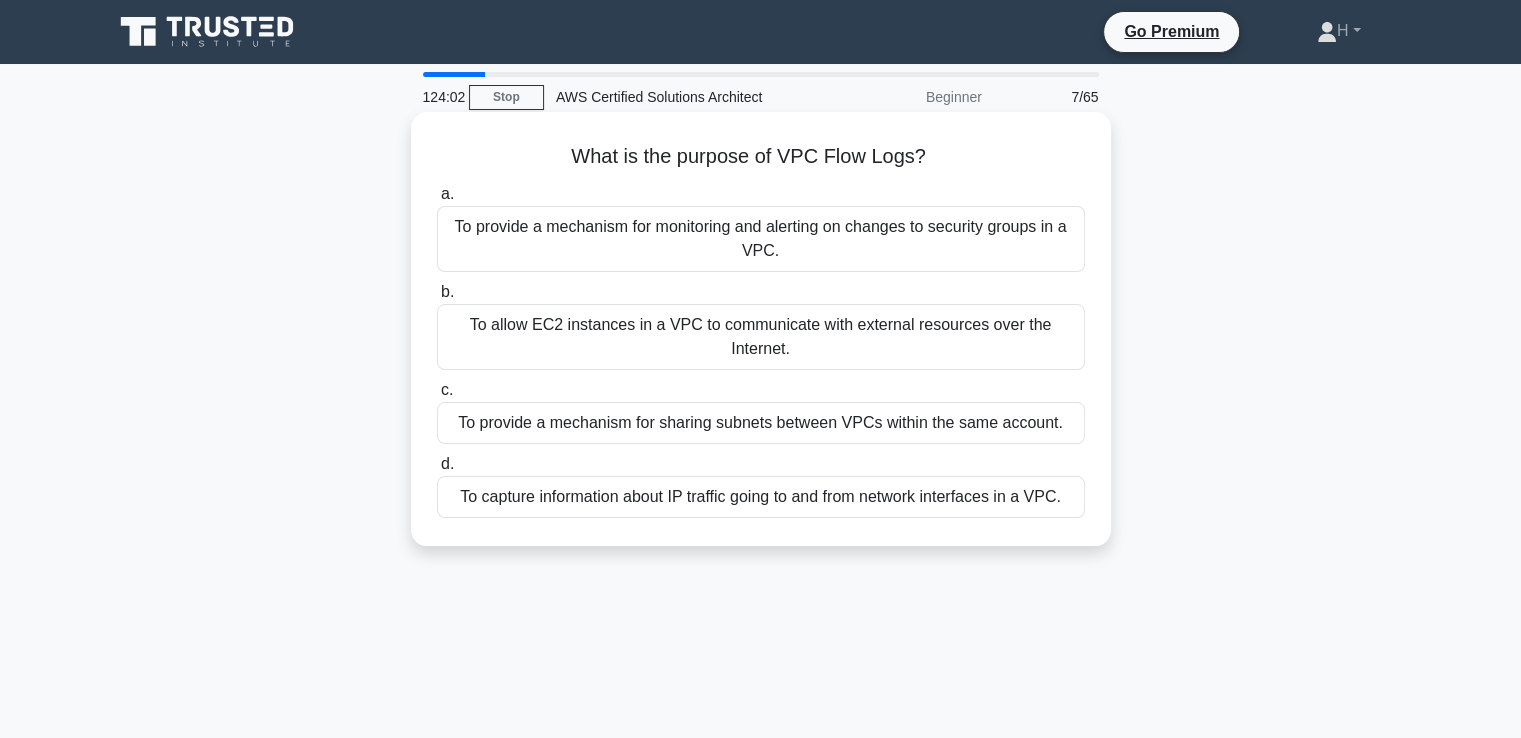 click on "To capture information about IP traffic going to and from network interfaces in a VPC." at bounding box center (761, 497) 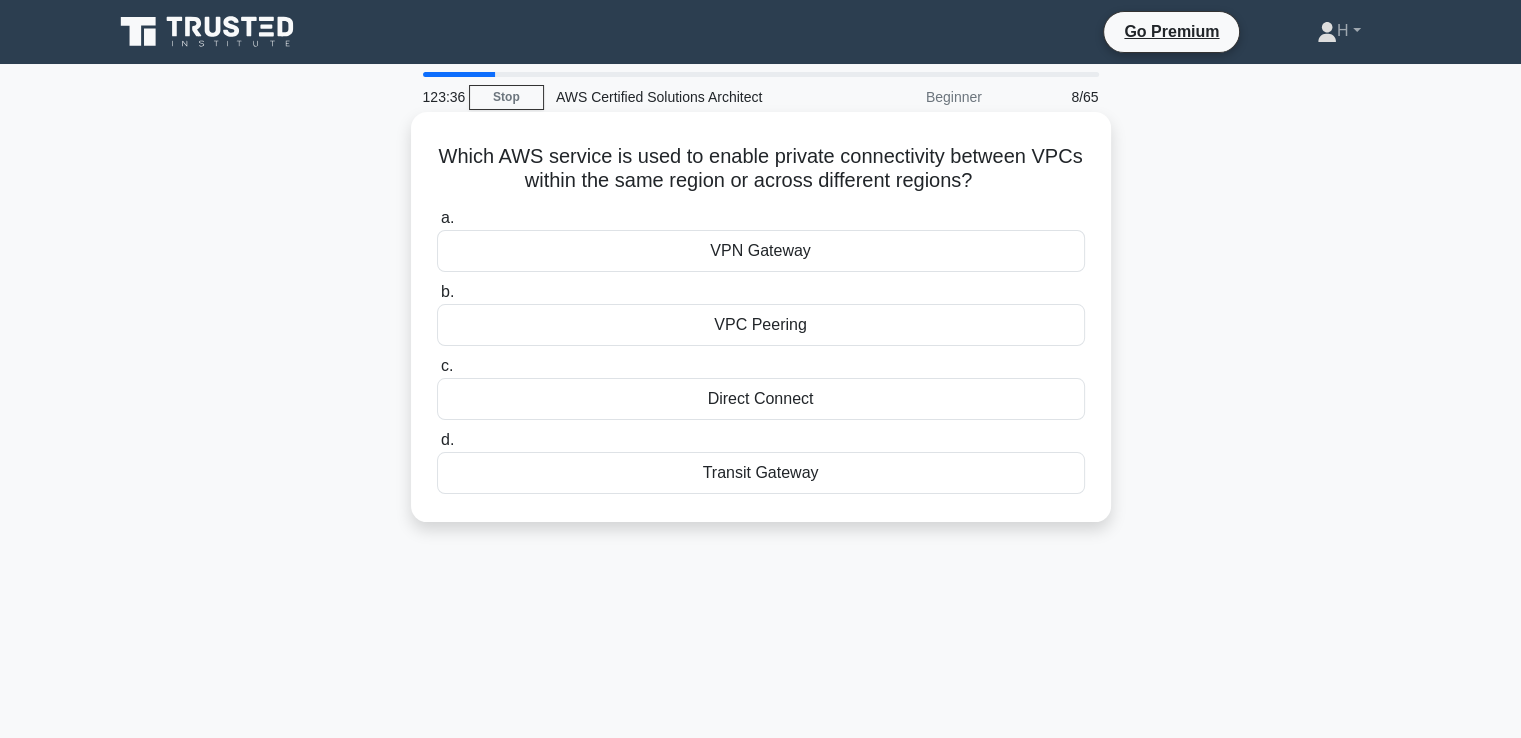 click on "VPN Gateway" at bounding box center (761, 251) 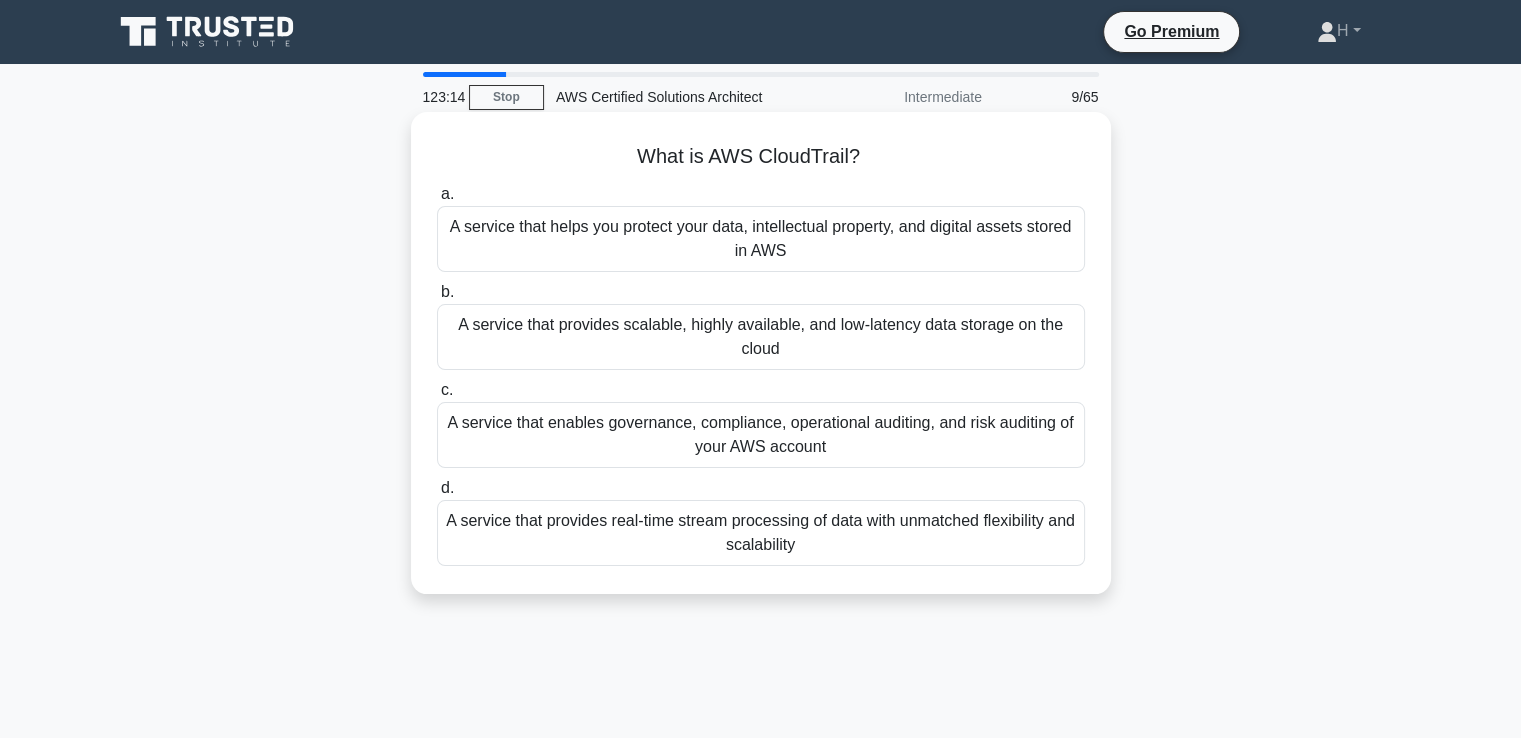 drag, startPoint x: 816, startPoint y: 551, endPoint x: 471, endPoint y: 157, distance: 523.69934 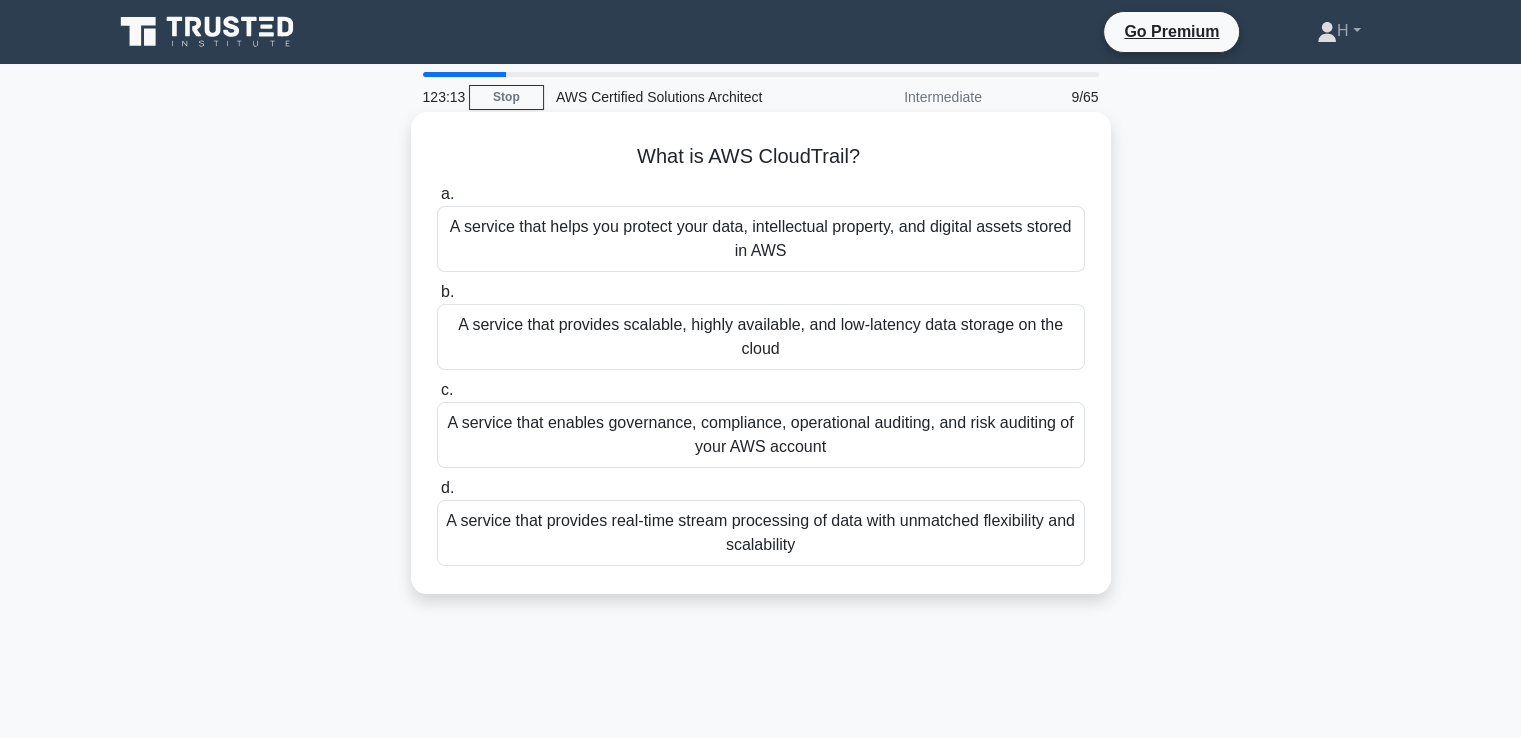 copy on "What is AWS CloudTrail?
.spinner_0XTQ{transform-origin:center;animation:spinner_y6GP .75s linear infinite}@keyframes spinner_y6GP{100%{transform:rotate(360deg)}}
a.
A service that helps you protect your data, intellectual property, and digital assets stored in AWS
b.
A service that provides scalable, highly available, and low-latency data storage on the cloud
c.
A service that enables governance, compliance, operational auditing, and risk auditing of your AWS account
d.
A service that provides real-time stream processing of data with unmatched flexibility and scalability" 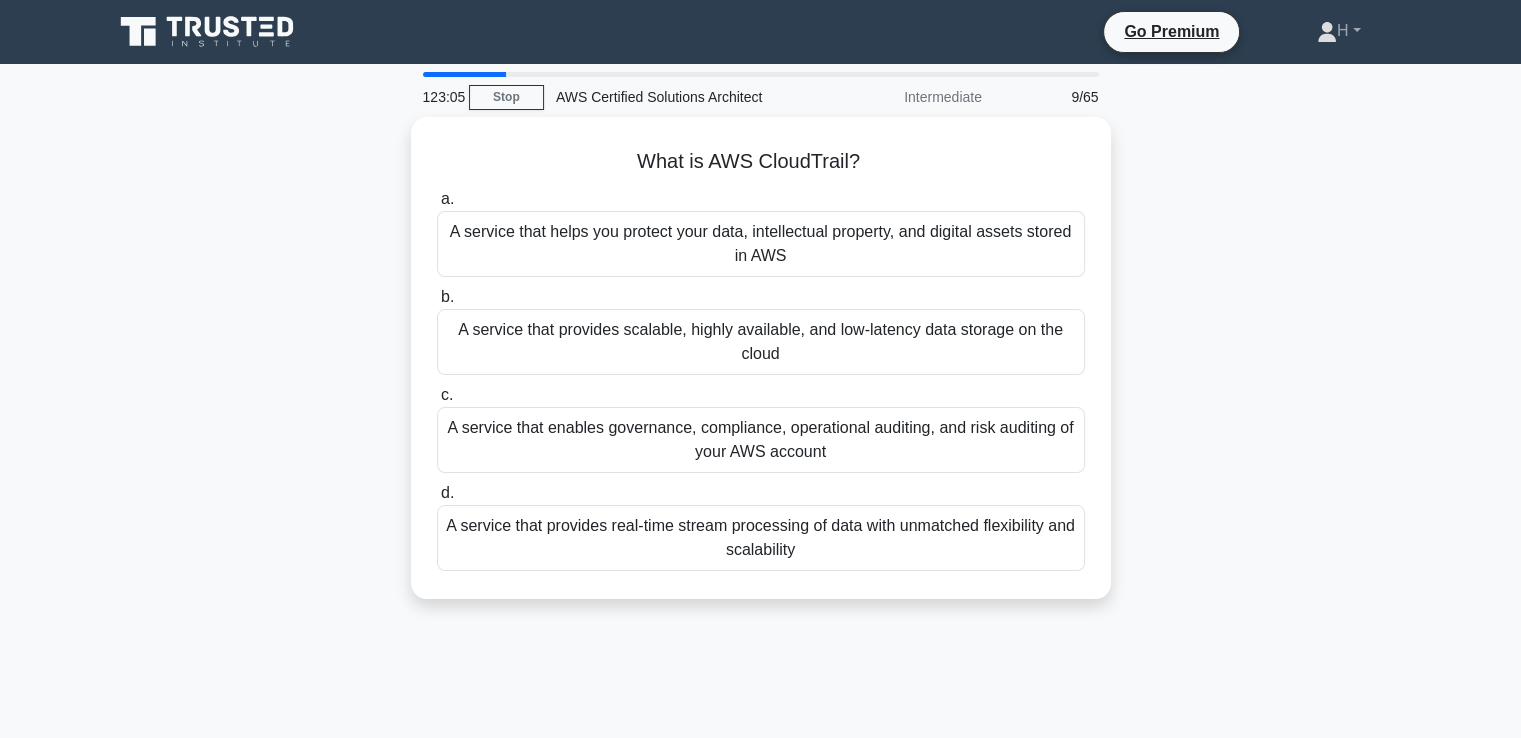 click on "What is AWS CloudTrail?
.spinner_0XTQ{transform-origin:center;animation:spinner_y6GP .75s linear infinite}@keyframes spinner_y6GP{100%{transform:rotate(360deg)}}
a.
A service that helps you protect your data, intellectual property, and digital assets stored in AWS
b." at bounding box center [761, 370] 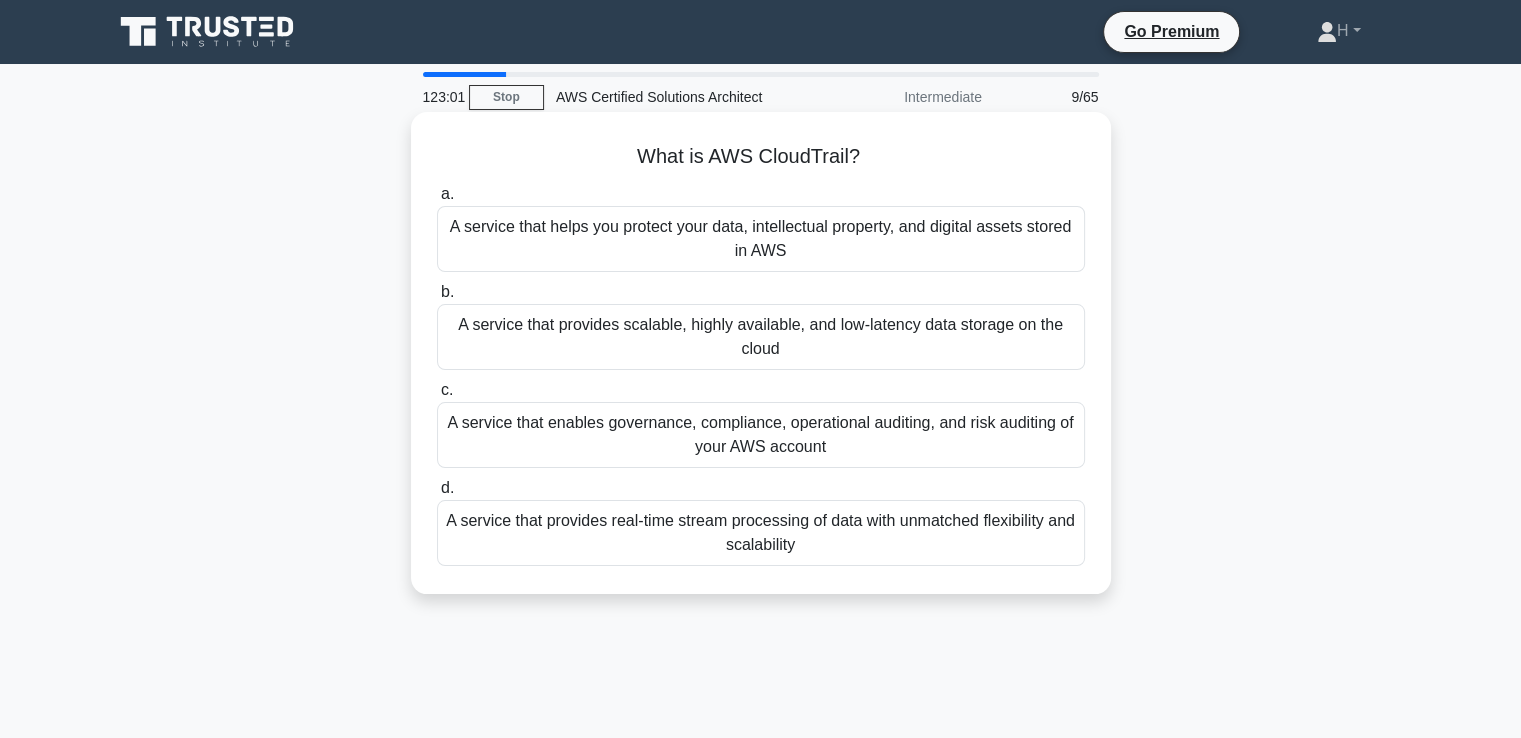 click on "A service that enables governance, compliance, operational auditing, and risk auditing of your AWS account" at bounding box center [761, 435] 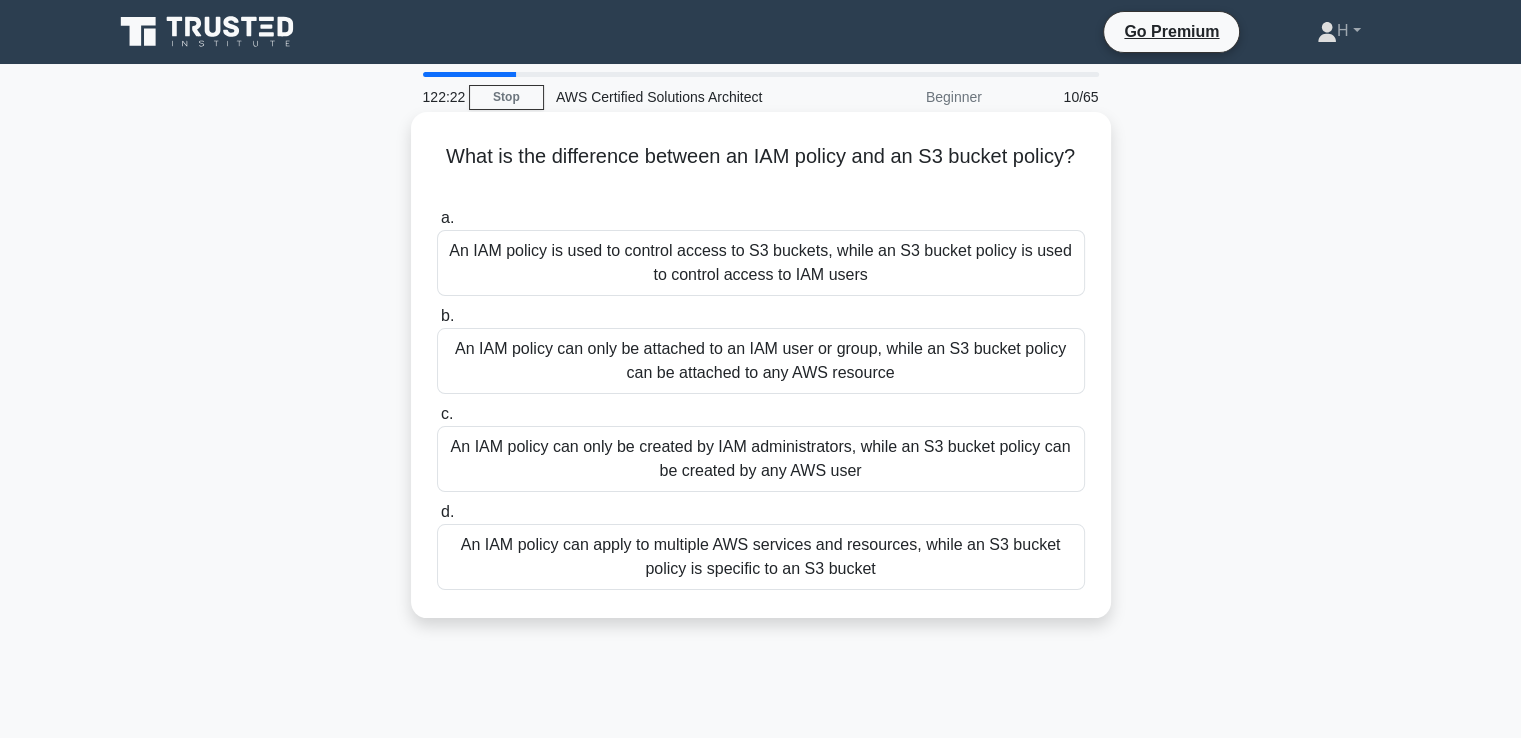 drag, startPoint x: 887, startPoint y: 580, endPoint x: 428, endPoint y: 156, distance: 624.8656 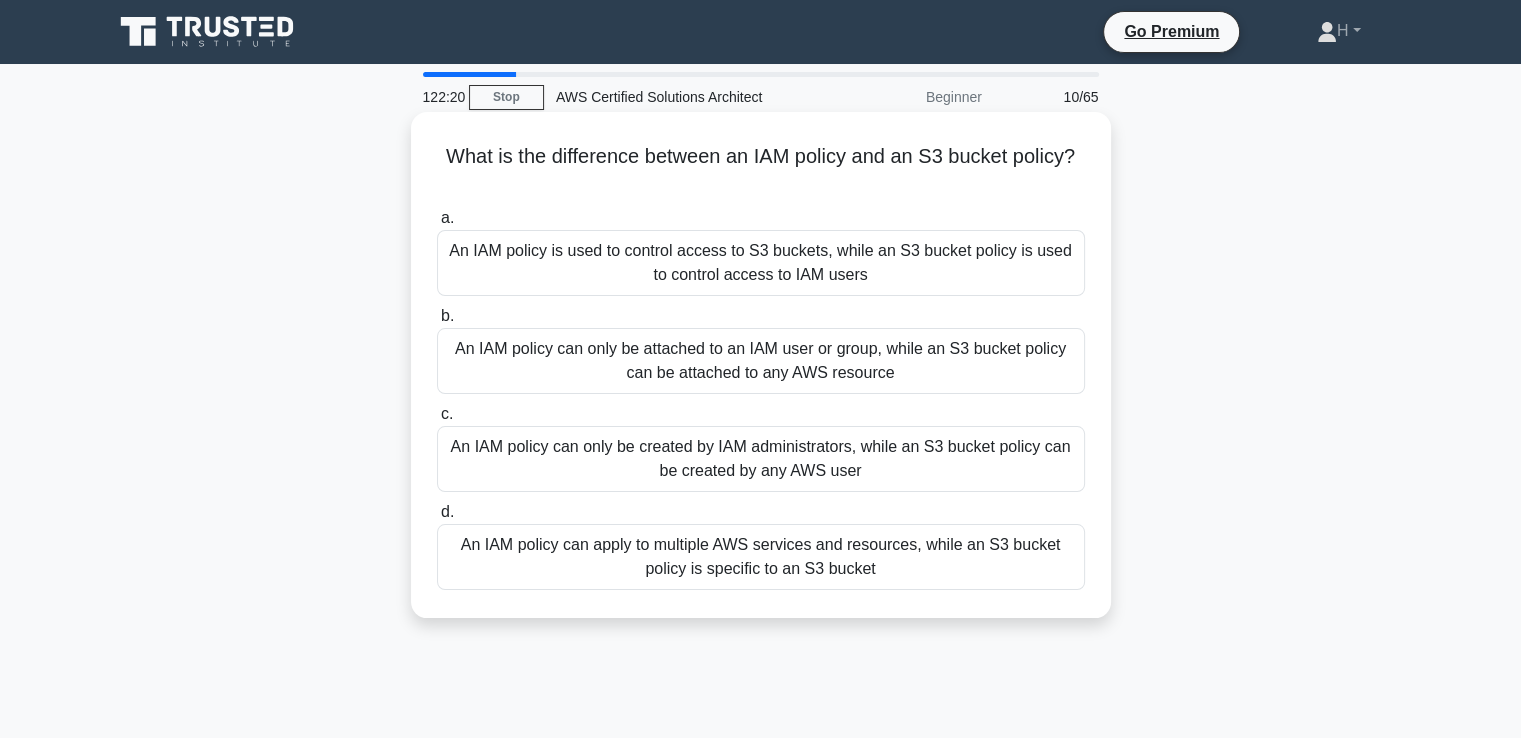 copy on "What is the difference between an IAM policy and an S3 bucket policy?
.spinner_0XTQ{transform-origin:center;animation:spinner_y6GP .75s linear infinite}@keyframes spinner_y6GP{100%{transform:rotate(360deg)}}
a.
An IAM policy is used to control access to S3 buckets, while an S3 bucket policy is used to control access to IAM users
b.
An IAM policy can only be attached to an IAM user or group, while an S3 bucket policy can be attached to any AWS resource
c.
An IAM policy can only be created by IAM administrators, while an S3 bucket policy can be created by any AWS user
d.
An IAM policy can apply to multiple AWS services and resources, while an S3 bucket policy is specific to an S3 bucket" 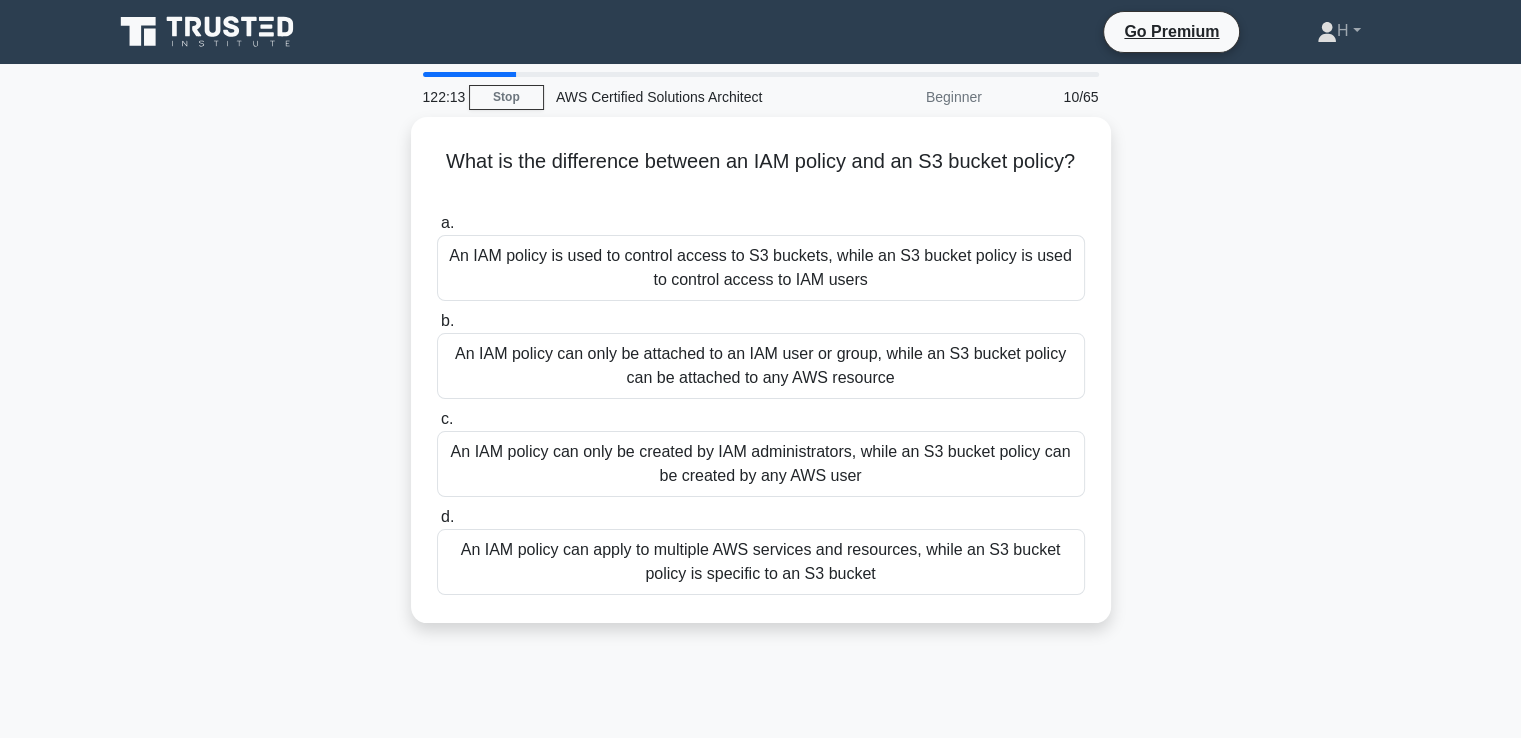 click on "What is the difference between an IAM policy and an S3 bucket policy?
.spinner_0XTQ{transform-origin:center;animation:spinner_y6GP .75s linear infinite}@keyframes spinner_y6GP{100%{transform:rotate(360deg)}}
a.
An IAM policy is used to control access to S3 buckets, while an S3 bucket policy is used to control access to IAM users
b. c. d." at bounding box center [761, 382] 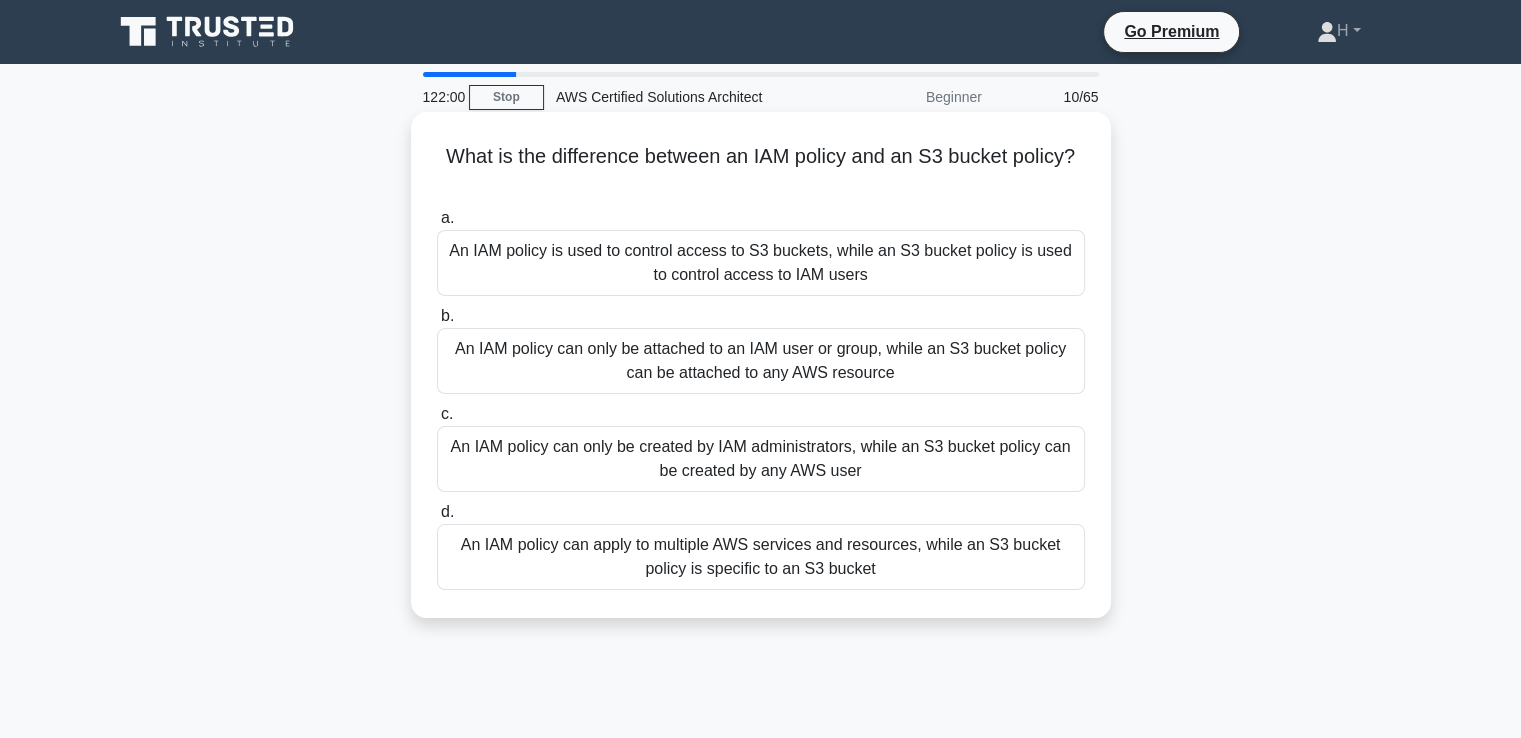 click on "An IAM policy can apply to multiple AWS services and resources, while an S3 bucket policy is specific to an S3 bucket" at bounding box center [761, 557] 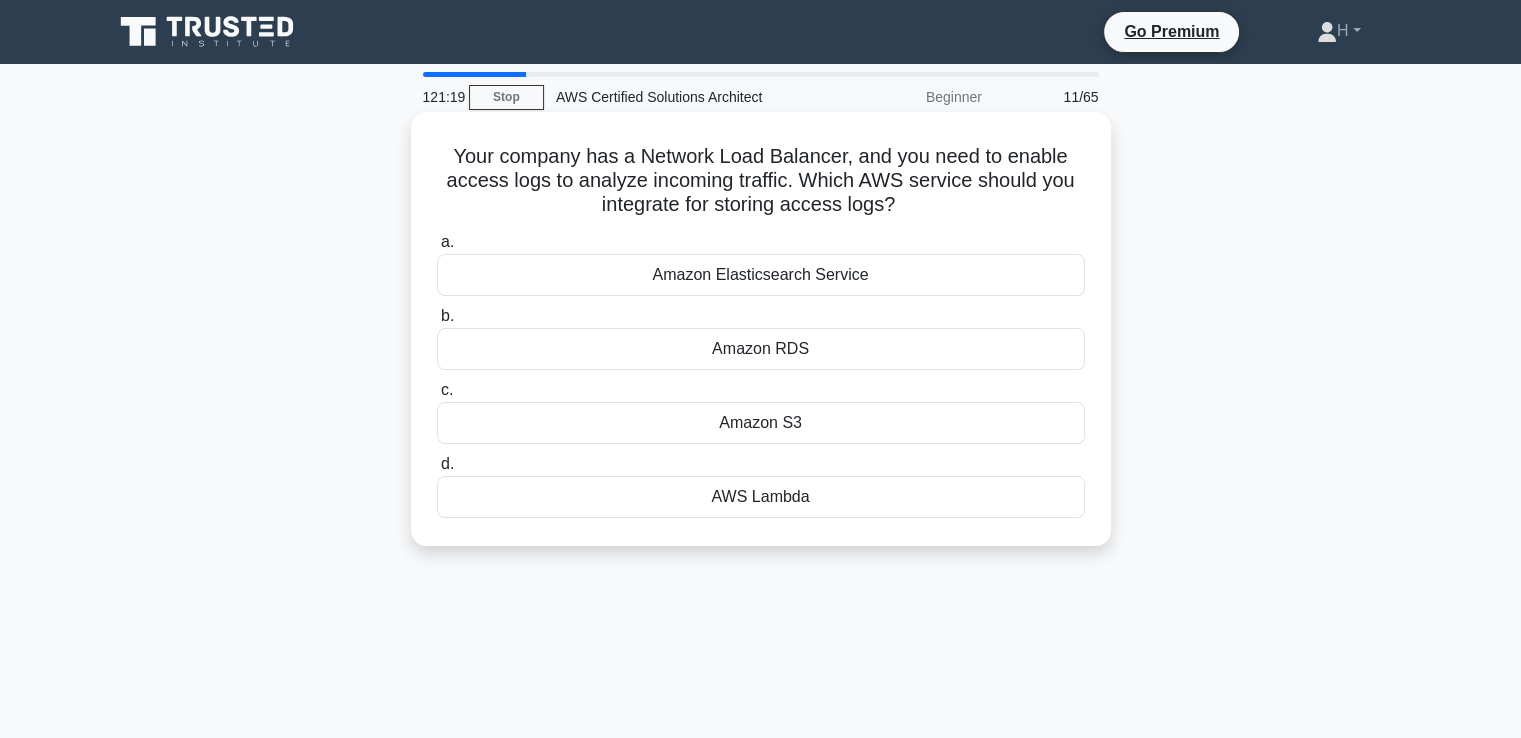 click on "Amazon Elasticsearch Service" at bounding box center (761, 275) 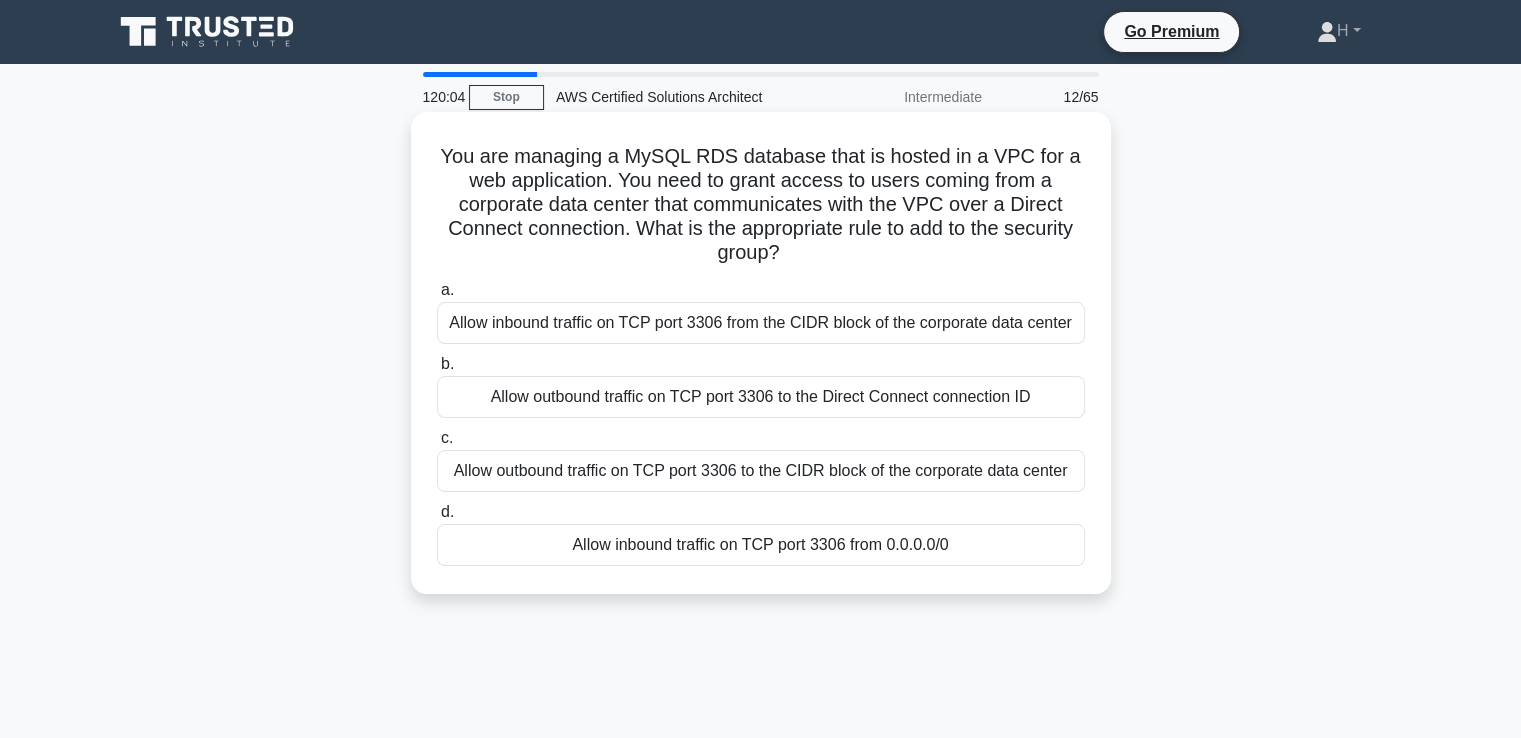 drag, startPoint x: 953, startPoint y: 547, endPoint x: 424, endPoint y: 159, distance: 656.03735 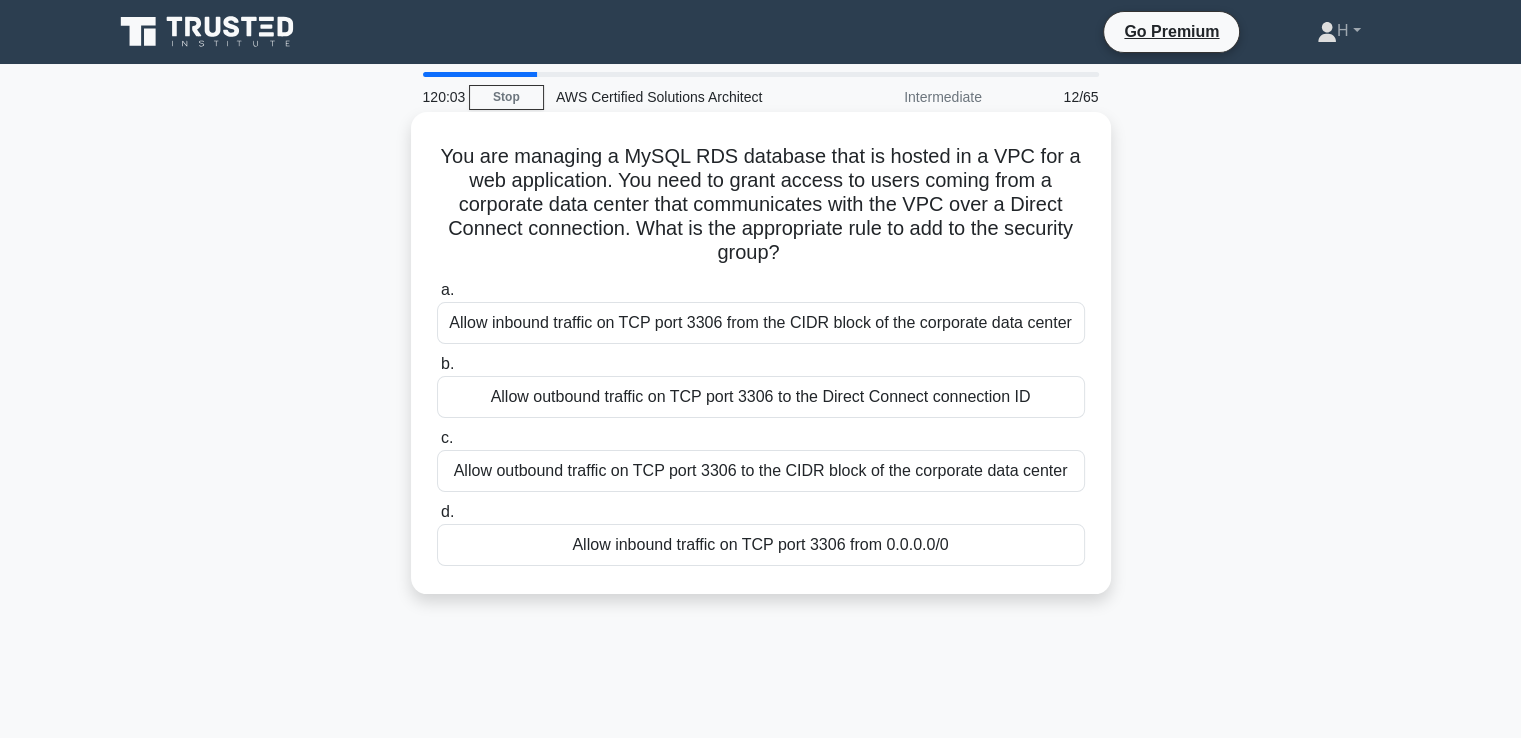 copy on "You are managing a MySQL RDS database that is hosted in a VPC for a web application. You need to grant access to users coming from a corporate data center that communicates with the VPC over a Direct Connect connection. What is the appropriate rule to add to the security group?
.spinner_0XTQ{transform-origin:center;animation:spinner_0XTQ .75s linear infinite}@keyframes spinner_0XTQ{100%{transform:rotate(360deg)}}
a.
Allow inbound traffic on TCP port 3306 from the CIDR block of the corporate data center
b.
Allow outbound traffic on TCP port 3306 to the Direct Connect connection ID
c.
Allow outbound traffic on TCP port 3306 to the CIDR block of the corporate data center
d.
Allow inbound traffic on TCP port 3..." 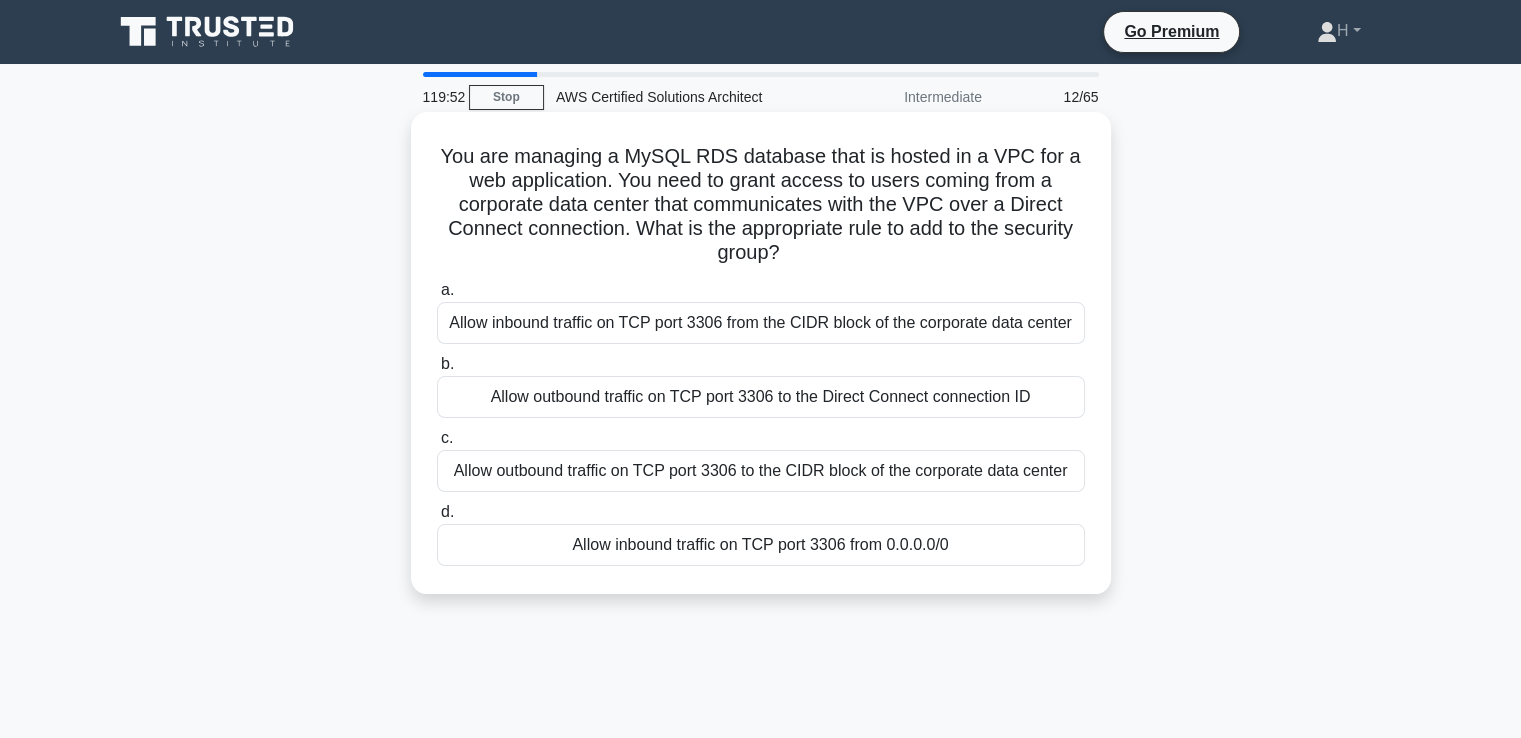 click on "Allow inbound traffic on TCP port 3306 from the CIDR block of the corporate data center" at bounding box center (761, 323) 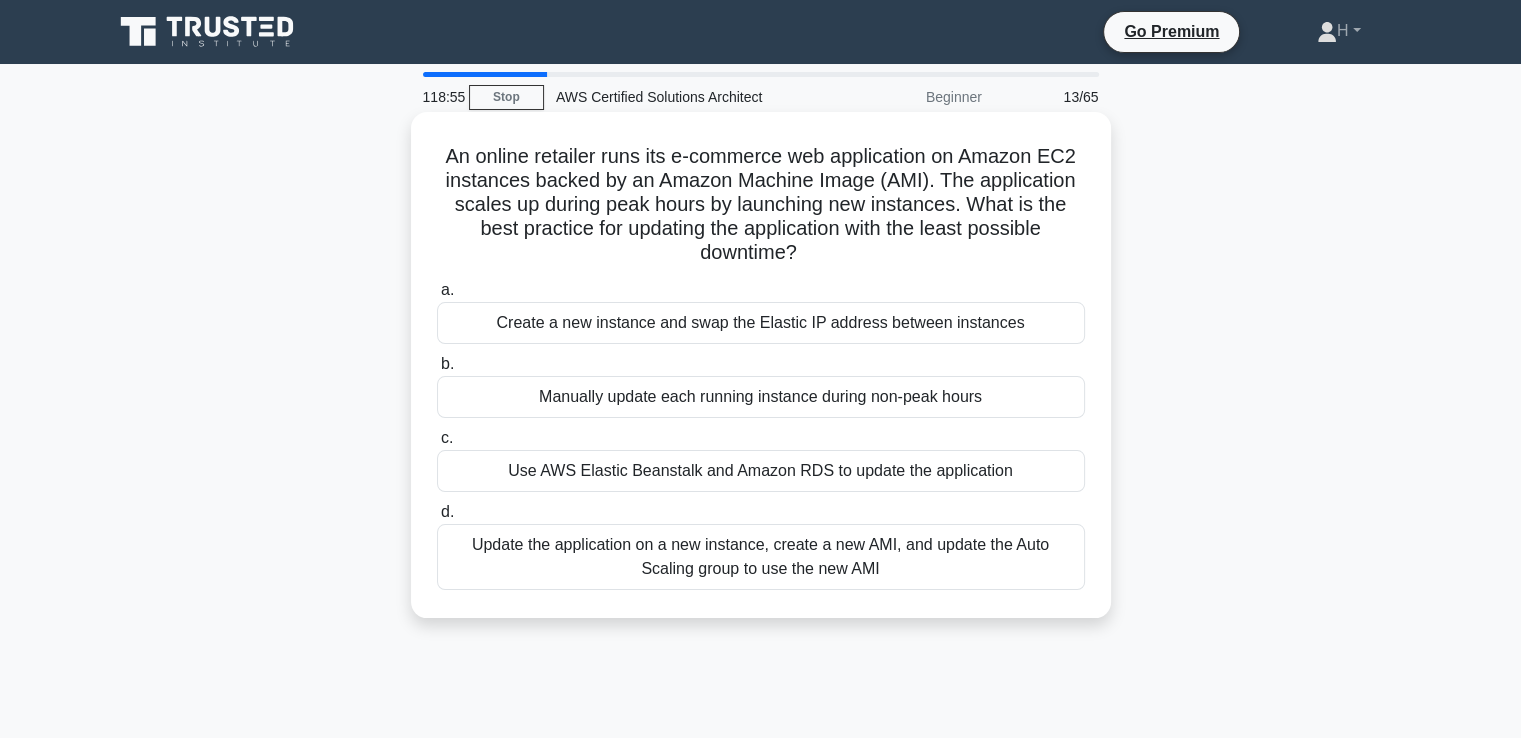 click on "Use AWS Elastic Beanstalk and Amazon RDS to update the application" at bounding box center [761, 471] 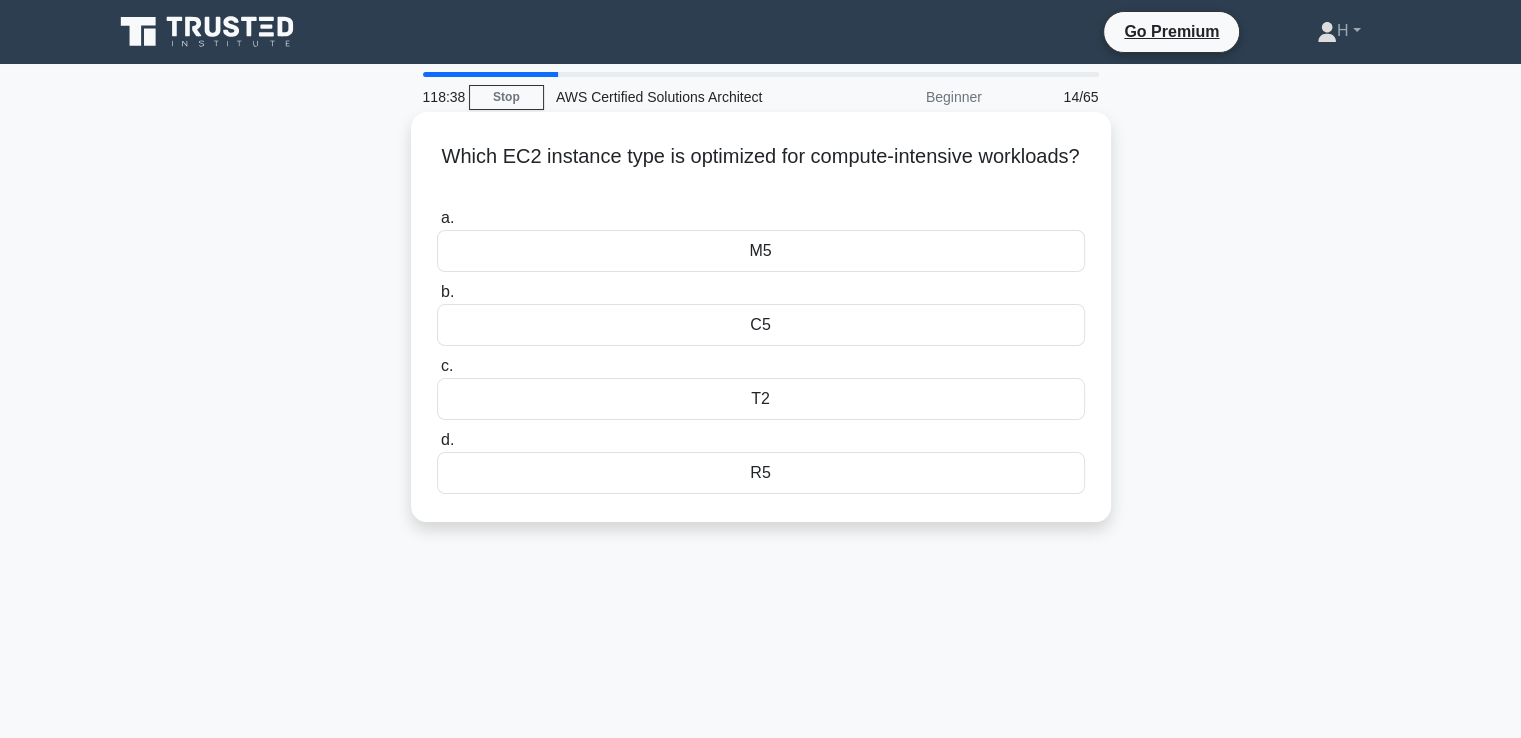 click on "C5" at bounding box center (761, 325) 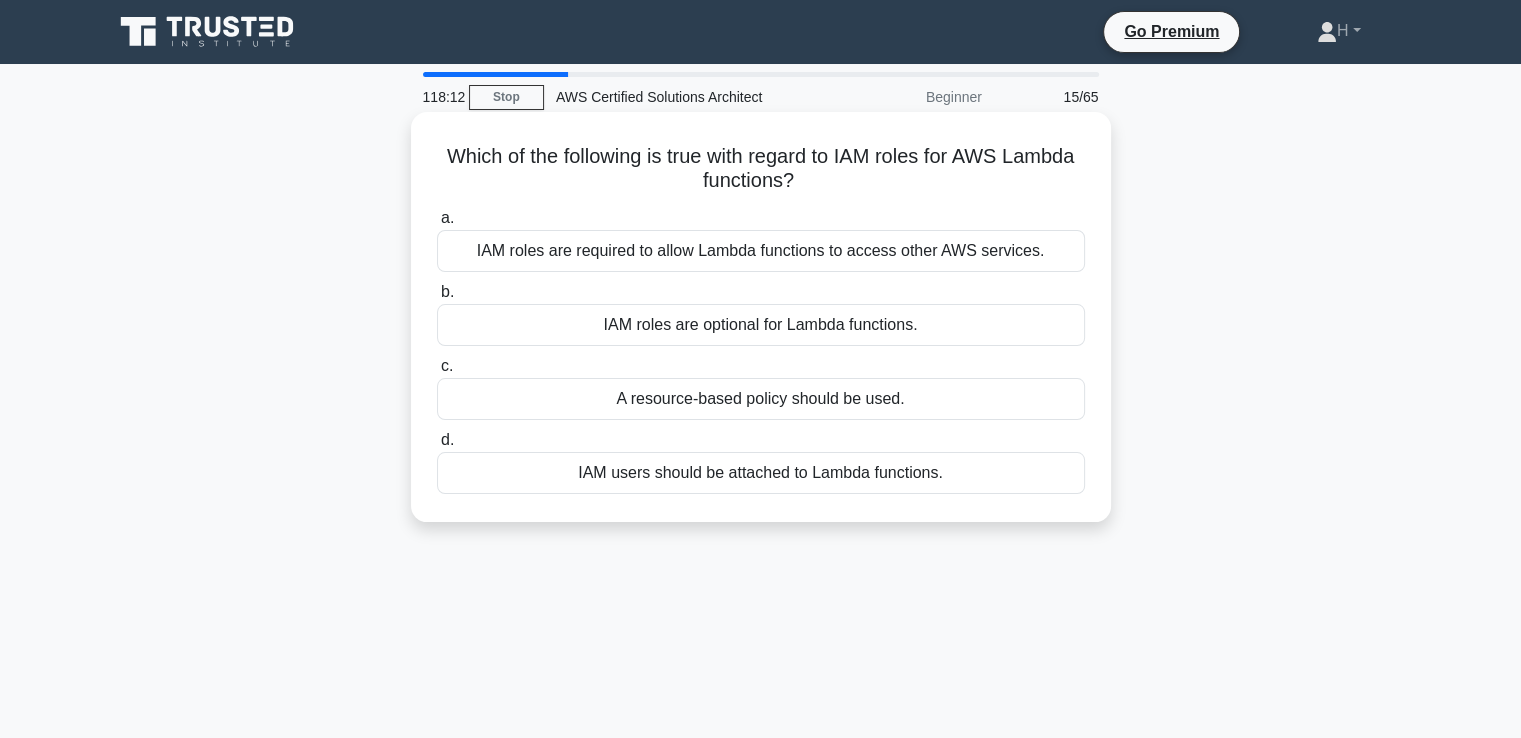 drag, startPoint x: 965, startPoint y: 477, endPoint x: 461, endPoint y: 156, distance: 597.5425 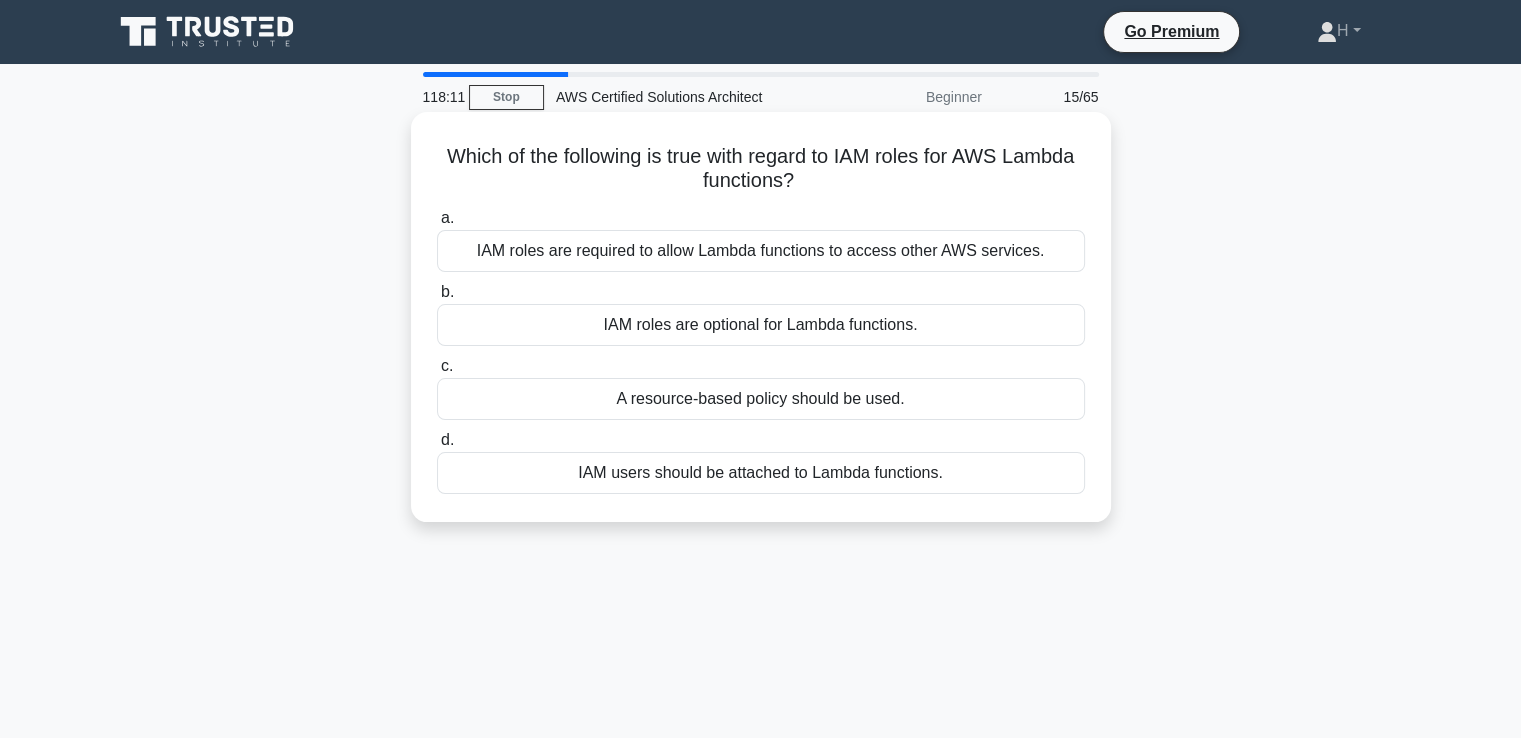 copy on "Which of the following is true with regard to IAM roles for AWS Lambda functions?
.spinner_0XTQ{transform-origin:center;animation:spinner_y6GP .75s linear infinite}@keyframes spinner_y6GP{100%{transform:rotate(360deg)}}
a.
IAM roles are required to allow Lambda functions to access other AWS services.
b.
IAM roles are optional for Lambda functions.
c.
A resource-based policy should be used.
d.
IAM users should be attached to Lambda functions." 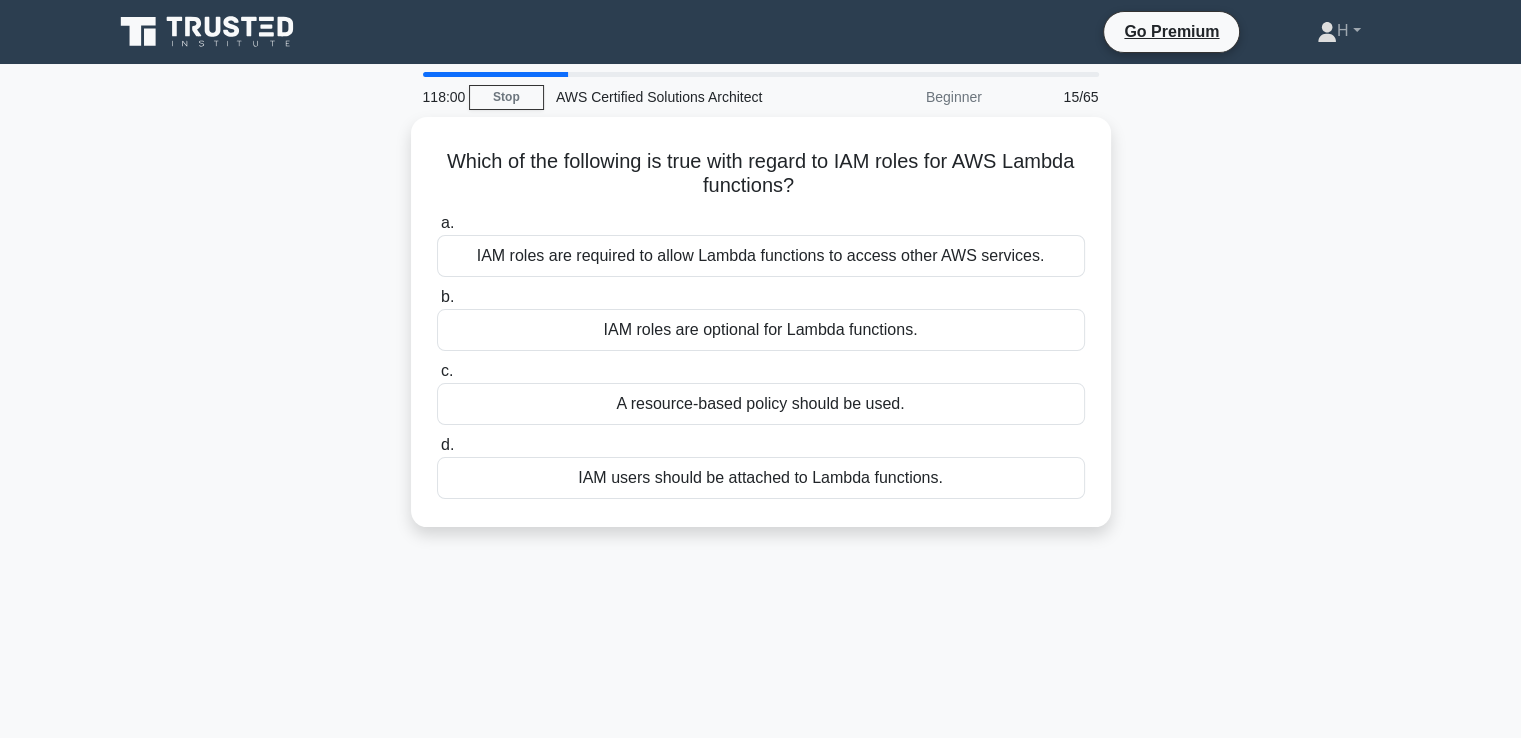 click on "Which of the following is true with regard to IAM roles for AWS Lambda functions?
.spinner_0XTQ{transform-origin:center;animation:spinner_y6GP .75s linear infinite}@keyframes spinner_y6GP{100%{transform:rotate(360deg)}}
a.
IAM roles are required to allow Lambda functions to access other AWS services.
b. c. d." at bounding box center (761, 334) 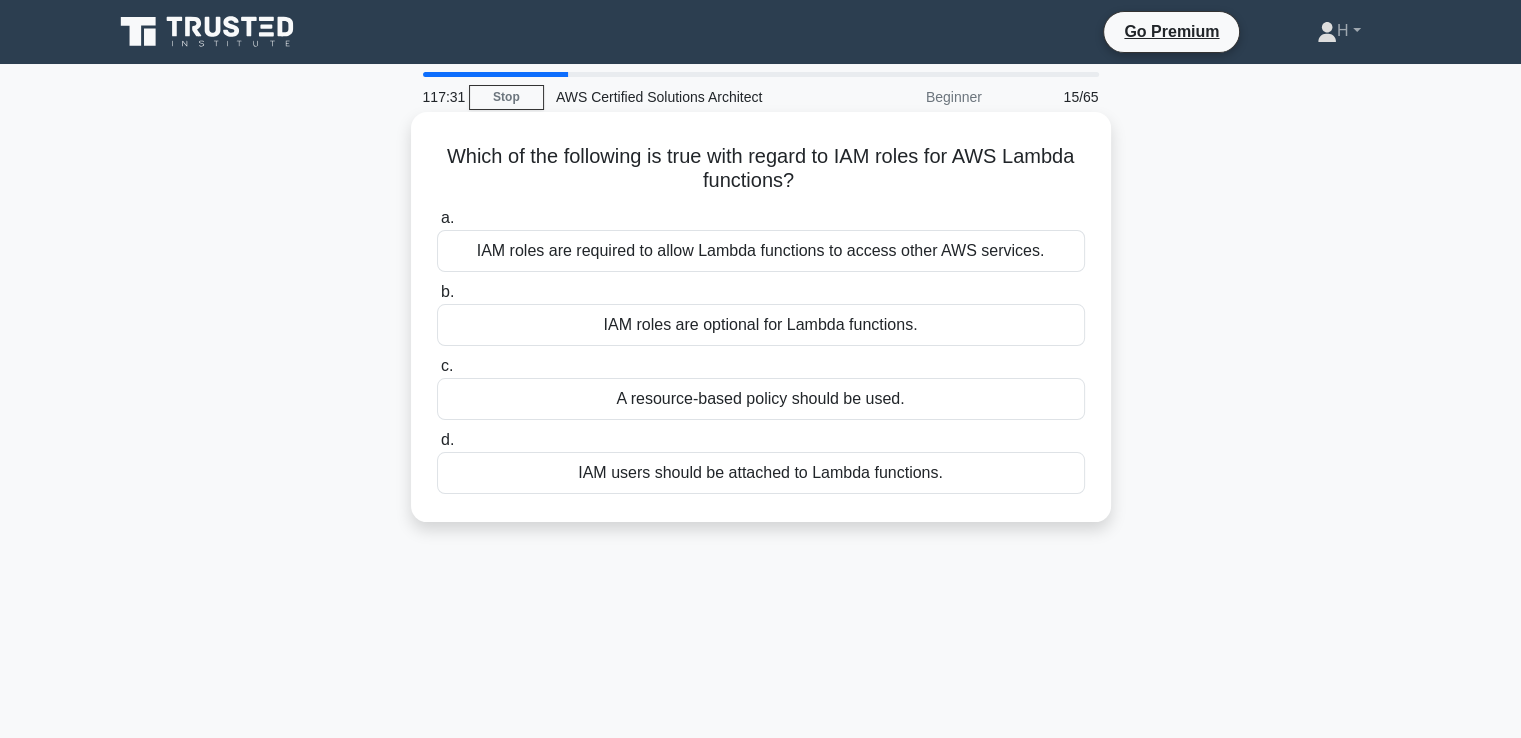 click on "IAM roles are required to allow Lambda functions to access other AWS services." at bounding box center (761, 251) 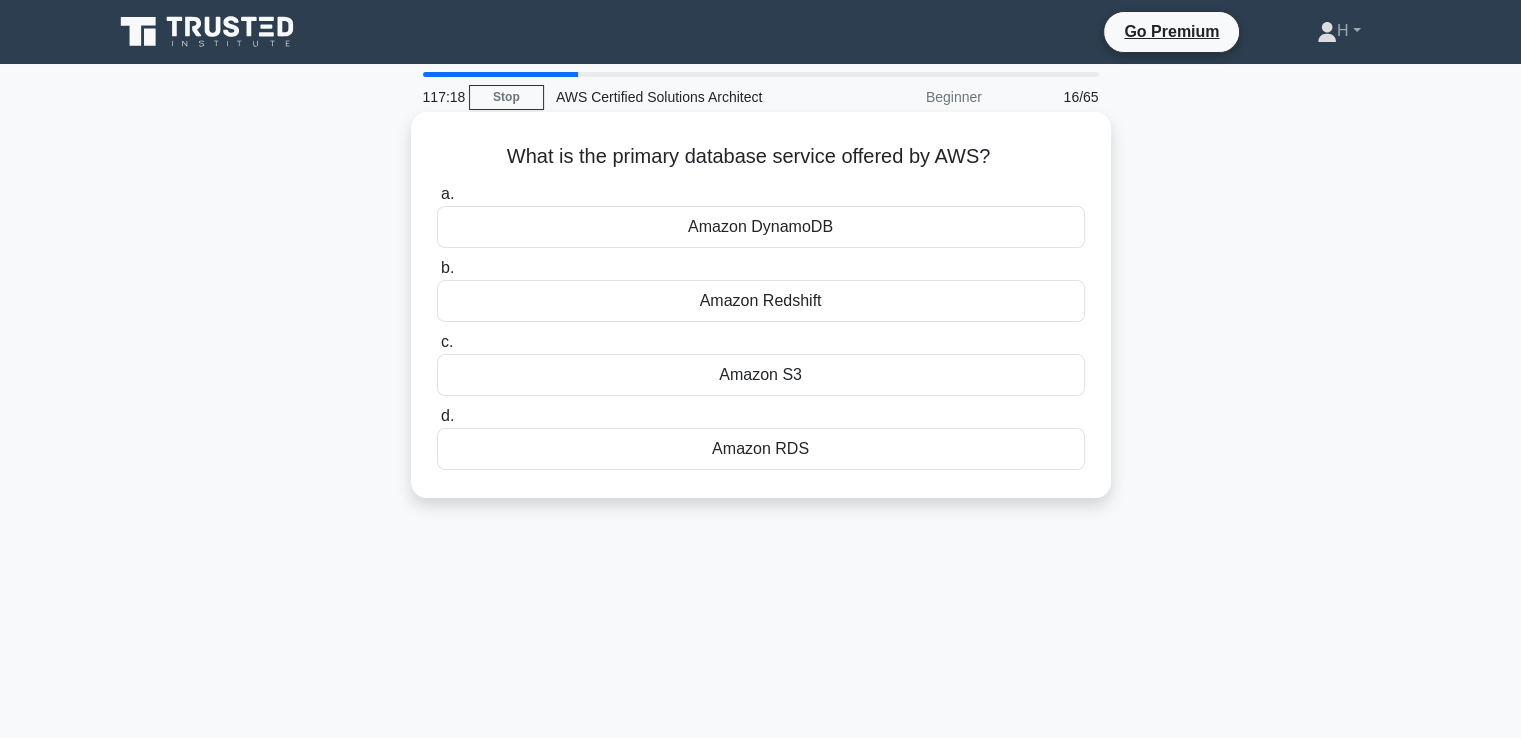 drag, startPoint x: 492, startPoint y: 146, endPoint x: 832, endPoint y: 459, distance: 462.13525 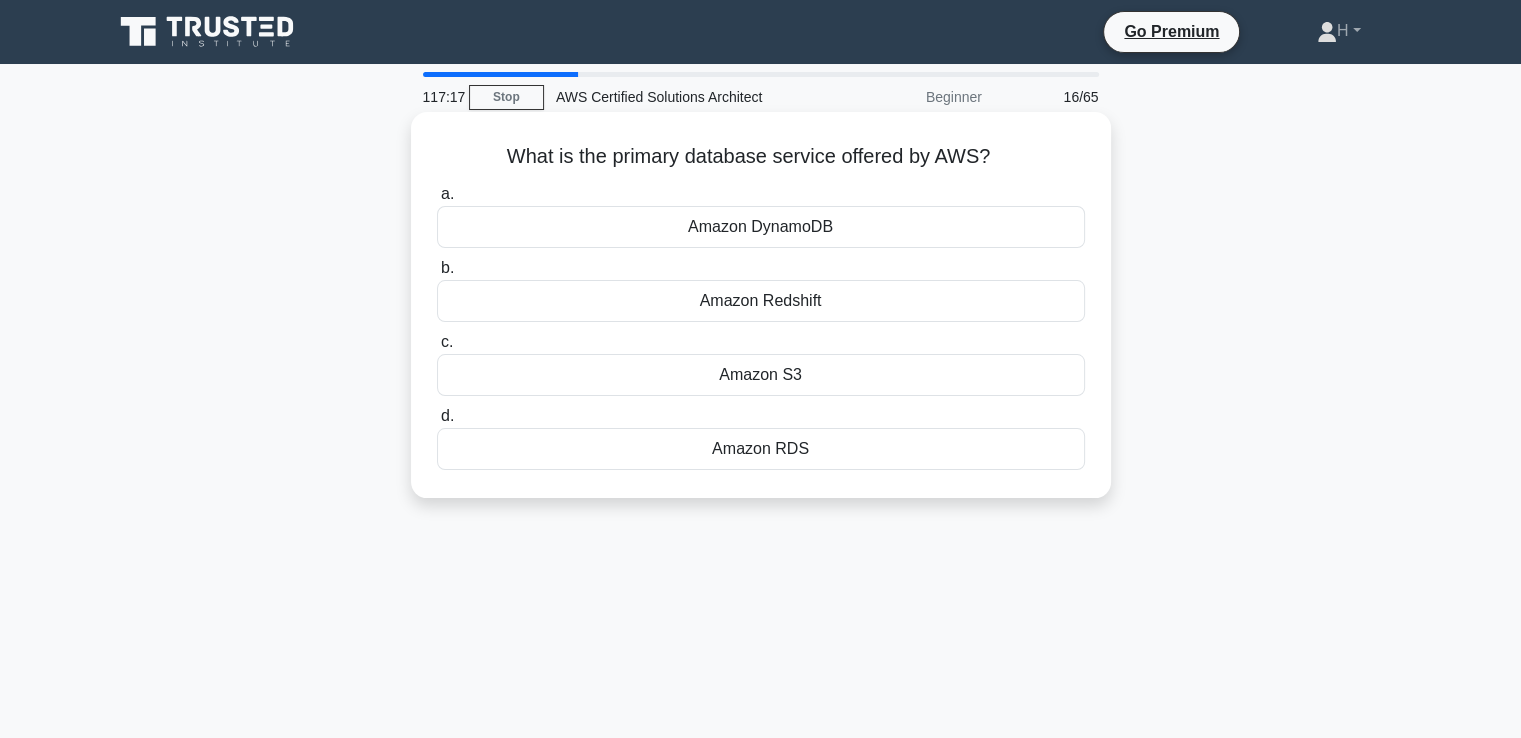copy on "What is the primary database service offered by AWS?
.spinner_0XTQ{transform-origin:center;animation:spinner_y6GP .75s linear infinite}@keyframes spinner_y6GP{100%{transform:rotate(360deg)}}
a.
Amazon DynamoDB
b.
Amazon Redshift
c.
Amazon S3
d.
Amazon RDS" 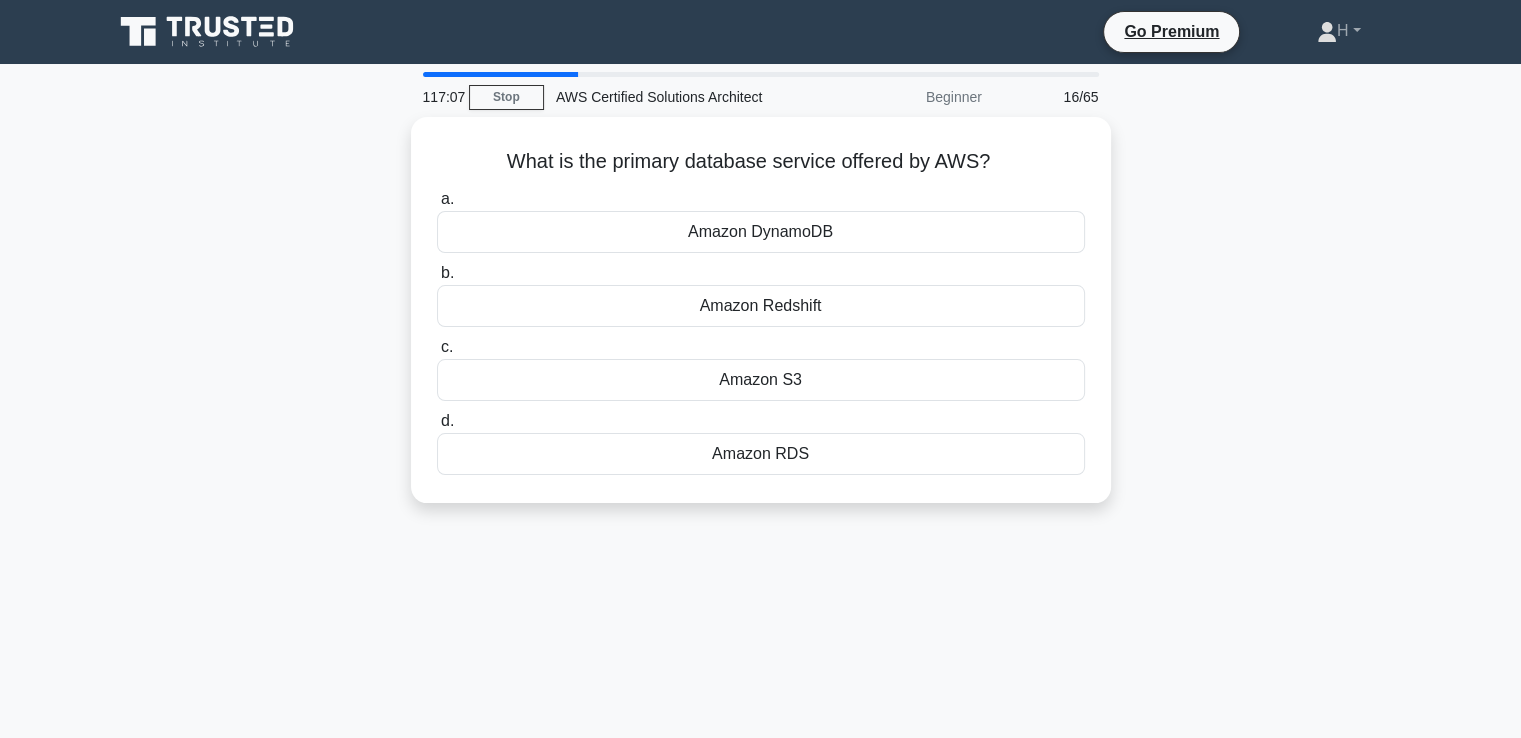 click on "117:07
Stop
AWS Certified Solutions Architect
Beginner
16/65
What is the primary database service offered by AWS?
.spinner_0XTQ{transform-origin:center;animation:spinner_y6GP .75s linear infinite}@keyframes spinner_y6GP{100%{transform:rotate(360deg)}}
a." at bounding box center (761, 572) 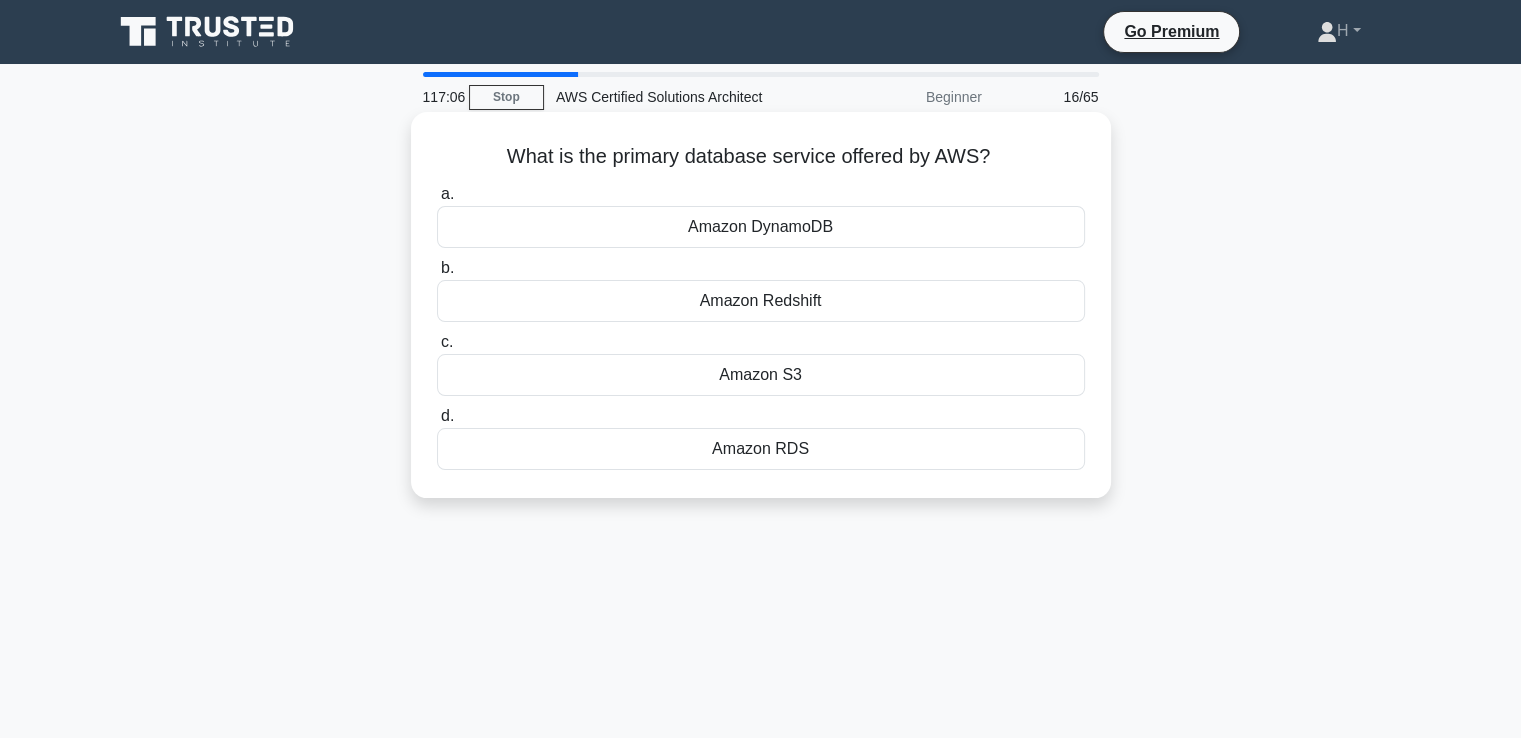 click on "Amazon RDS" at bounding box center (761, 449) 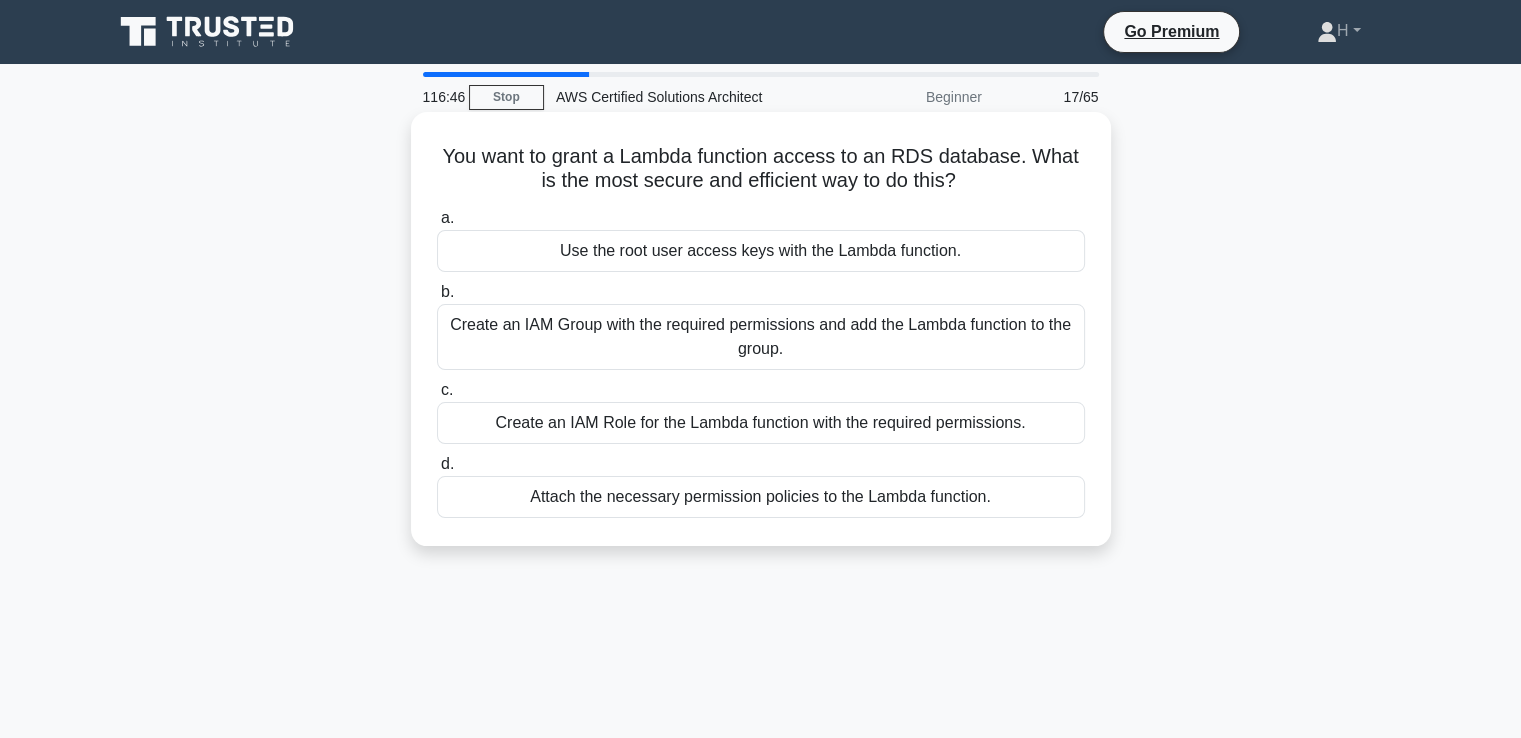click on "Create an IAM Role for the Lambda function with the required permissions." at bounding box center [761, 423] 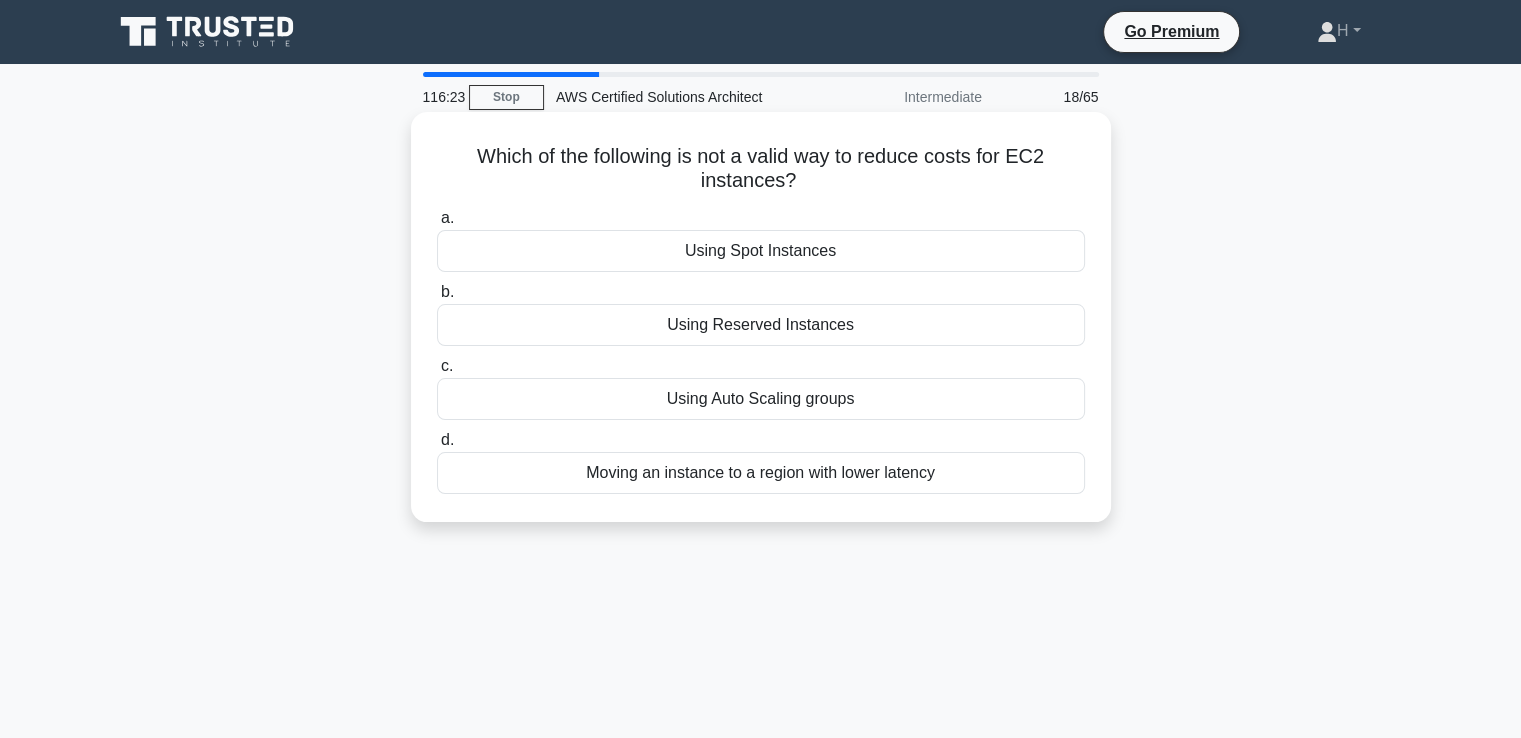 click on "Moving an instance to a region with lower latency" at bounding box center (761, 473) 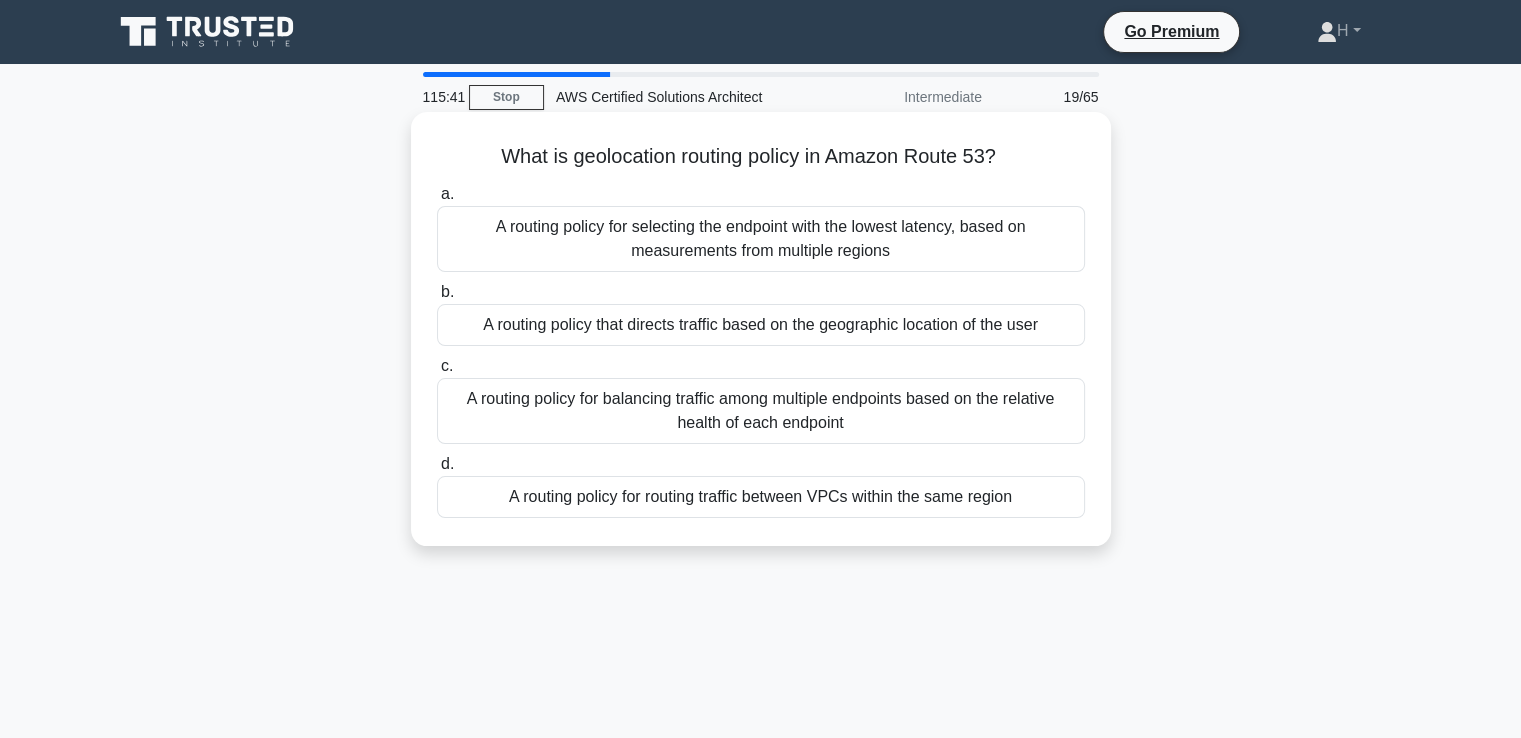 click on "A routing policy that directs traffic based on the geographic location of the user" at bounding box center (761, 325) 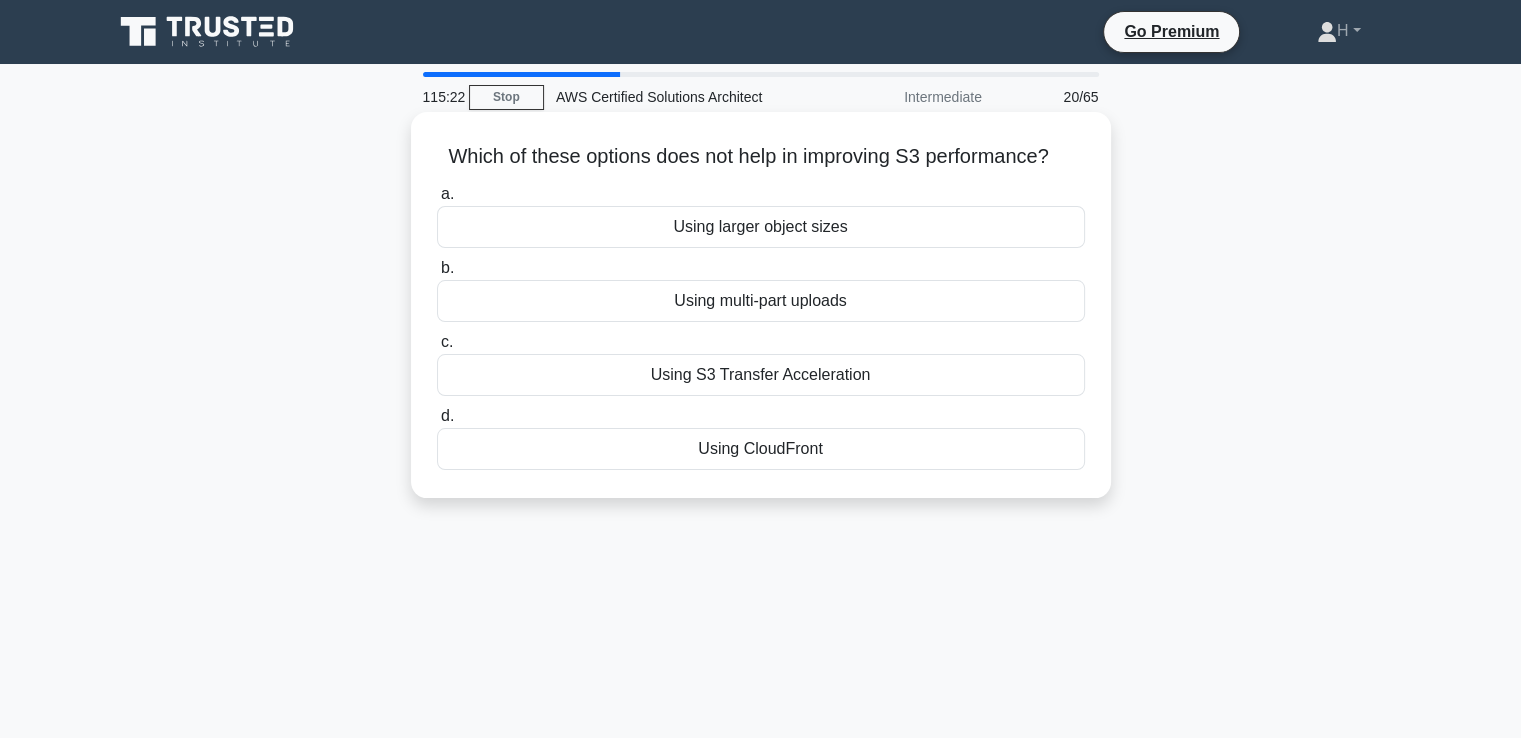 drag, startPoint x: 428, startPoint y: 135, endPoint x: 875, endPoint y: 449, distance: 546.2646 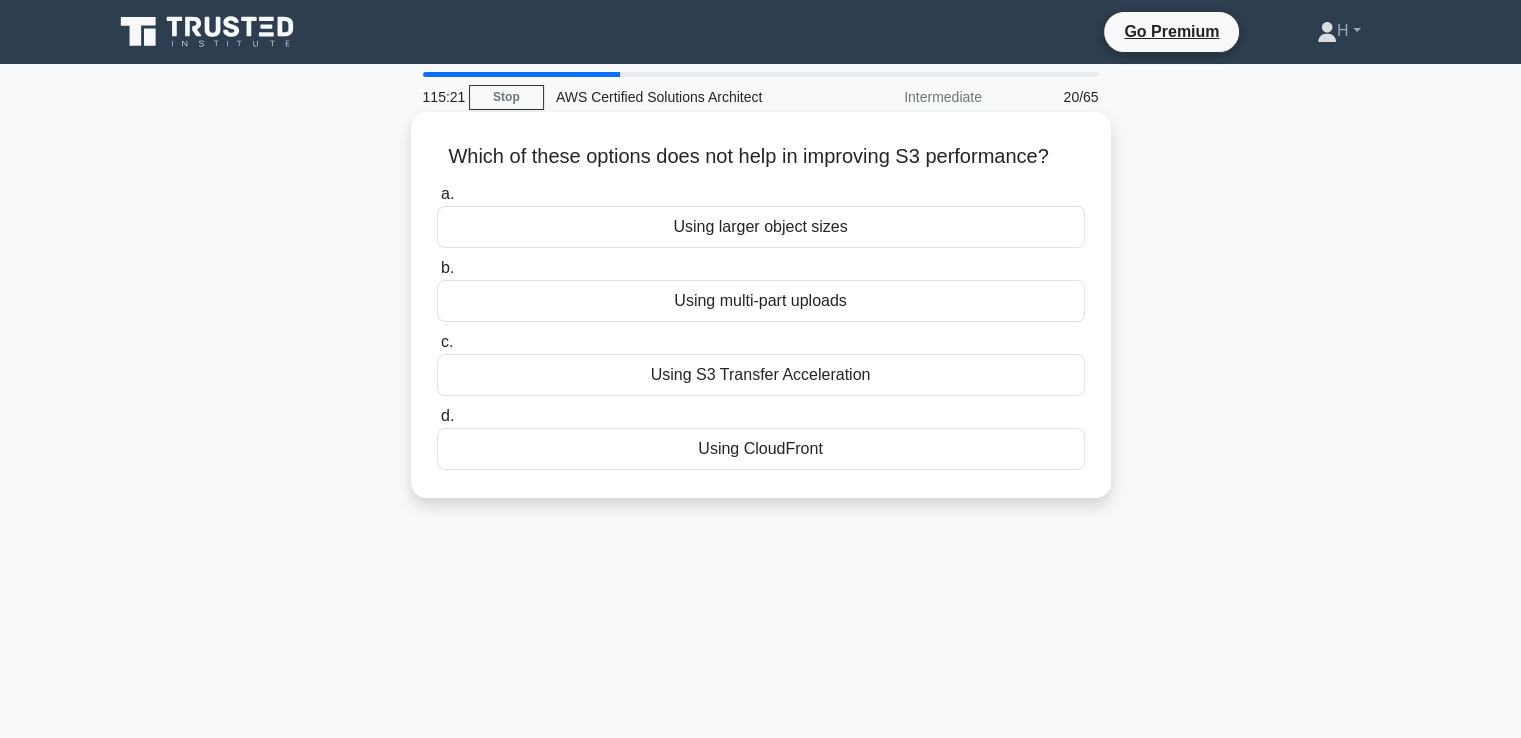 copy on "Which of these options does not help in improving S3 performance?
.spinner_0XTQ{transform-origin:center;animation:spinner_y6GP .75s linear infinite}@keyframes spinner_y6GP{100%{transform:rotate(360deg)}}
a.
Using larger object sizes
b.
Using multi-part uploads
c.
Using S3 Transfer Acceleration
d.
Using CloudFront" 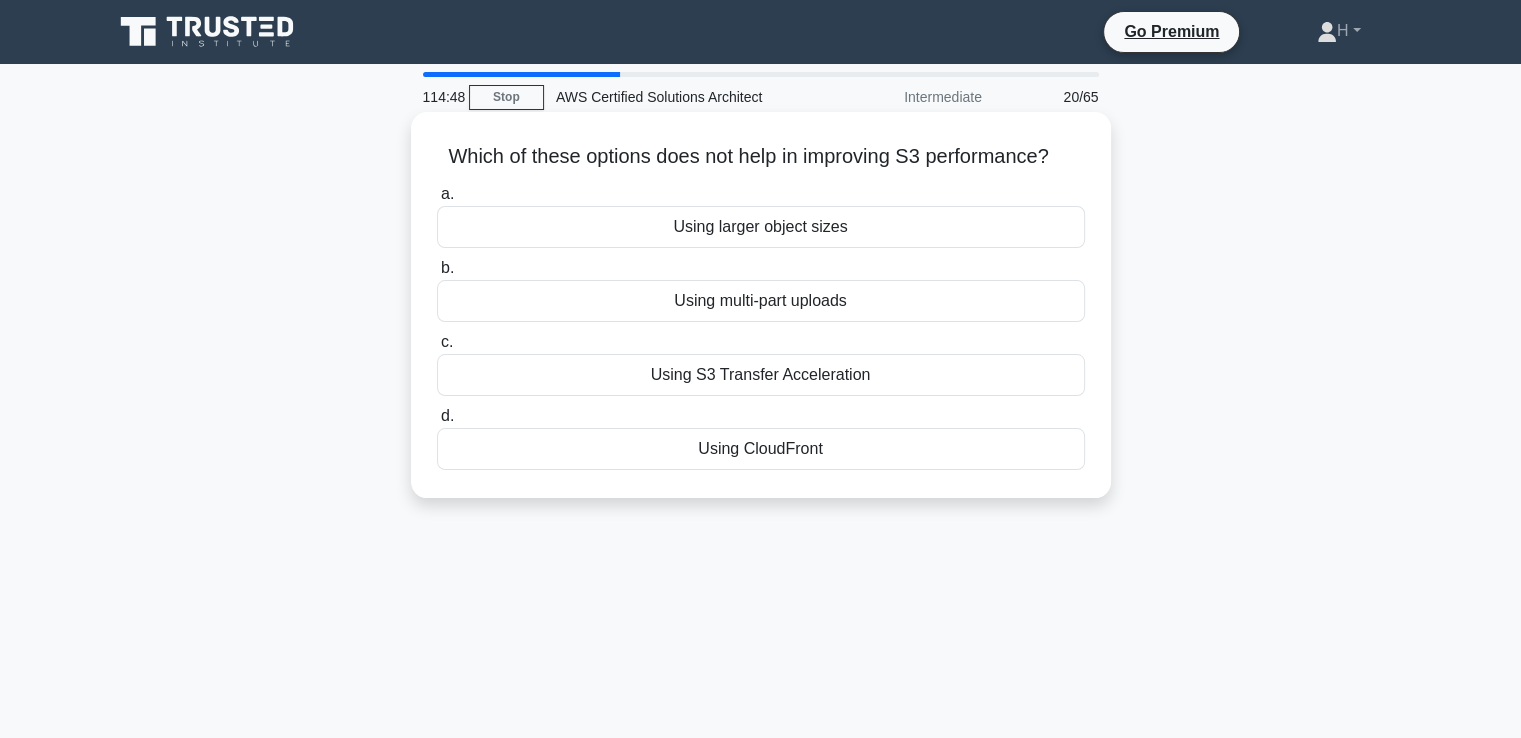 click on "Using larger object sizes" at bounding box center [761, 227] 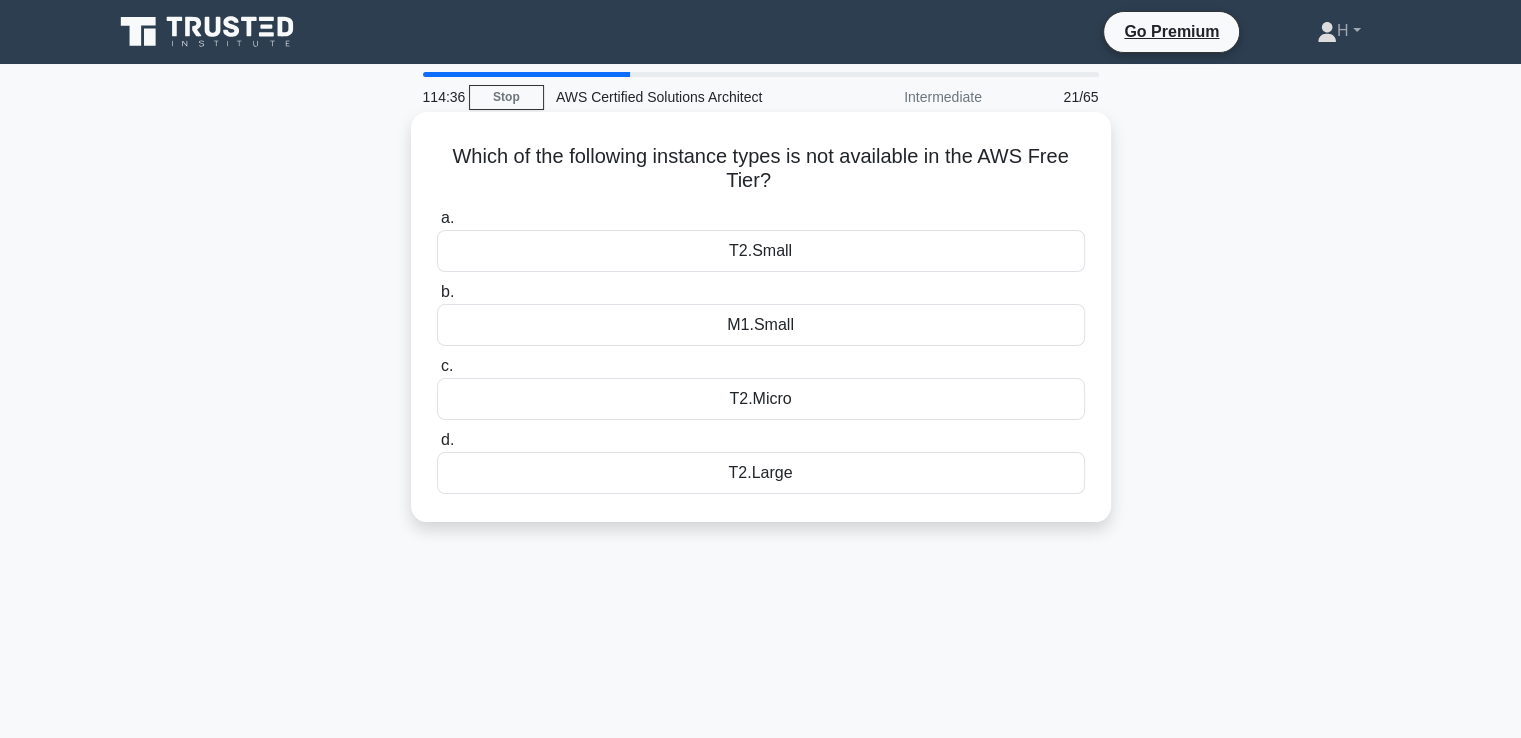 drag, startPoint x: 441, startPoint y: 145, endPoint x: 798, endPoint y: 489, distance: 495.7671 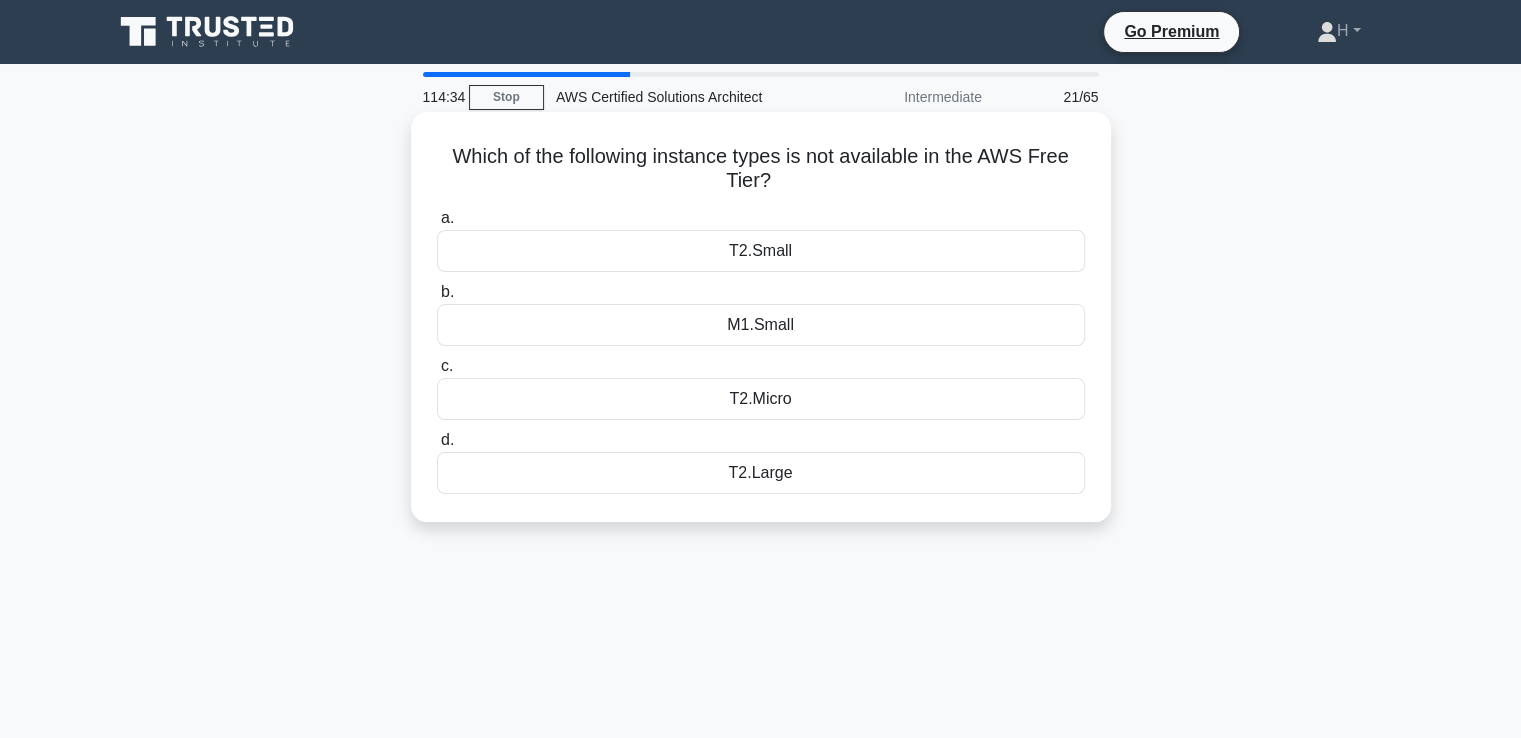 copy on "Which of the following instance types is not available in the AWS Free Tier?
.spinner_0XTQ{transform-origin:center;animation:spinner_0XTQ .75s linear infinite}@keyframes spinner_0XTQ{100%{transform:rotate(360deg)}}
a.
T2.Small
b.
M1.Small
c.
T2.Micro
d.
T2.Large" 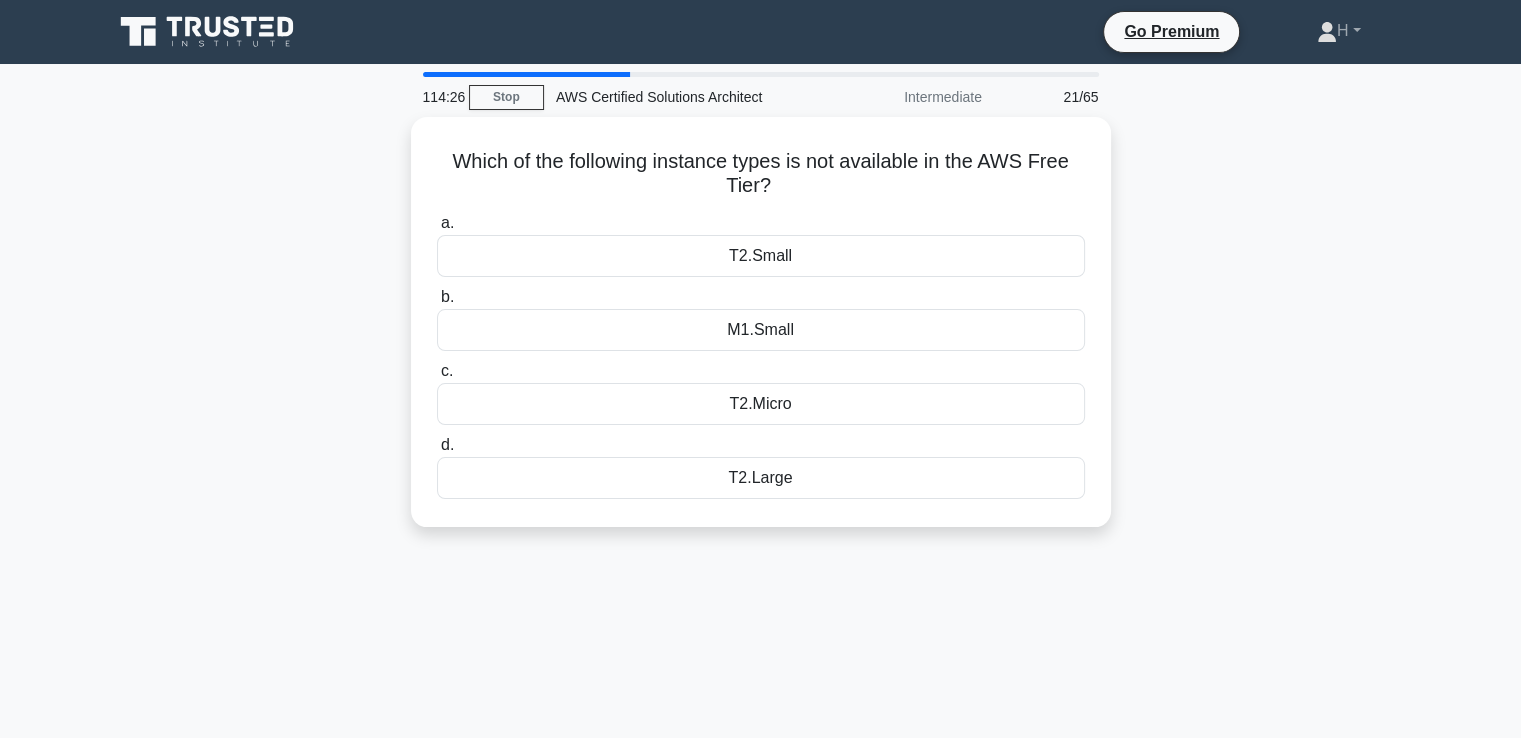 click on "Which of the following instance types is not available in the AWS Free Tier?
.spinner_0XTQ{transform-origin:center;animation:spinner_y6GP .75s linear infinite}@keyframes spinner_y6GP{100%{transform:rotate(360deg)}}
a.
T2.Small
b." at bounding box center (761, 334) 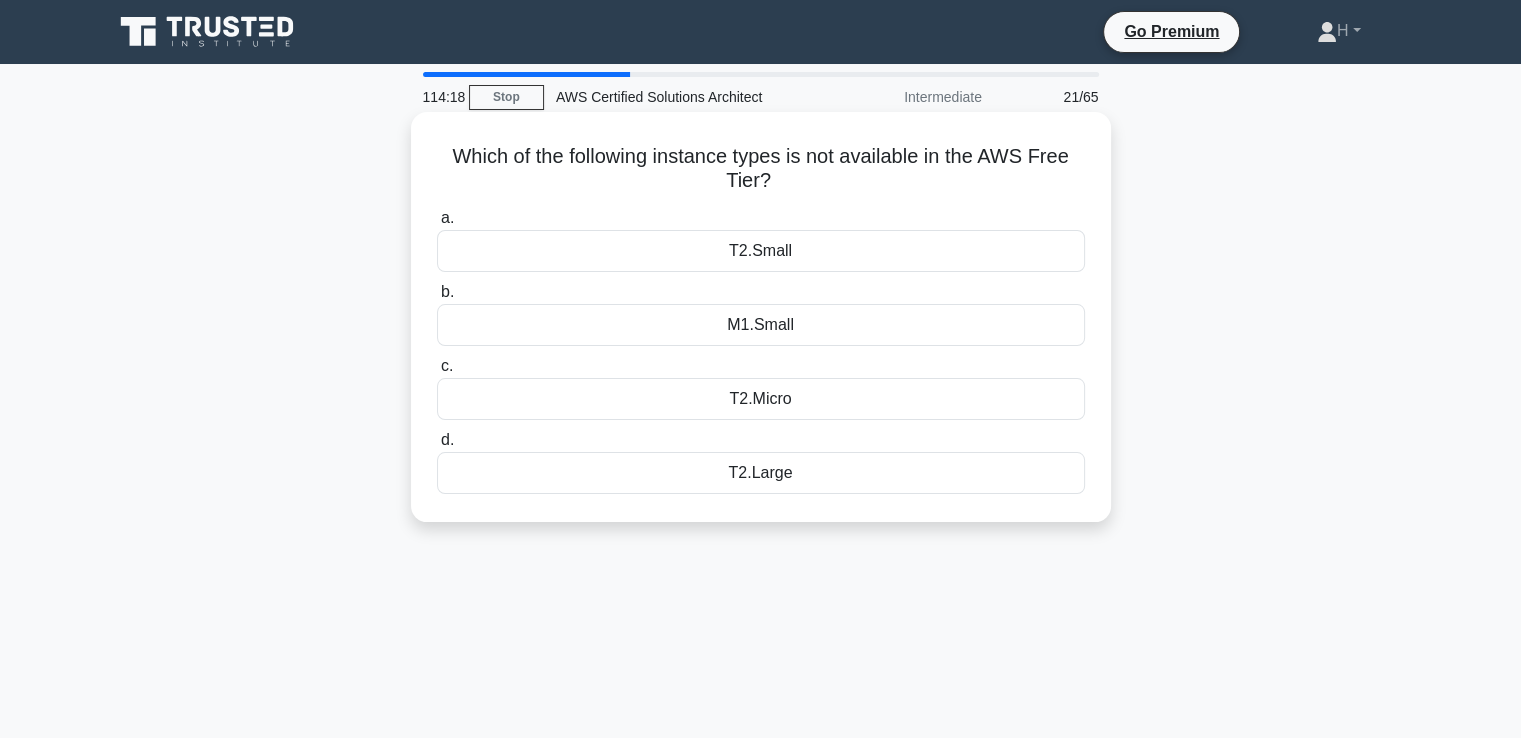 click on "T2.Large" at bounding box center (761, 473) 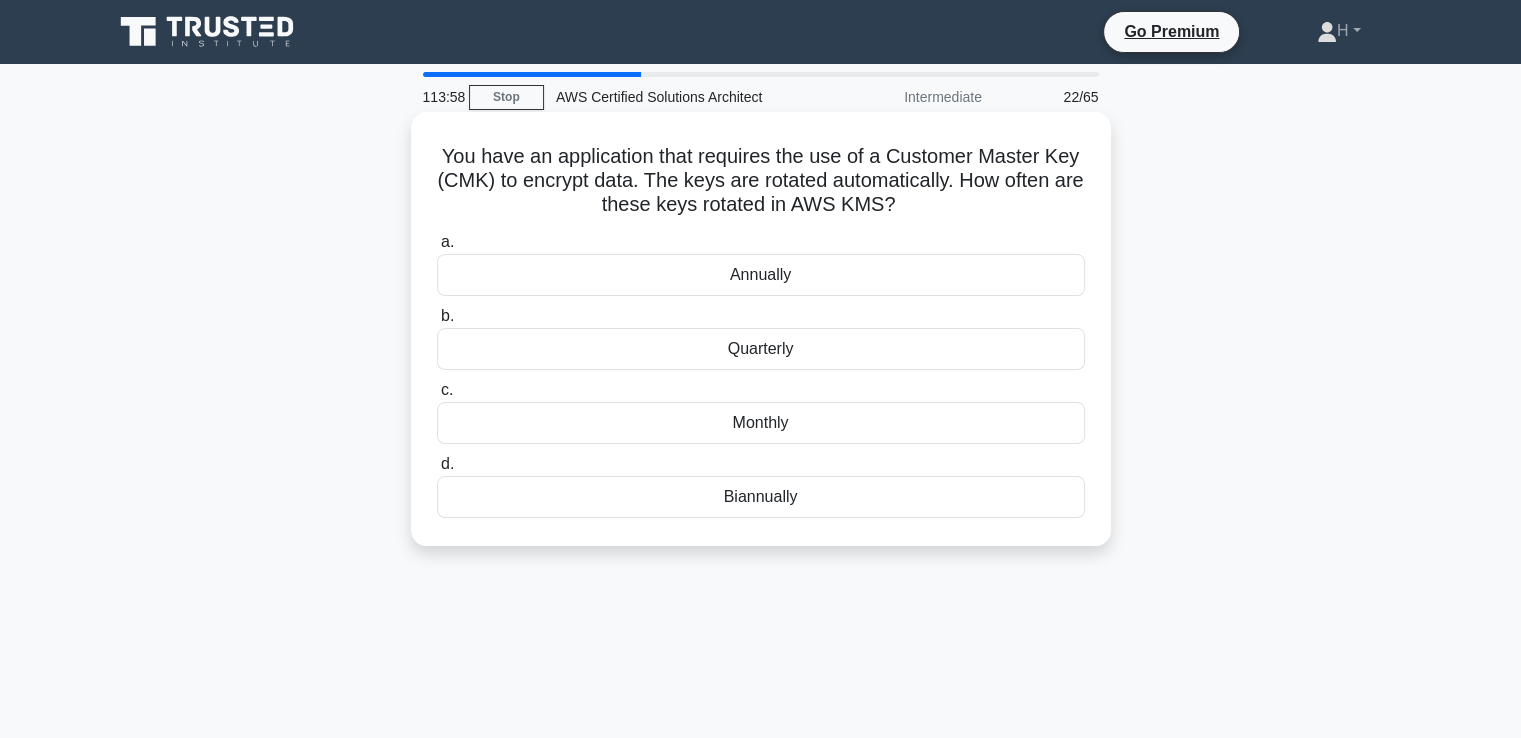 click on "Monthly" at bounding box center [761, 423] 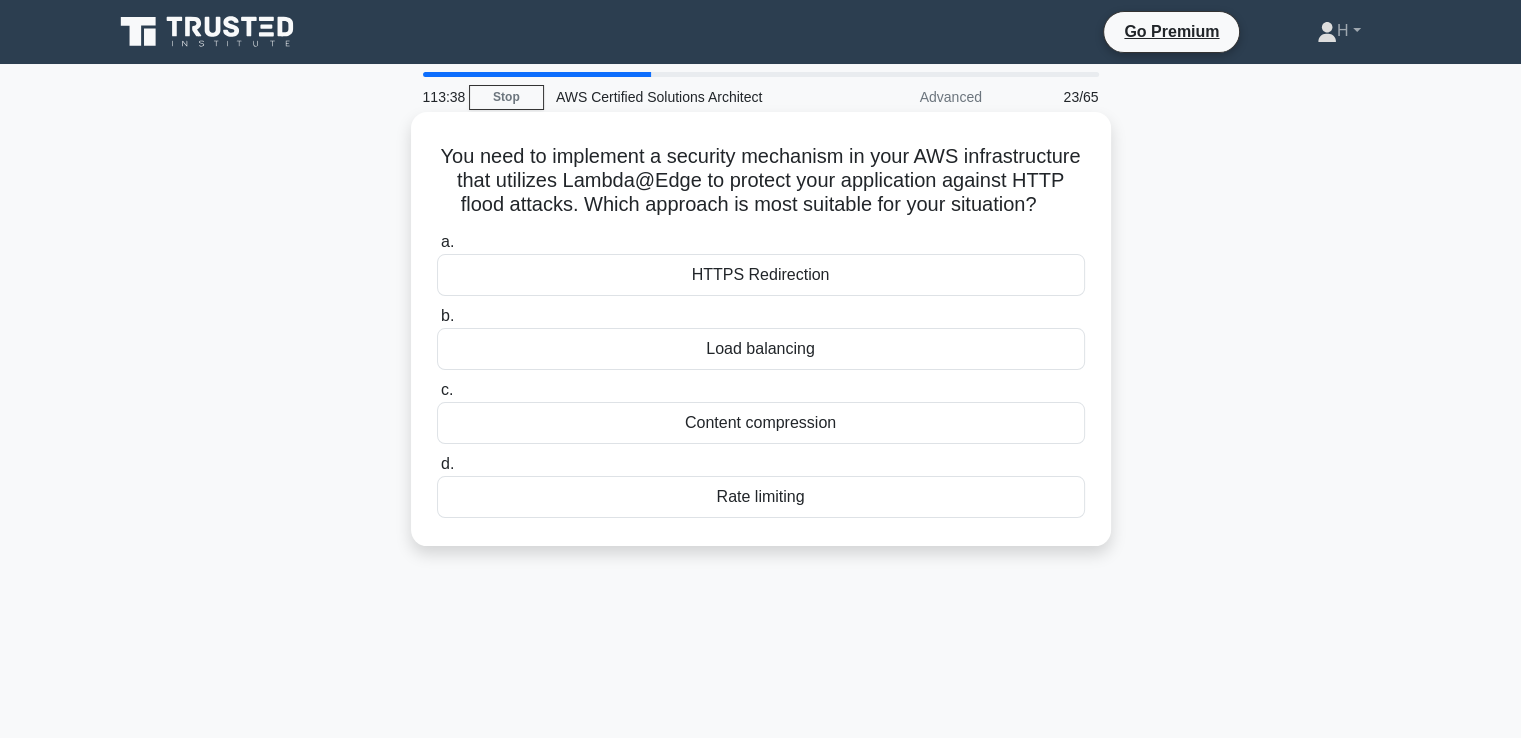 drag, startPoint x: 492, startPoint y: 145, endPoint x: 848, endPoint y: 511, distance: 510.58005 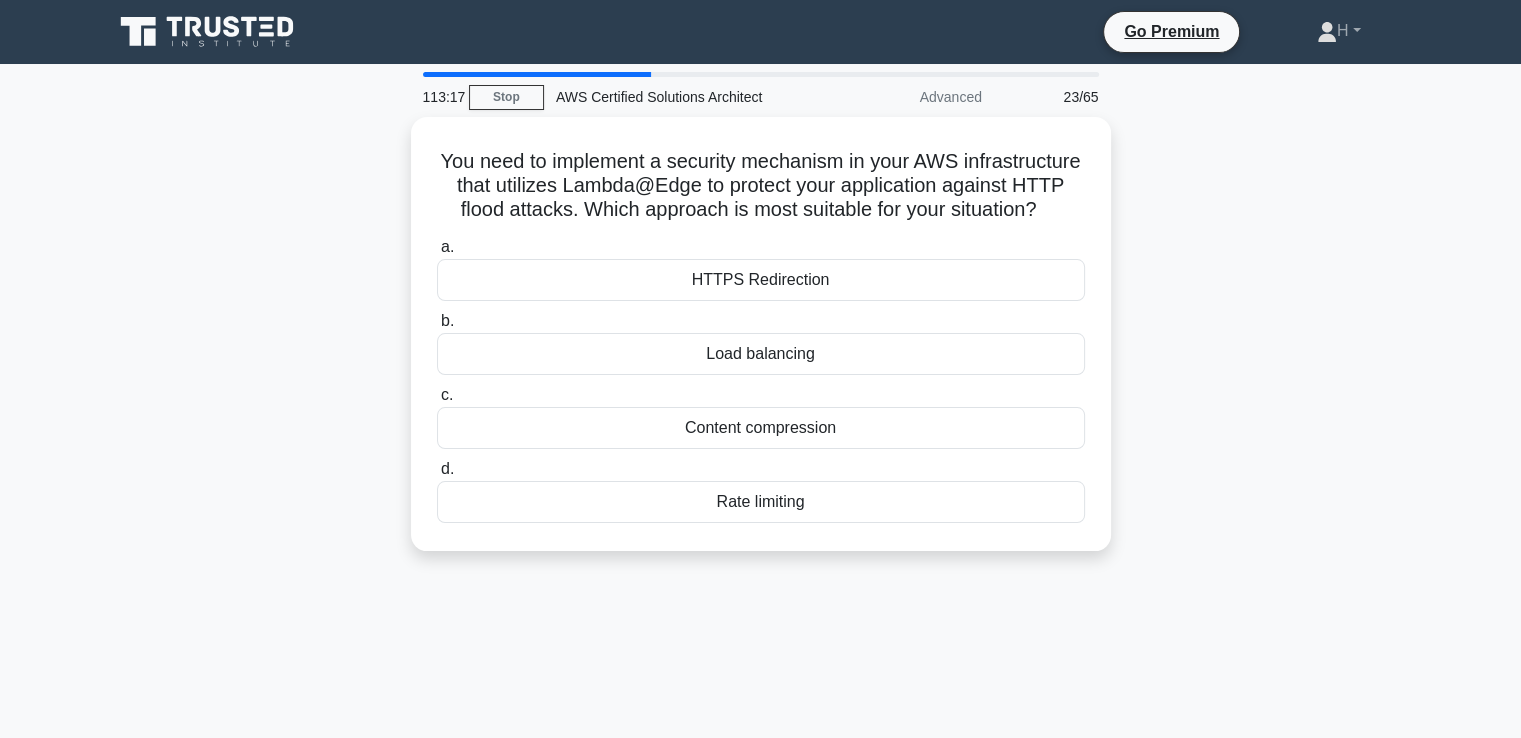 click on "You need to implement a security mechanism in your AWS infrastructure that utilizes Lambda@Edge to protect your application against HTTP flood attacks. Which approach is most suitable for your situation?
.spinner_0XTQ{transform-origin:center;animation:spinner_y6GP .75s linear infinite}@keyframes spinner_y6GP{100%{transform:rotate(360deg)}}
a.
HTTPS Redirection
b. c." at bounding box center [761, 346] 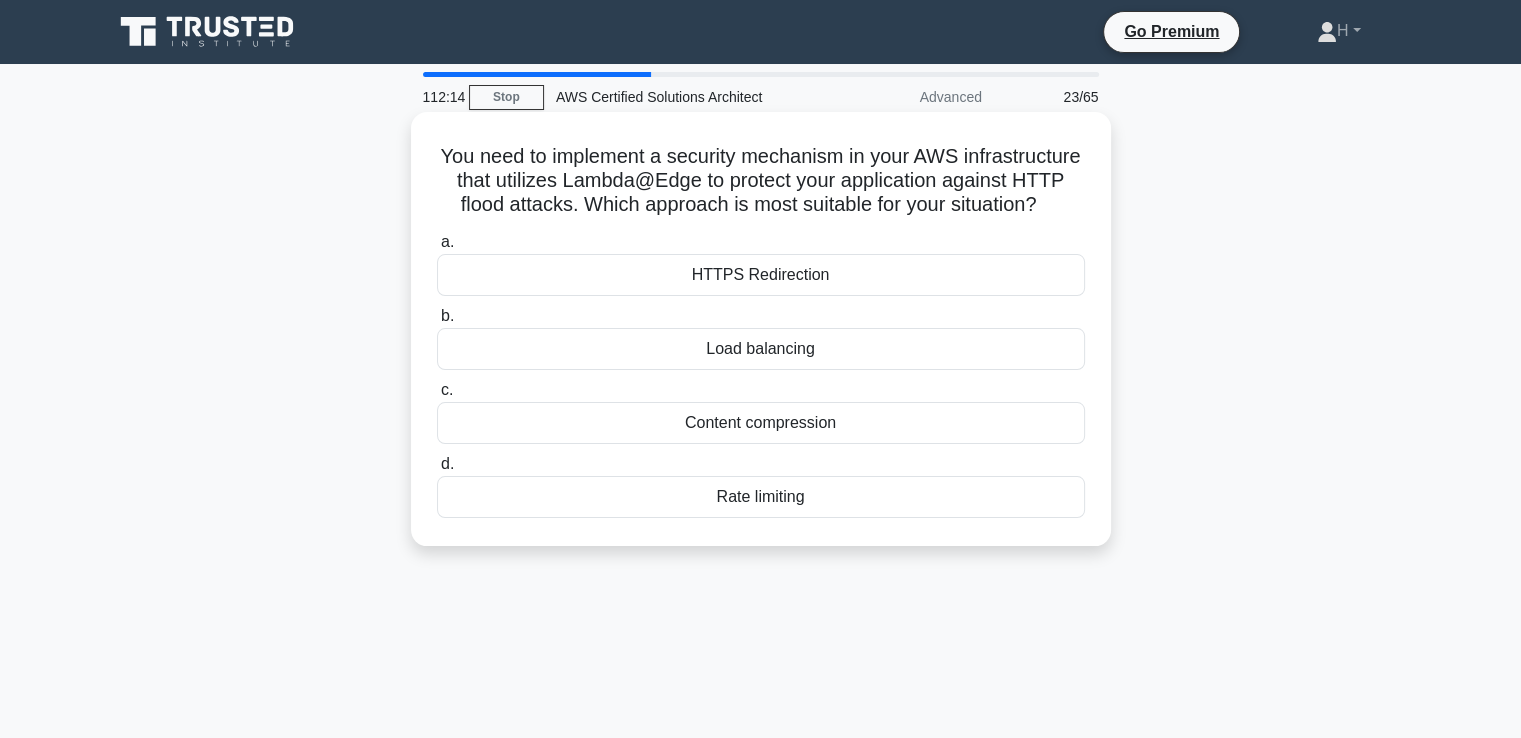 click on "Rate limiting" at bounding box center [761, 497] 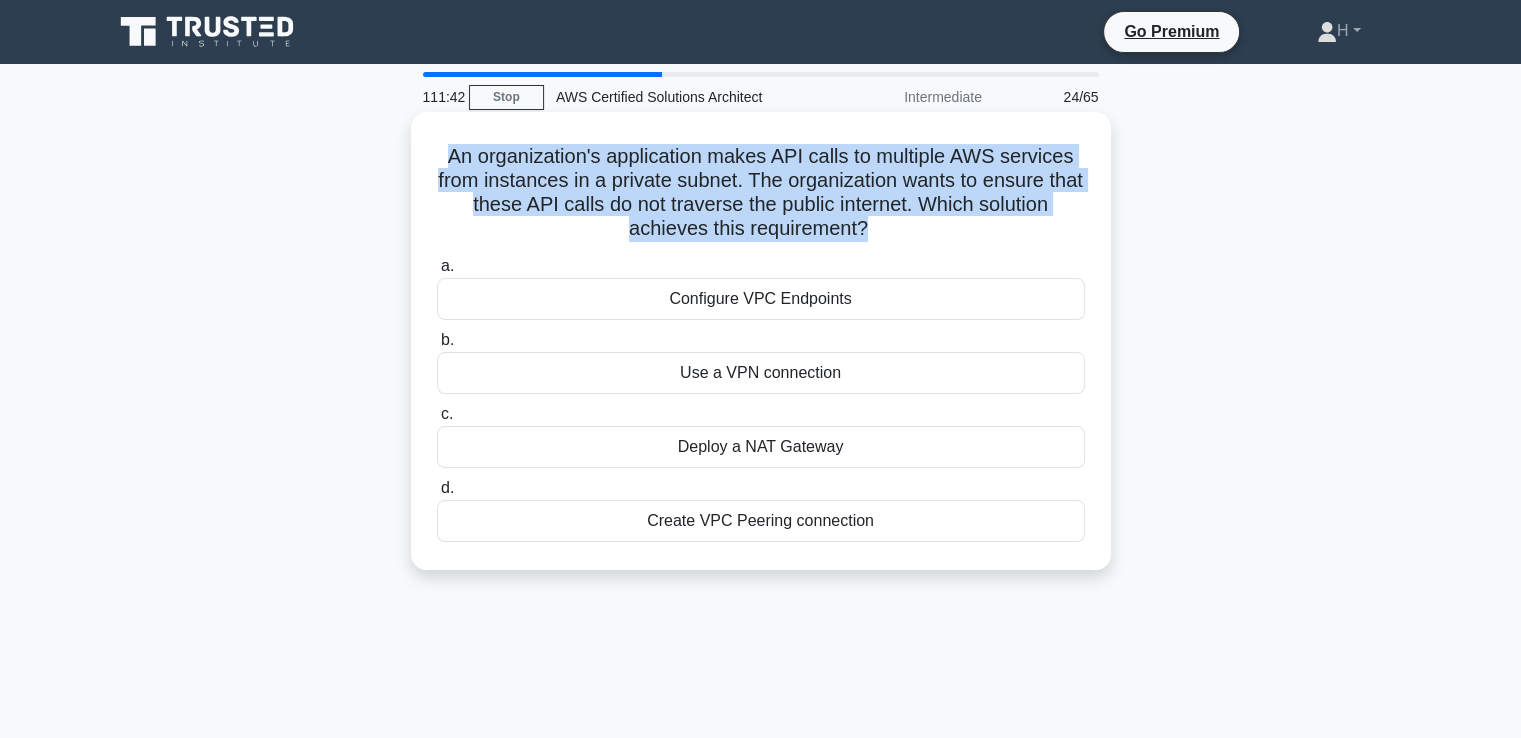 drag, startPoint x: 864, startPoint y: 233, endPoint x: 429, endPoint y: 163, distance: 440.5962 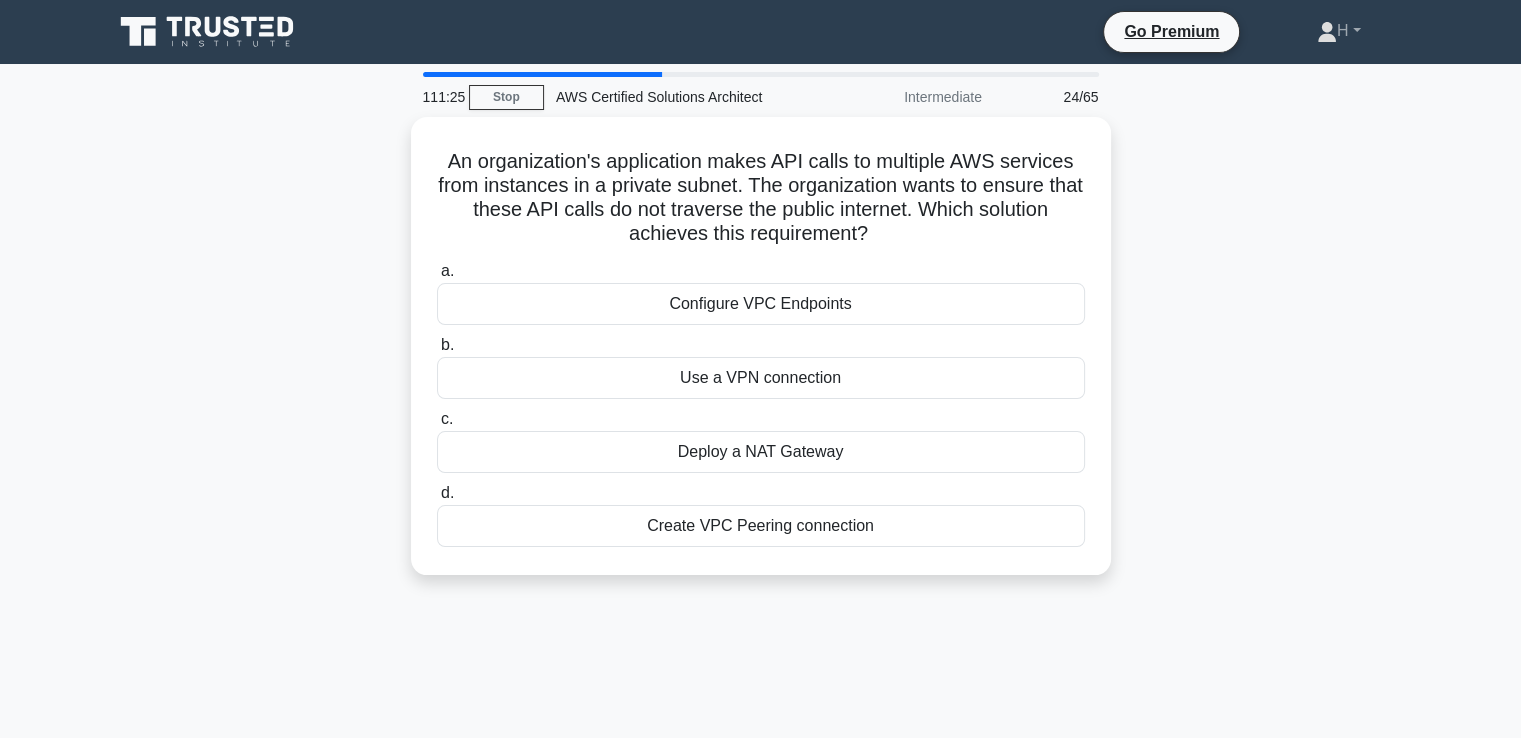 click on "An organization's application makes API calls to multiple AWS services from instances in a private subnet. The organization wants to ensure that these API calls do not traverse the public internet. Which solution achieves this requirement?
.spinner_0XTQ{transform-origin:center;animation:spinner_y6GP .75s linear infinite}@keyframes spinner_y6GP{100%{transform:rotate(360deg)}}
a.
b." at bounding box center [761, 358] 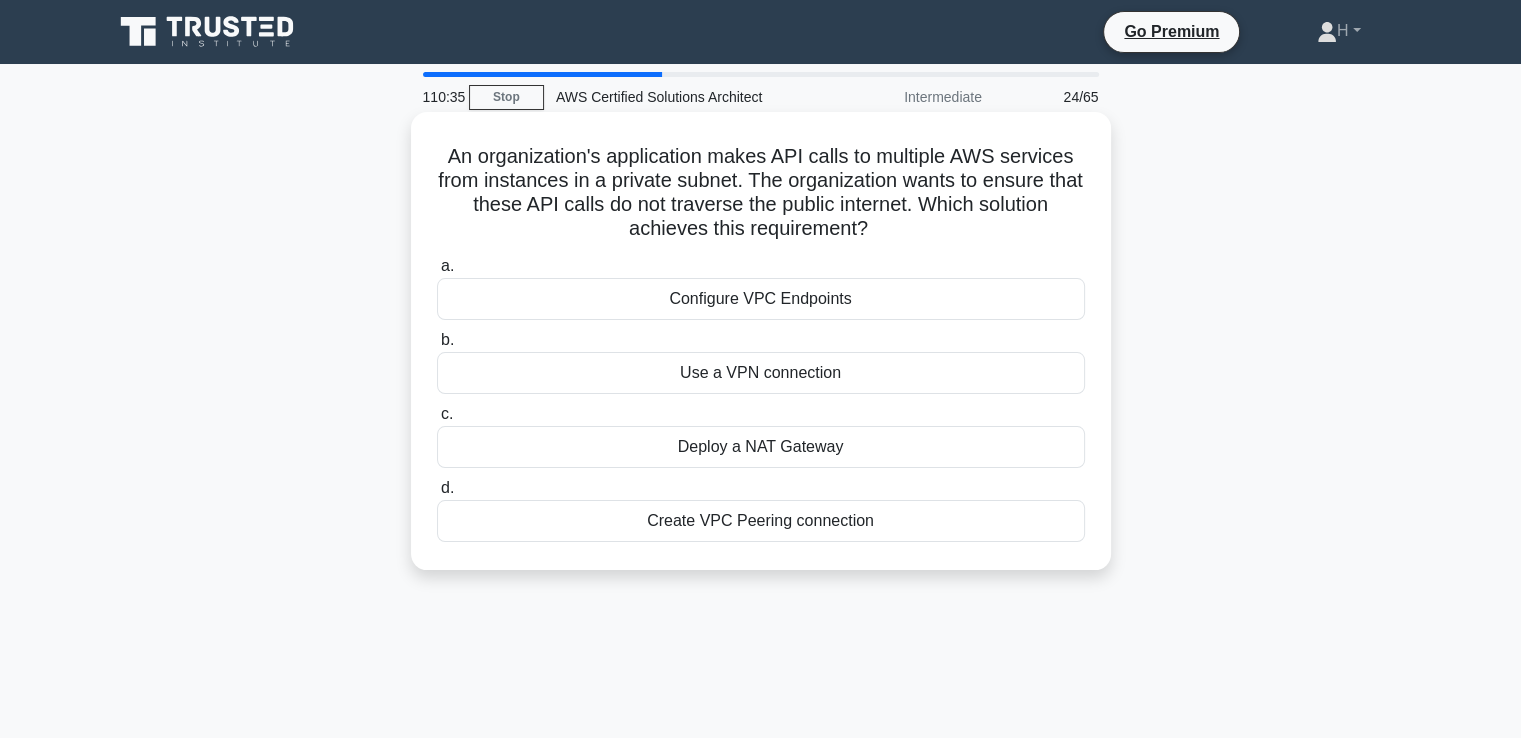 click on "Configure VPC Endpoints" at bounding box center (761, 299) 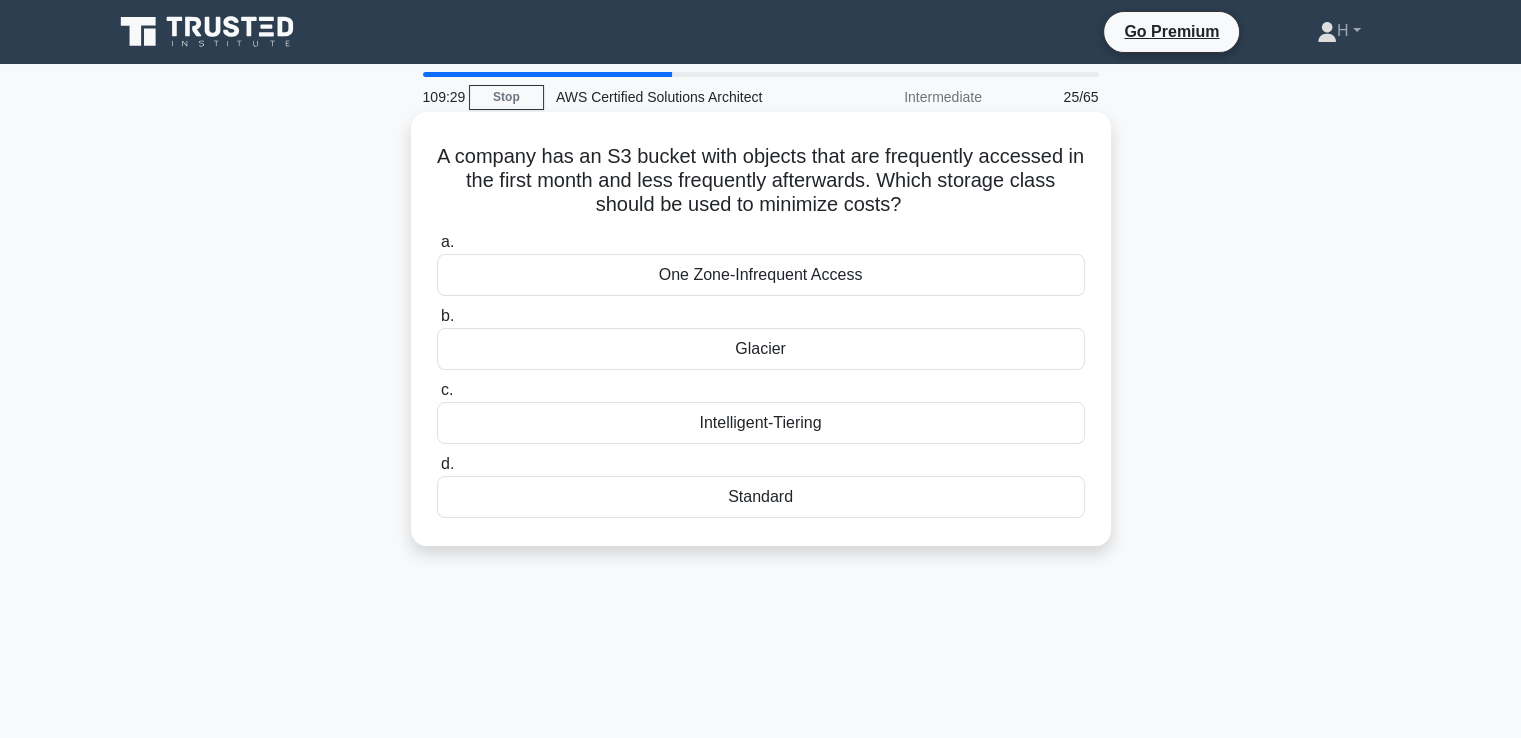 drag, startPoint x: 442, startPoint y: 155, endPoint x: 809, endPoint y: 515, distance: 514.09045 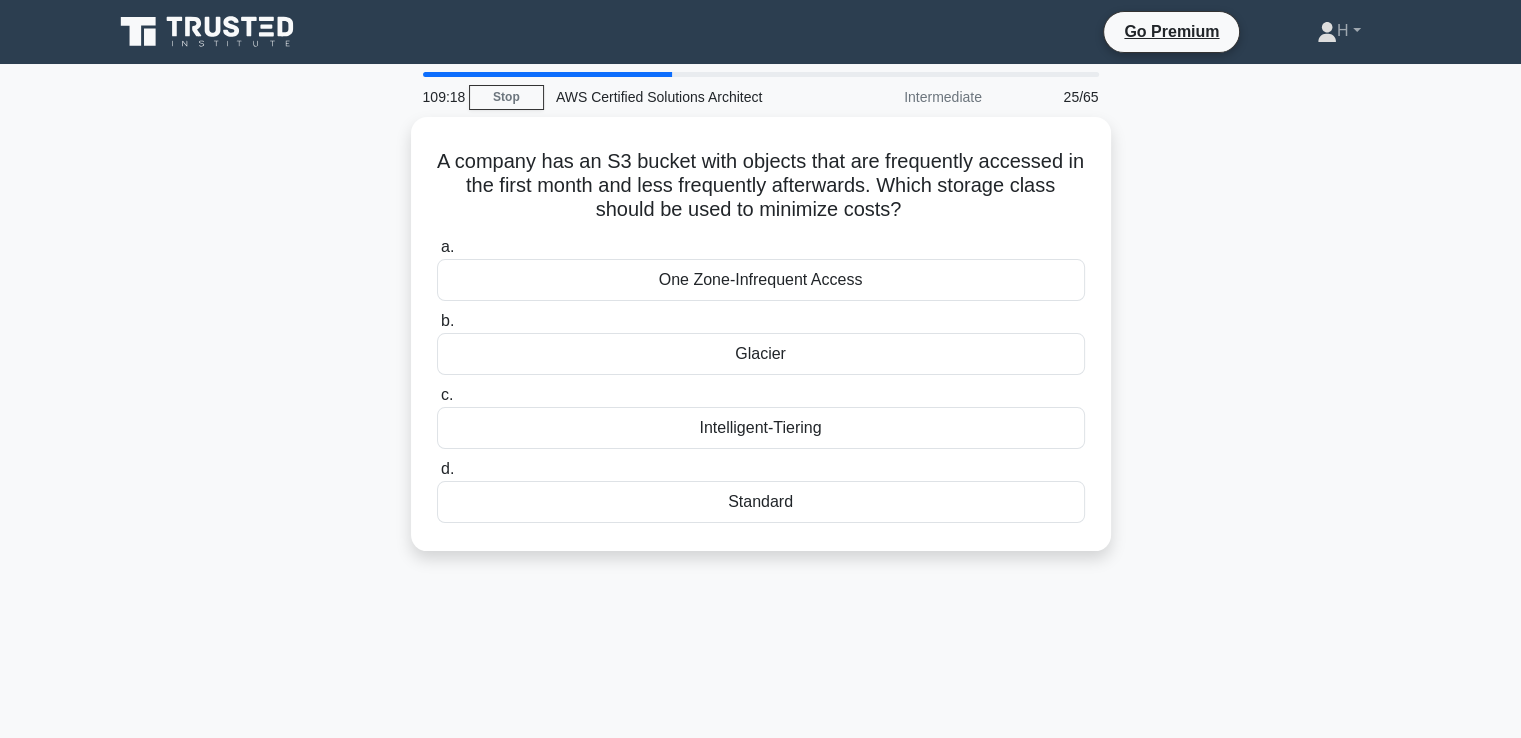 click on "109:18
Stop
AWS Certified Solutions Architect
Intermediate
25/65
A company has an S3 bucket with objects that are frequently accessed in the first month and less frequently afterwards. Which storage class should be used to minimize costs?
.spinner_0XTQ{transform-origin:center;animation:spinner_y6GP .75s linear infinite}@keyframes spinner_y6GP{100%{transform:rotate(360deg)}}
a.
b. c. d." at bounding box center [761, 572] 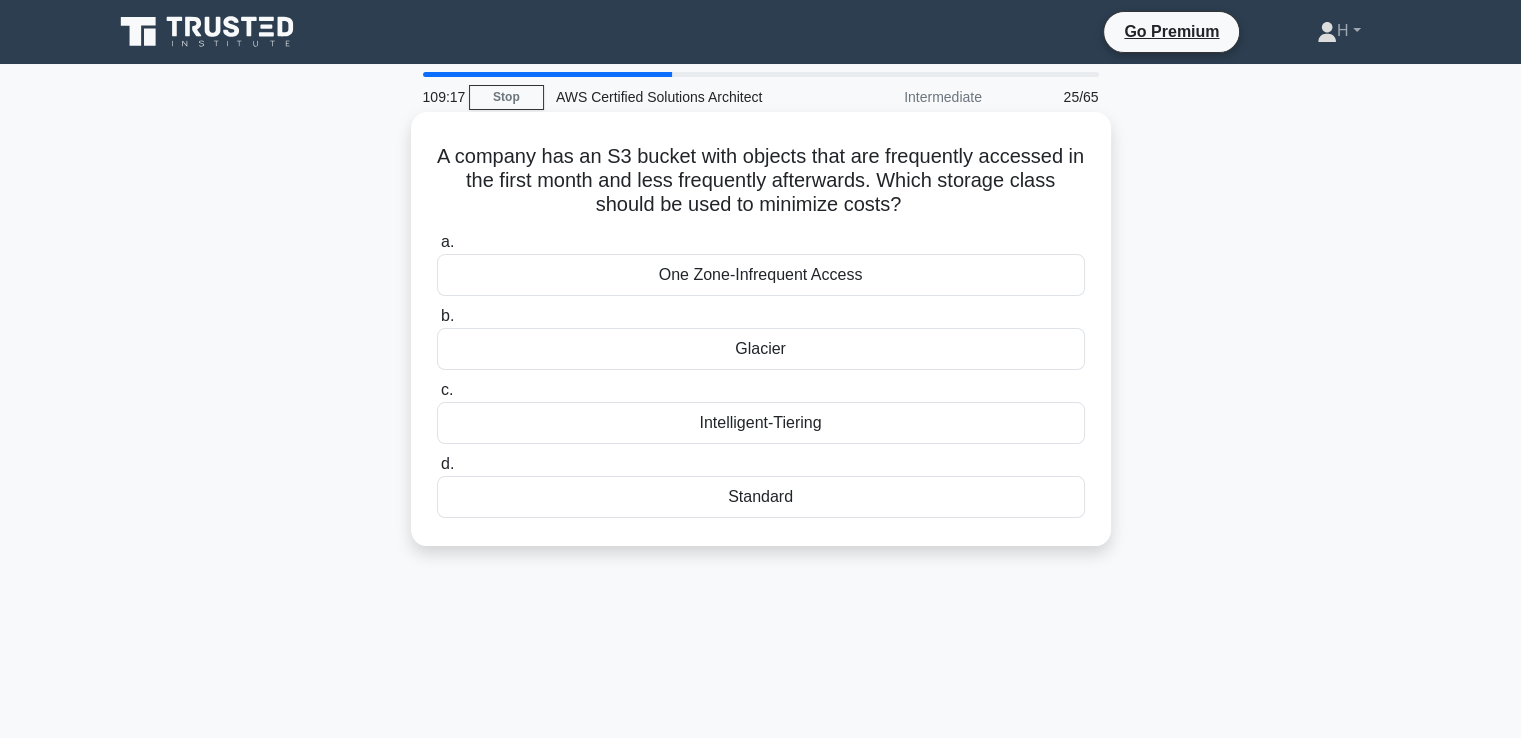 click on "Intelligent-Tiering" at bounding box center [761, 423] 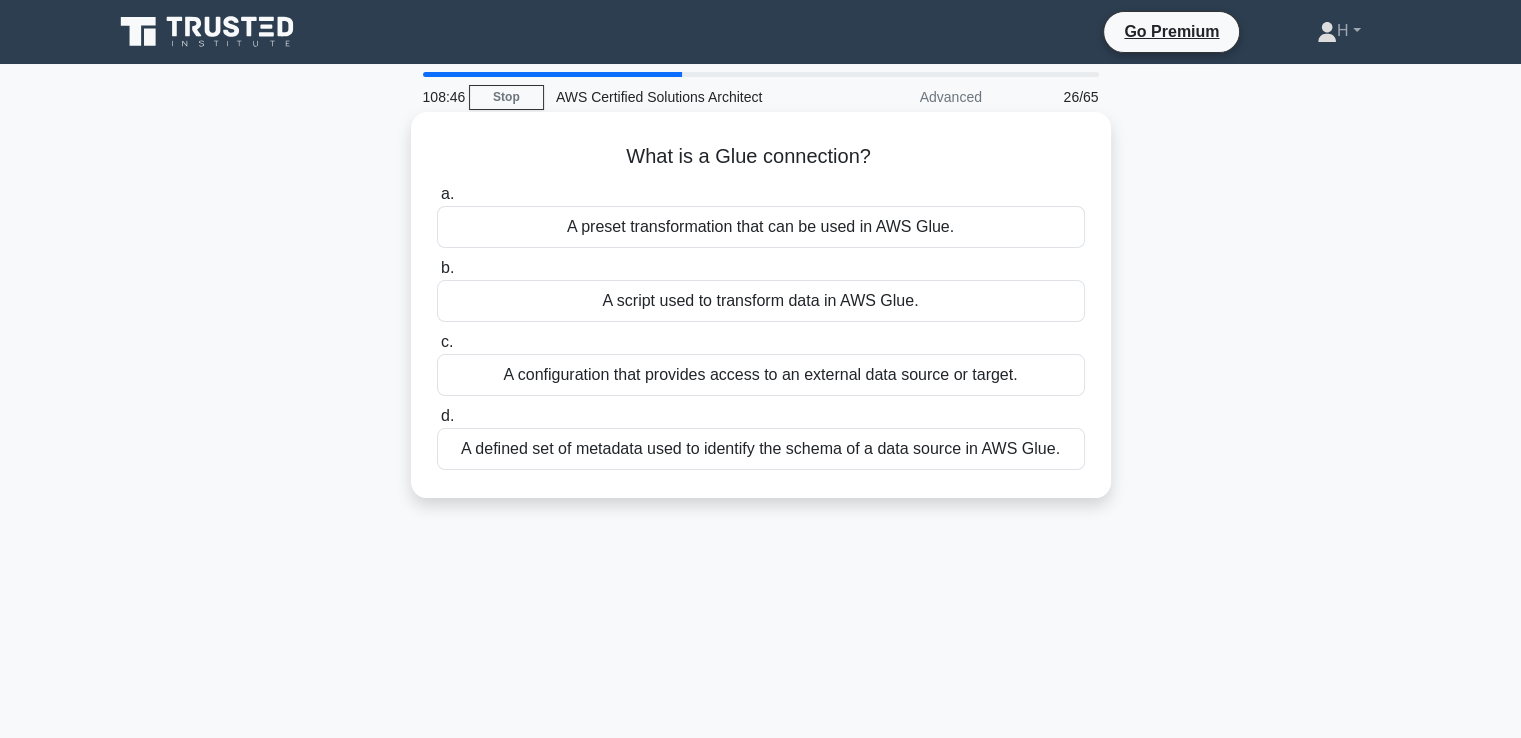 drag, startPoint x: 1064, startPoint y: 457, endPoint x: 624, endPoint y: 153, distance: 534.8046 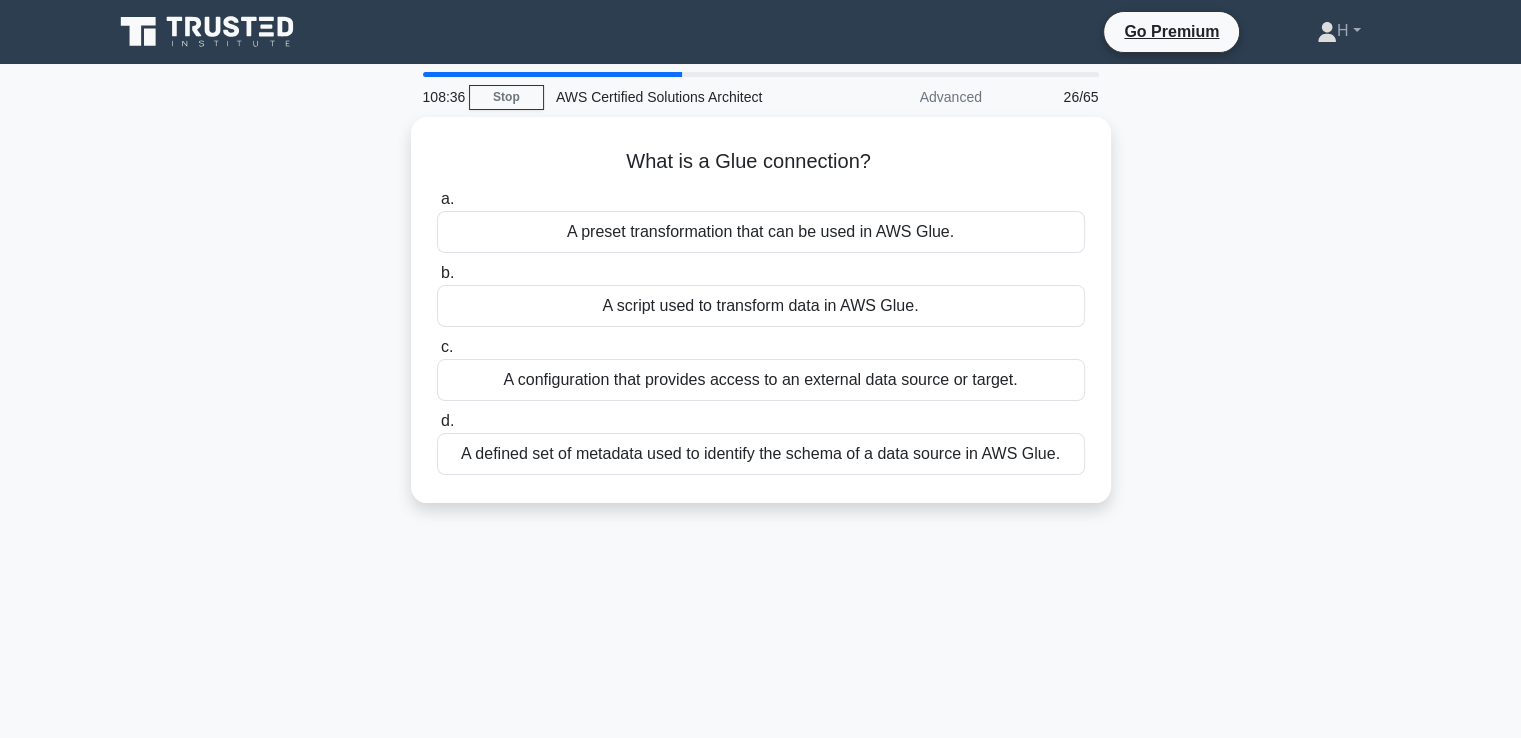 click on "108:36
Stop
AWS Certified Solutions Architect
Advanced
26/65
What is a Glue connection?
.spinner_0XTQ{transform-origin:center;animation:spinner_y6GP .75s linear infinite}@keyframes spinner_y6GP{100%{transform:rotate(360deg)}}
a.
b. c. d." at bounding box center [761, 572] 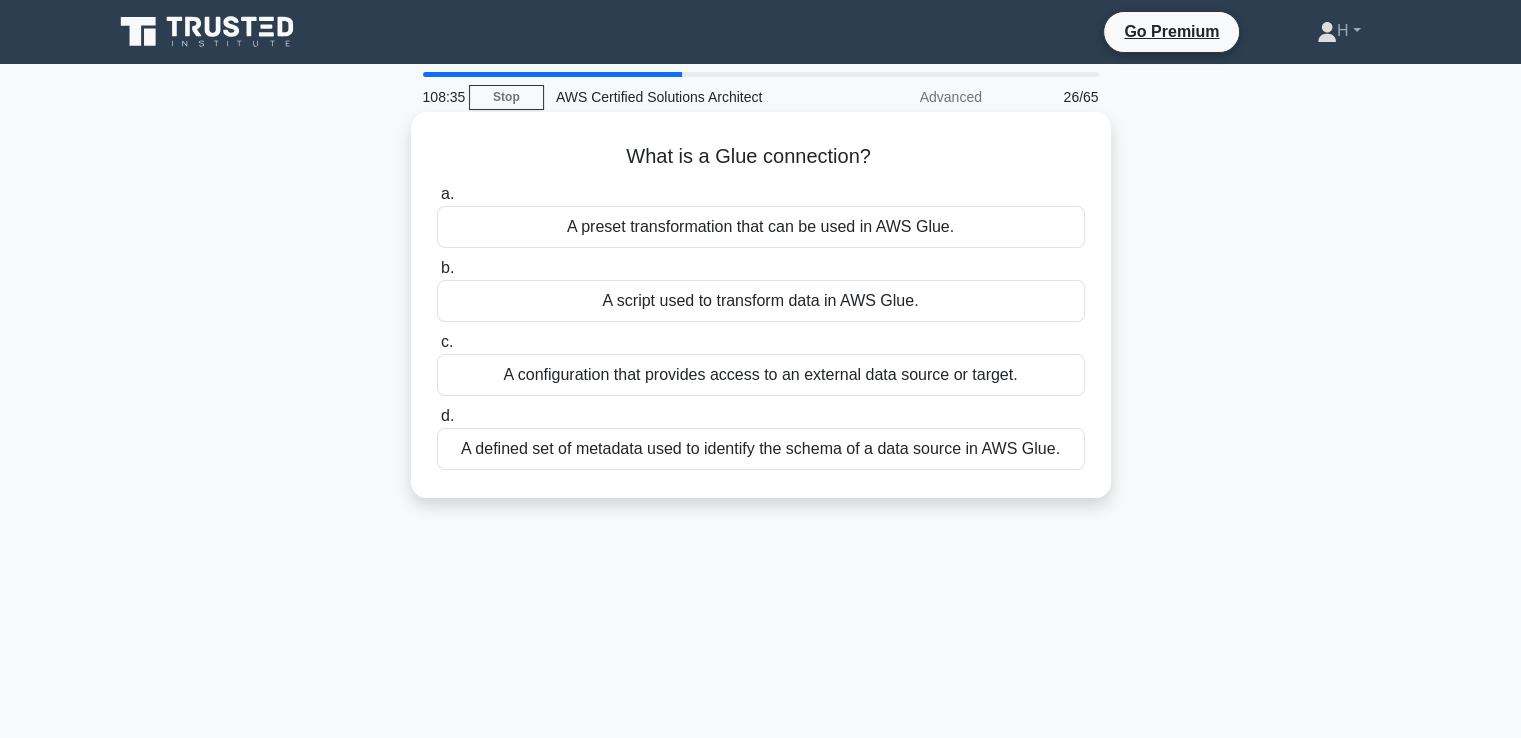 click on "A configuration that provides access to an external data source or target." at bounding box center [761, 375] 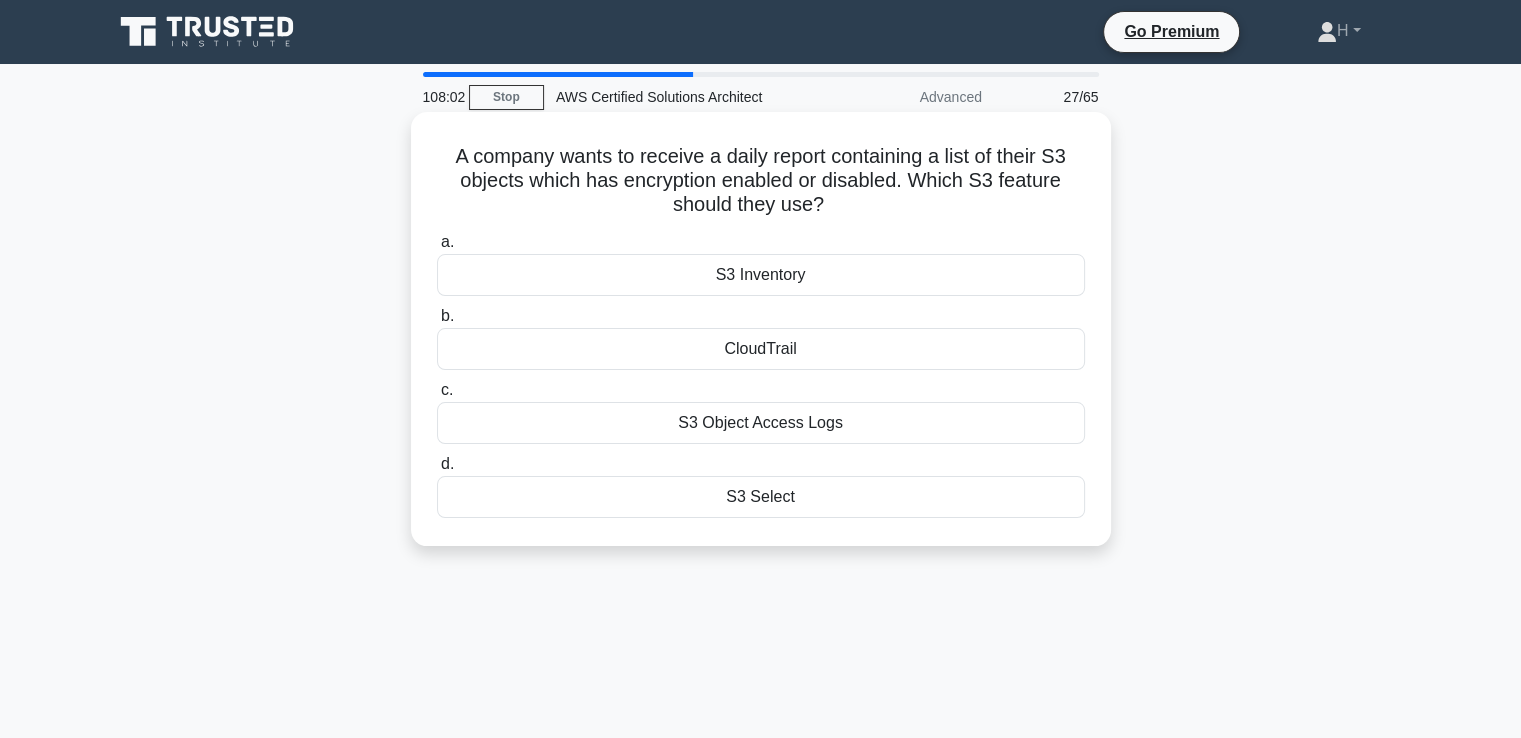 drag, startPoint x: 451, startPoint y: 150, endPoint x: 846, endPoint y: 531, distance: 548.80414 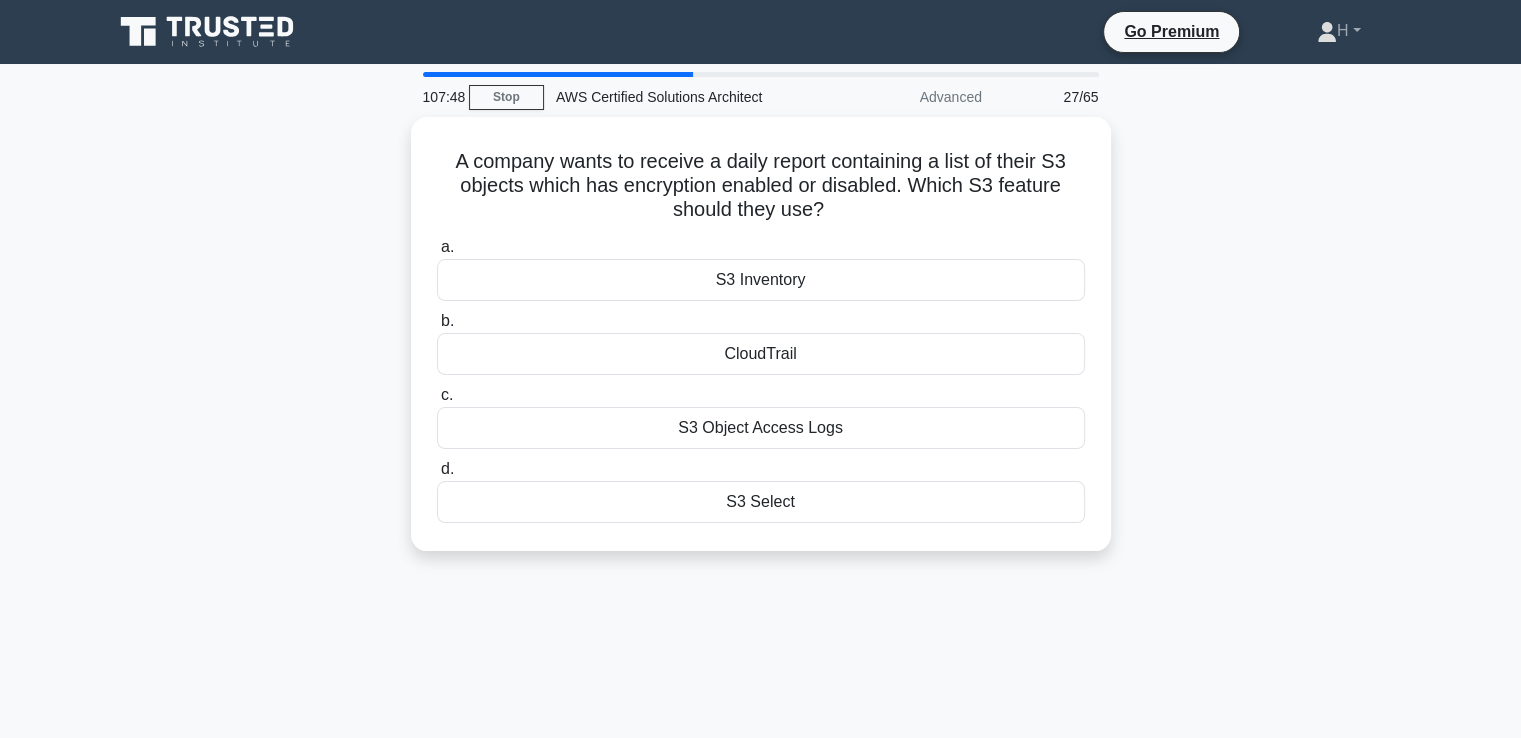 drag, startPoint x: 231, startPoint y: 383, endPoint x: 358, endPoint y: 337, distance: 135.07405 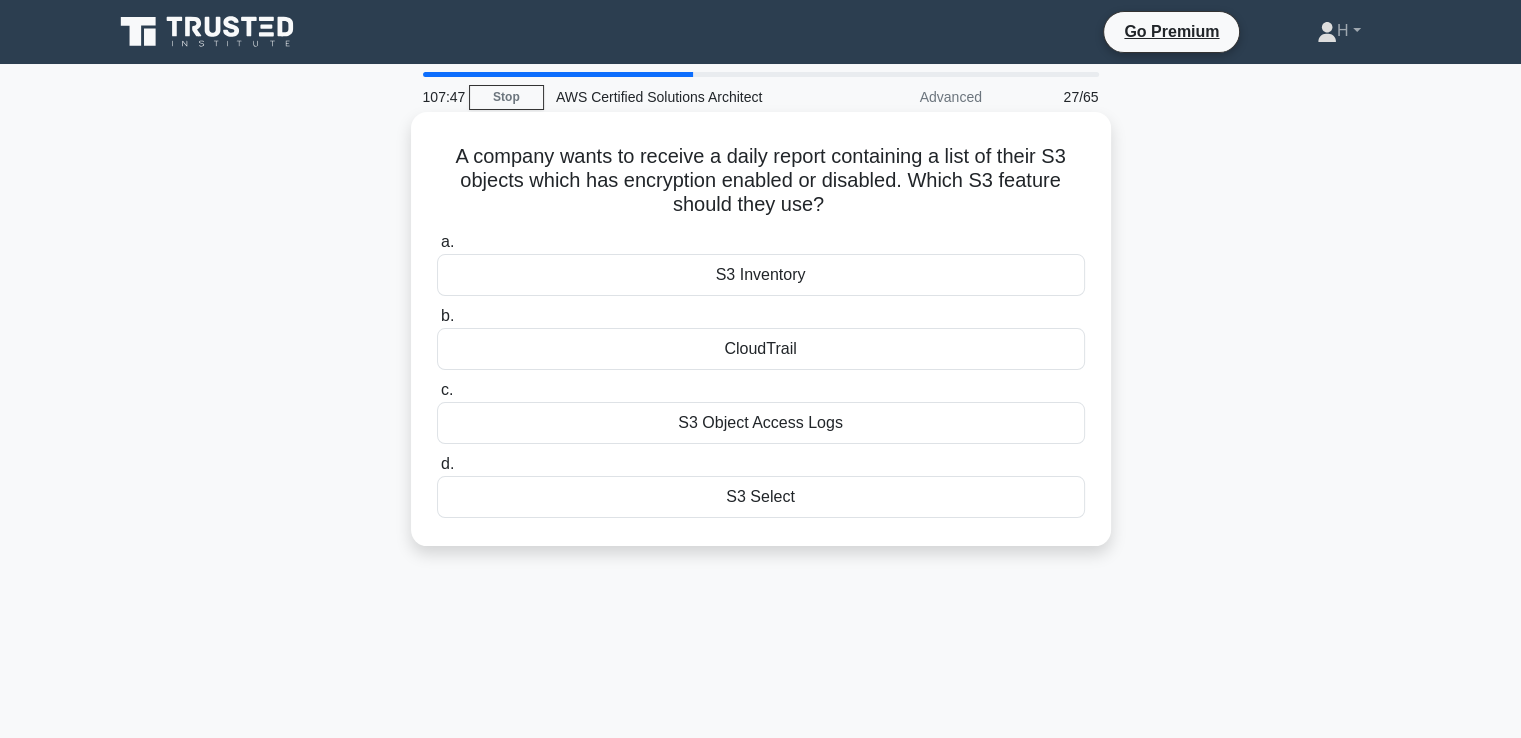click on "S3 Inventory" at bounding box center [761, 275] 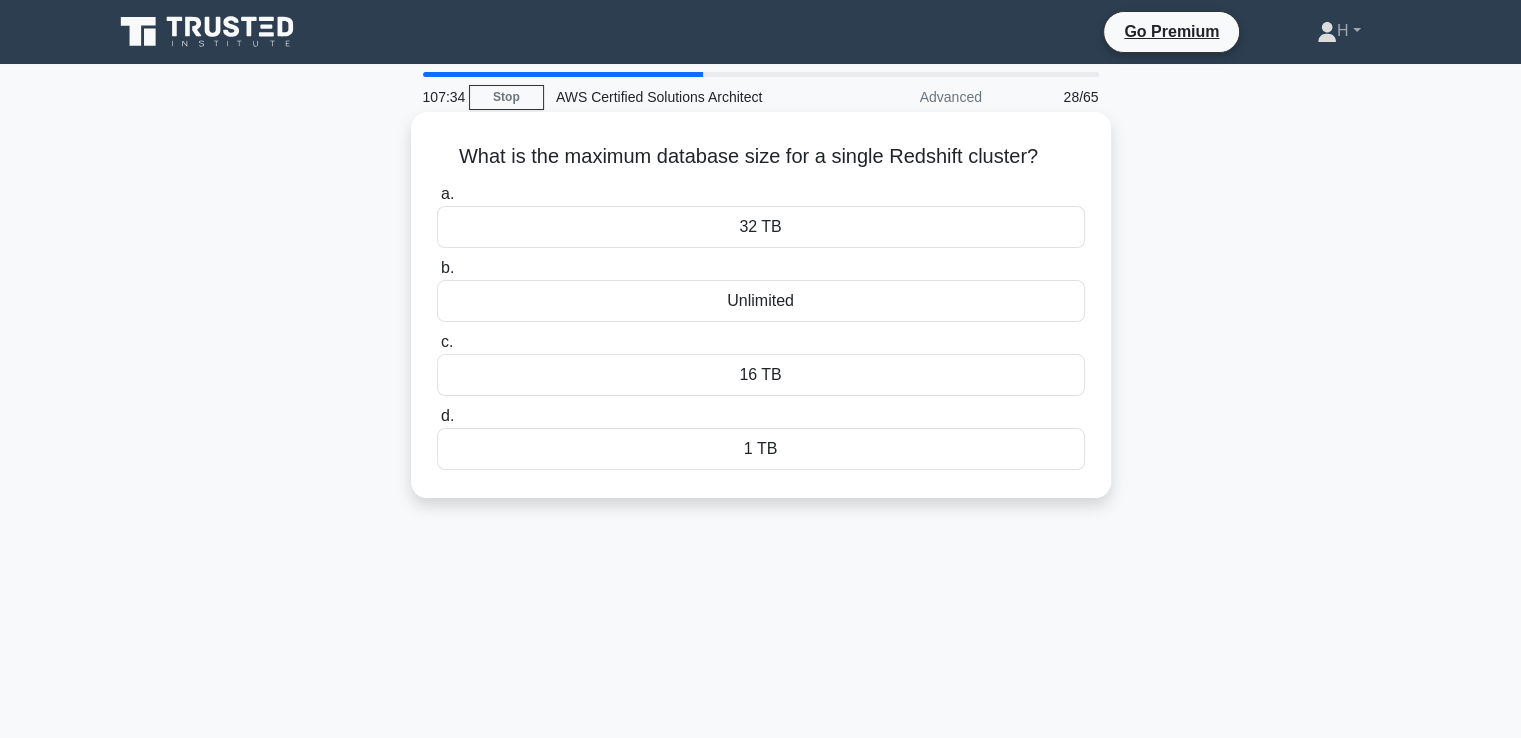 drag, startPoint x: 448, startPoint y: 152, endPoint x: 791, endPoint y: 457, distance: 458.99237 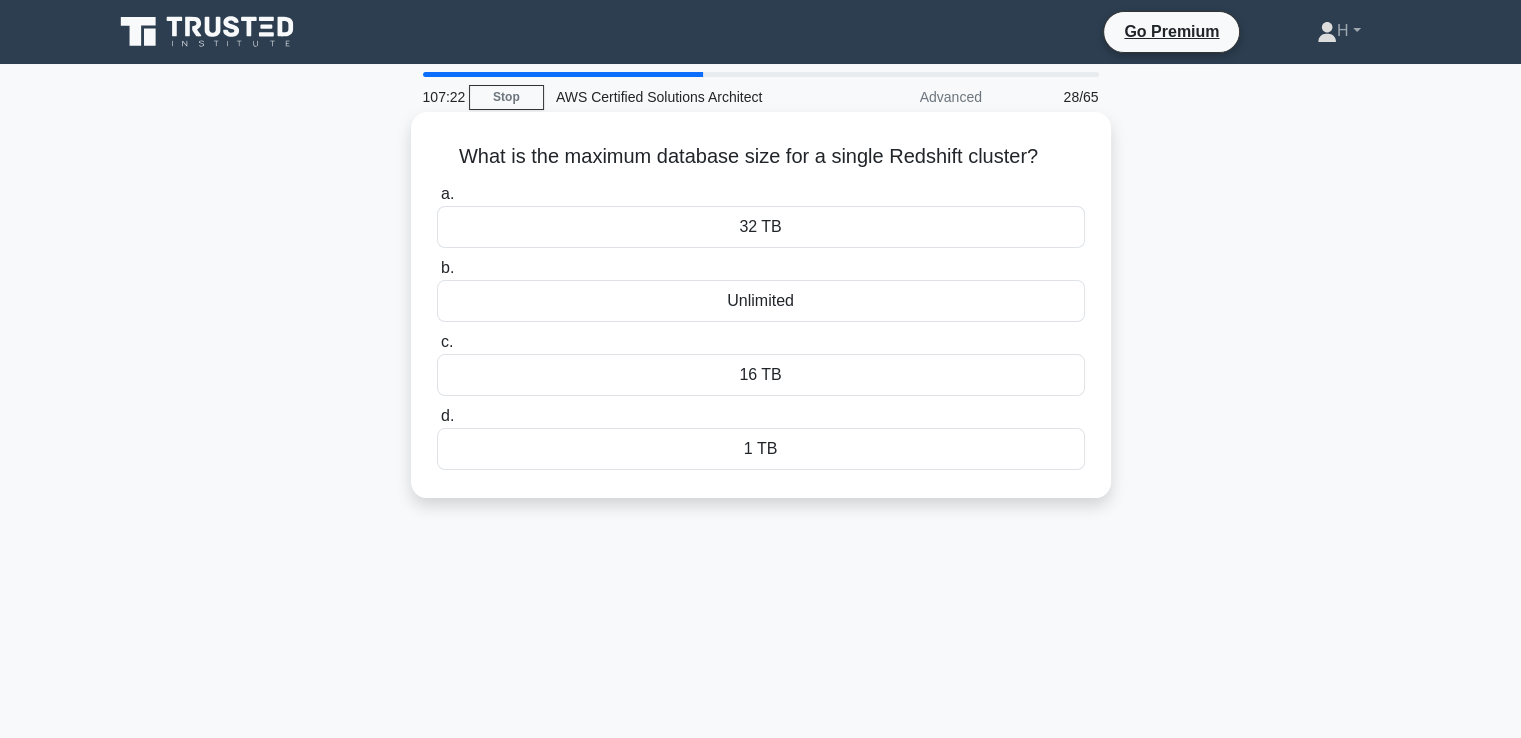 drag, startPoint x: 514, startPoint y: 597, endPoint x: 602, endPoint y: 449, distance: 172.18594 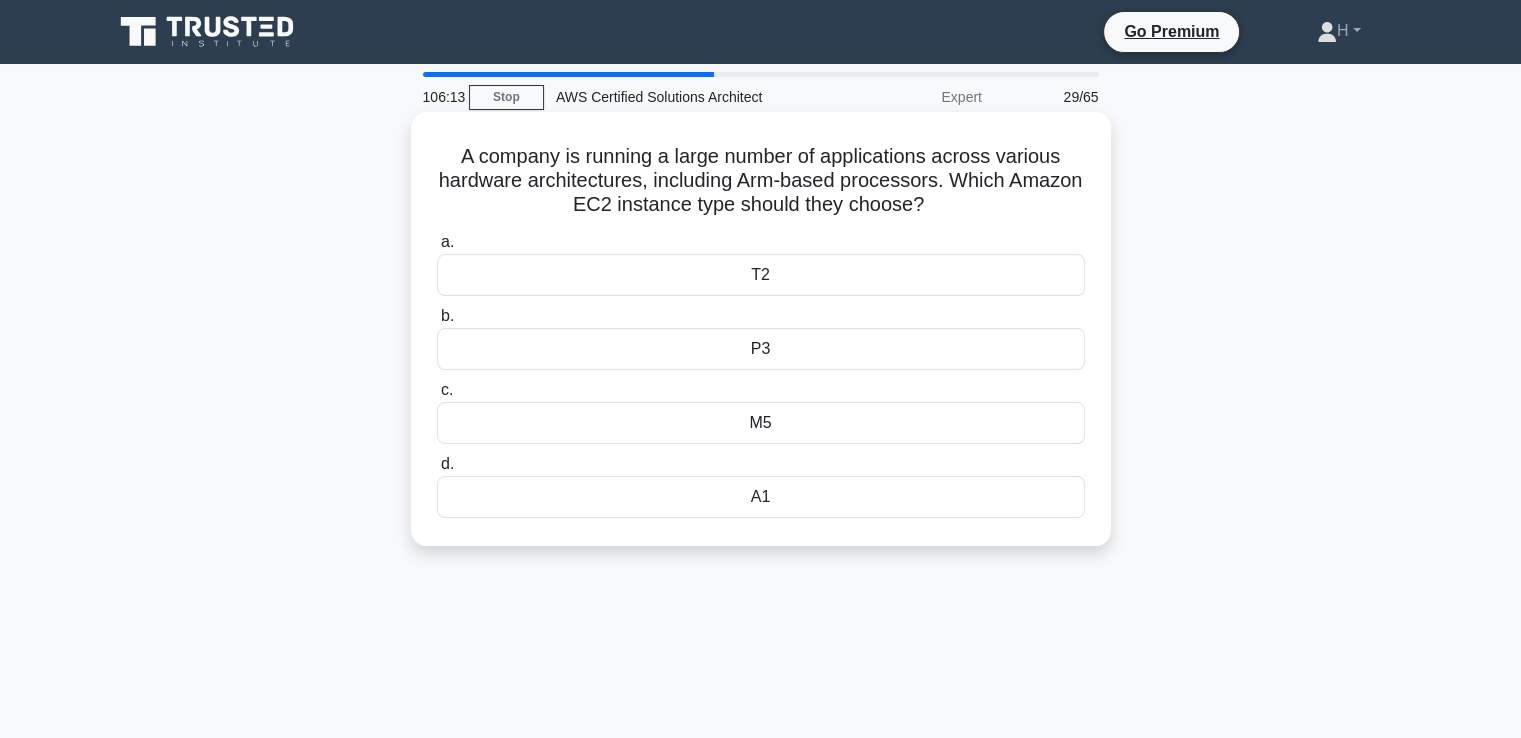 drag, startPoint x: 780, startPoint y: 526, endPoint x: 429, endPoint y: 140, distance: 521.72504 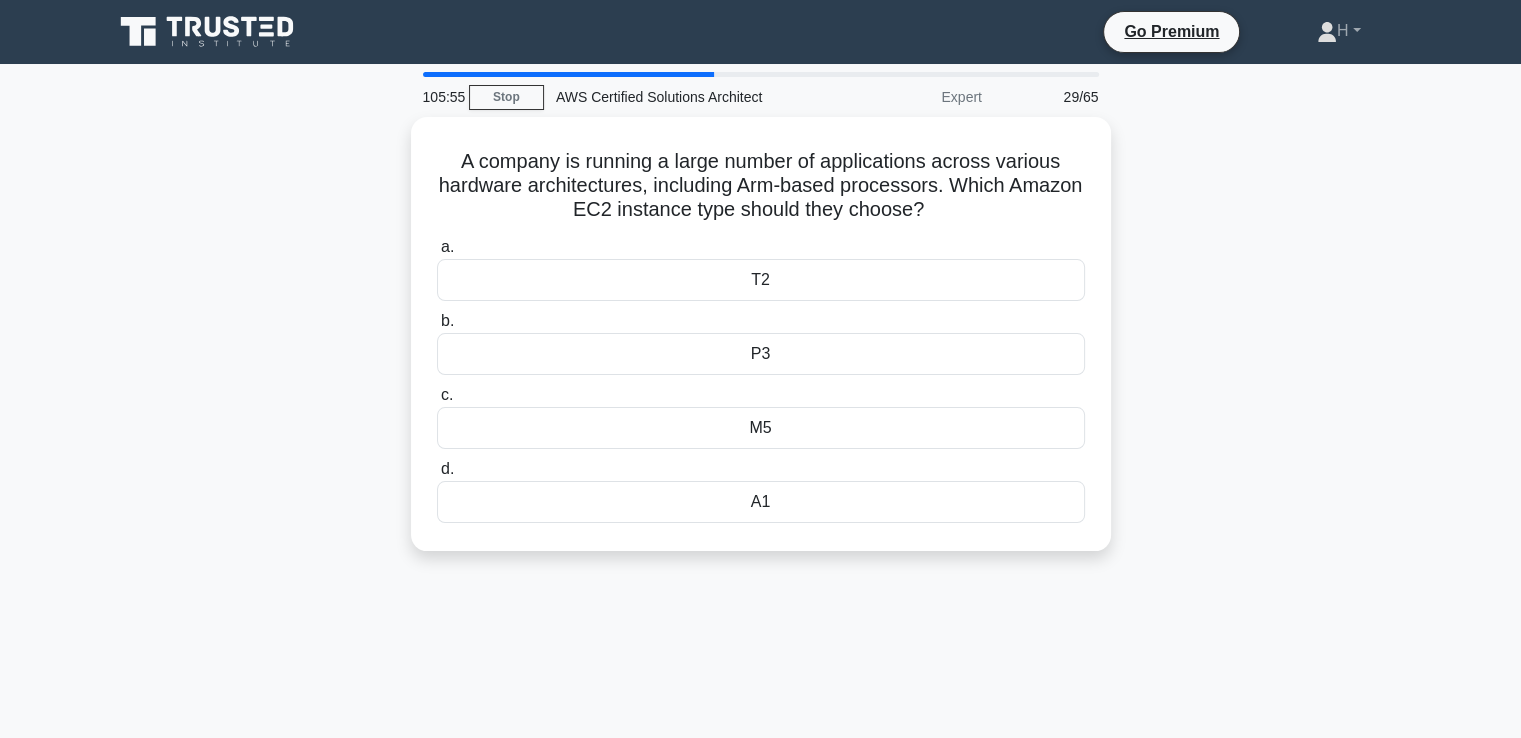 click on "105:55
Stop
AWS Certified Solutions Architect
Expert
29/65
A company is running a large number of applications across various hardware architectures, including Arm-based processors. Which Amazon EC2 instance type should they choose?
.spinner_0XTQ{transform-origin:center;animation:spinner_y6GP .75s linear infinite}@keyframes spinner_y6GP{100%{transform:rotate(360deg)}}
a.
b. c. d." at bounding box center [761, 572] 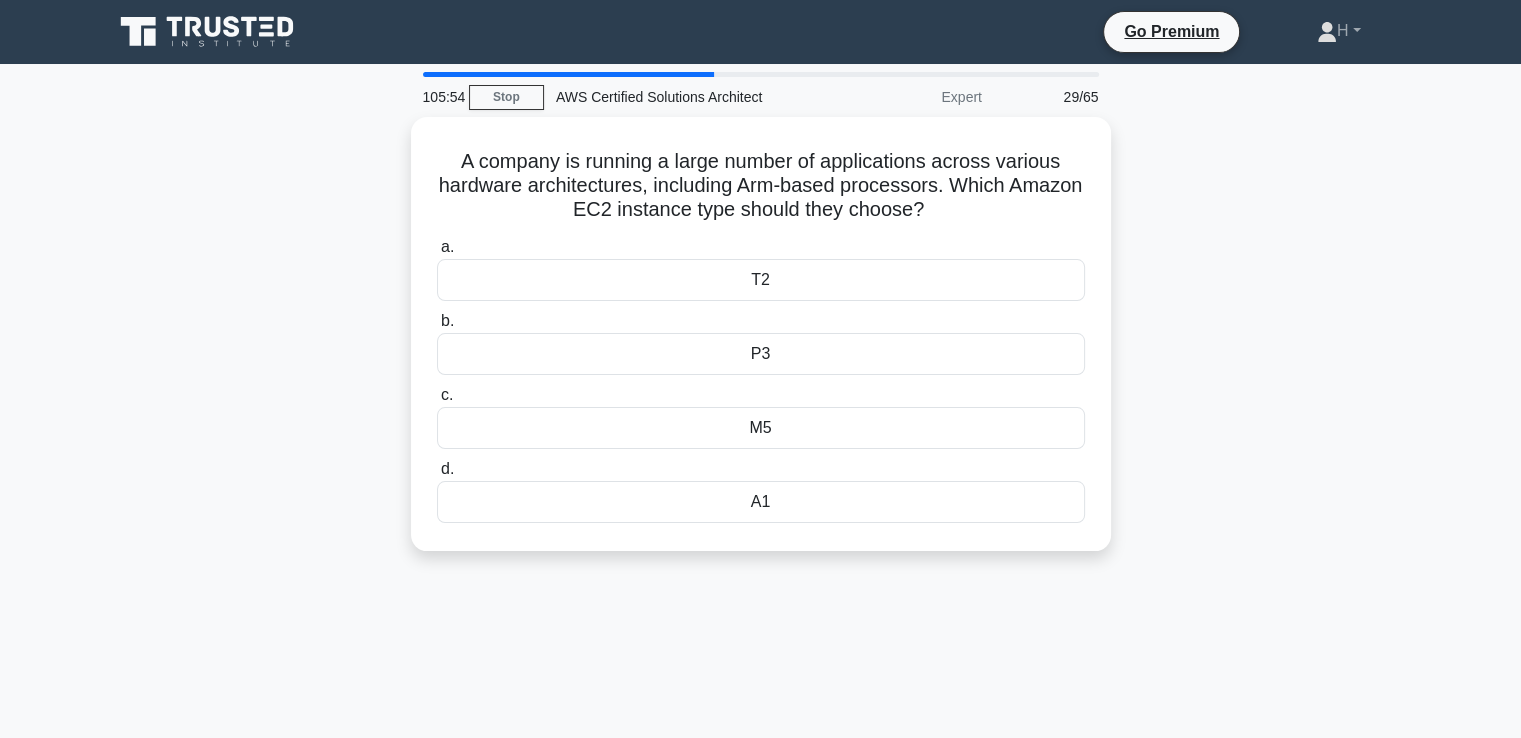 click on "105:54
Stop
AWS Certified Solutions Architect
Expert
29/65
A company is running a large number of applications across various hardware architectures, including Arm-based processors. Which Amazon EC2 instance type should they choose?
.spinner_0XTQ{transform-origin:center;animation:spinner_y6GP .75s linear infinite}@keyframes spinner_y6GP{100%{transform:rotate(360deg)}}
a.
b. c. d." at bounding box center (761, 572) 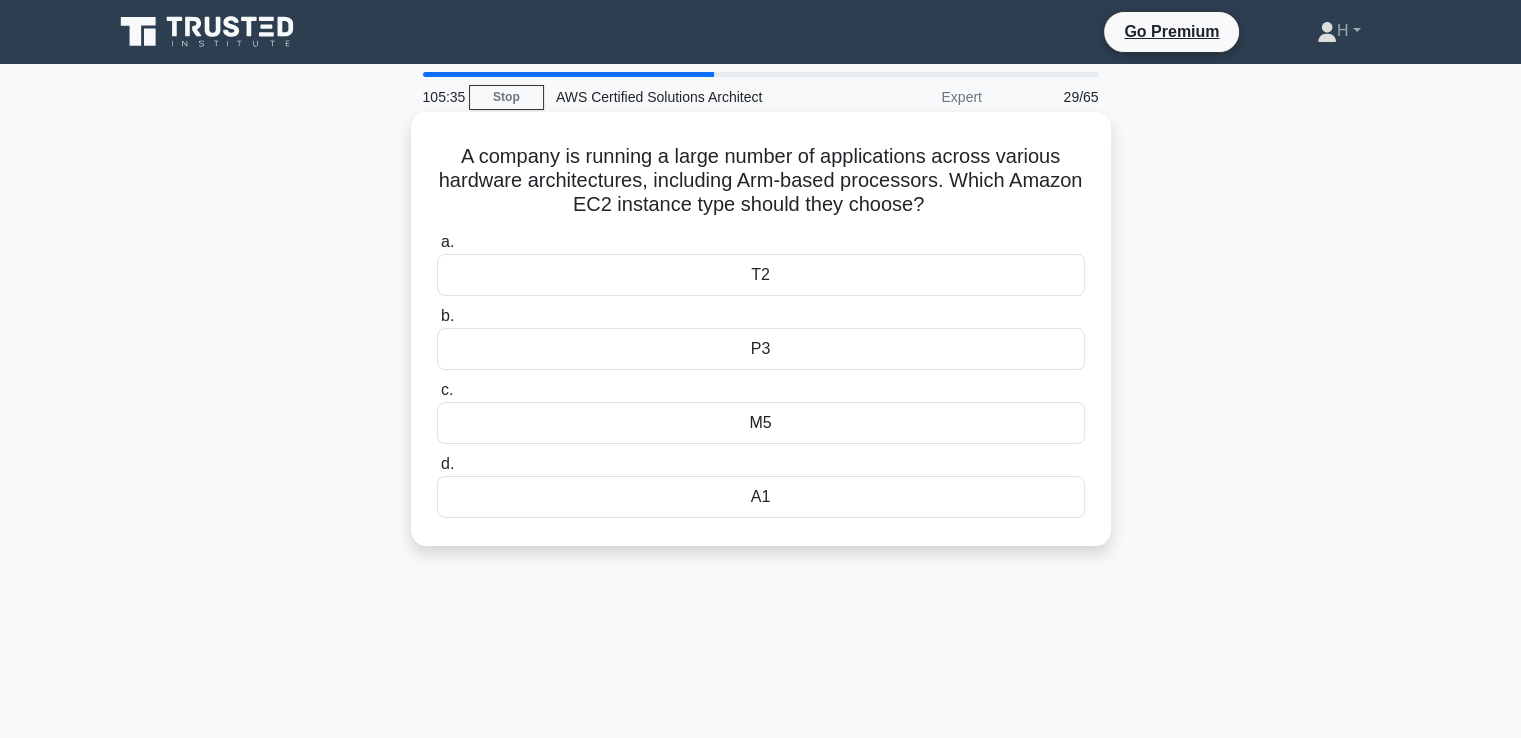click on "A1" at bounding box center (761, 497) 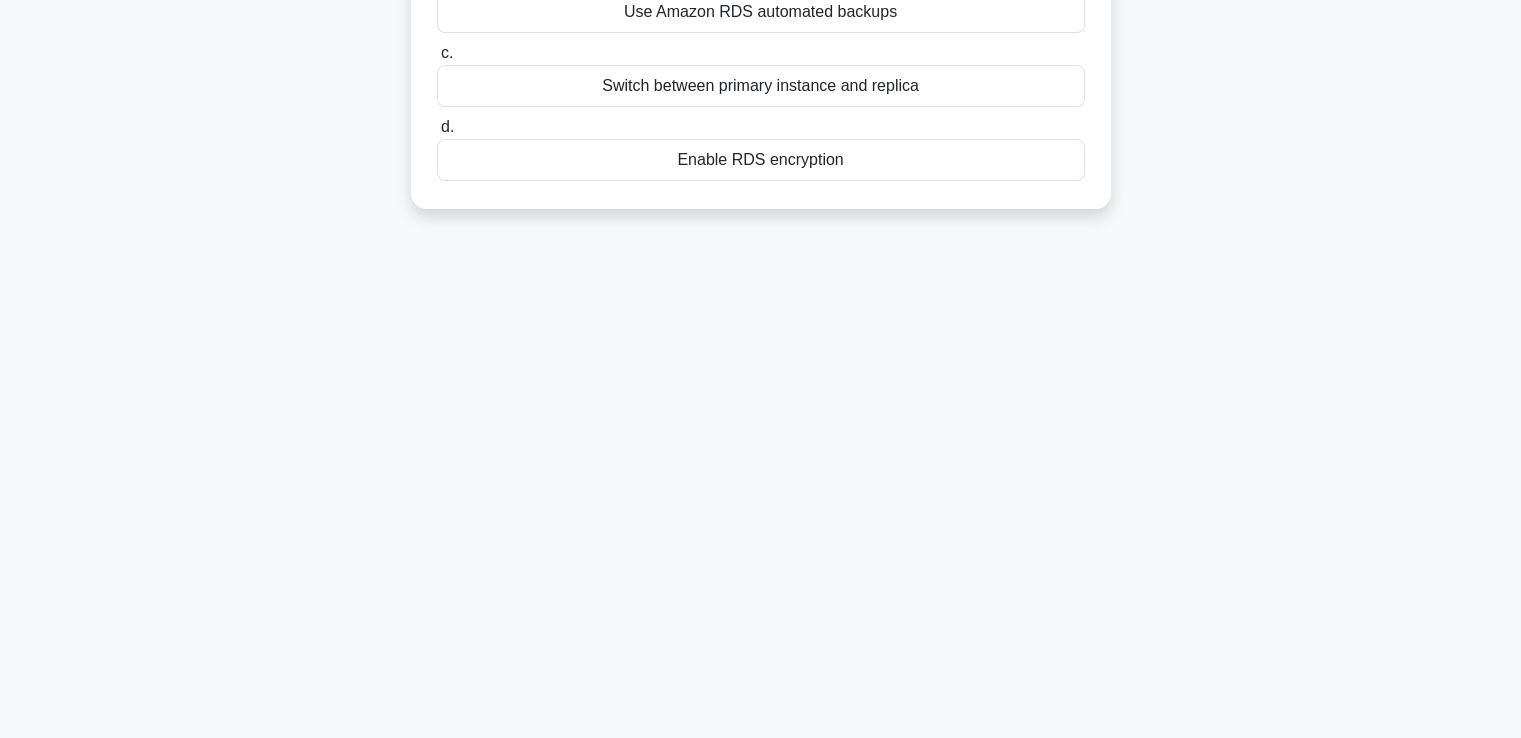 scroll, scrollTop: 0, scrollLeft: 0, axis: both 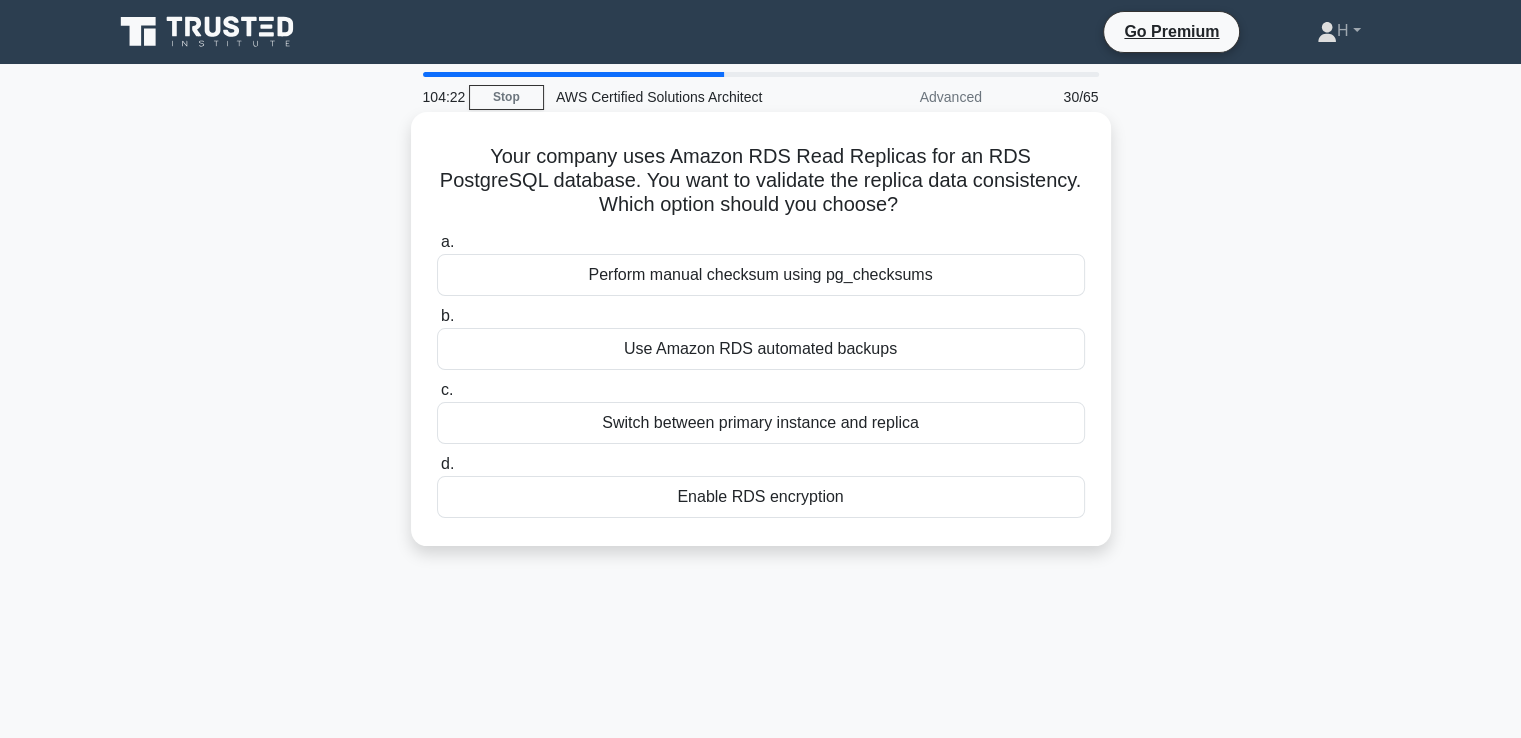 drag, startPoint x: 872, startPoint y: 574, endPoint x: 432, endPoint y: 149, distance: 611.7393 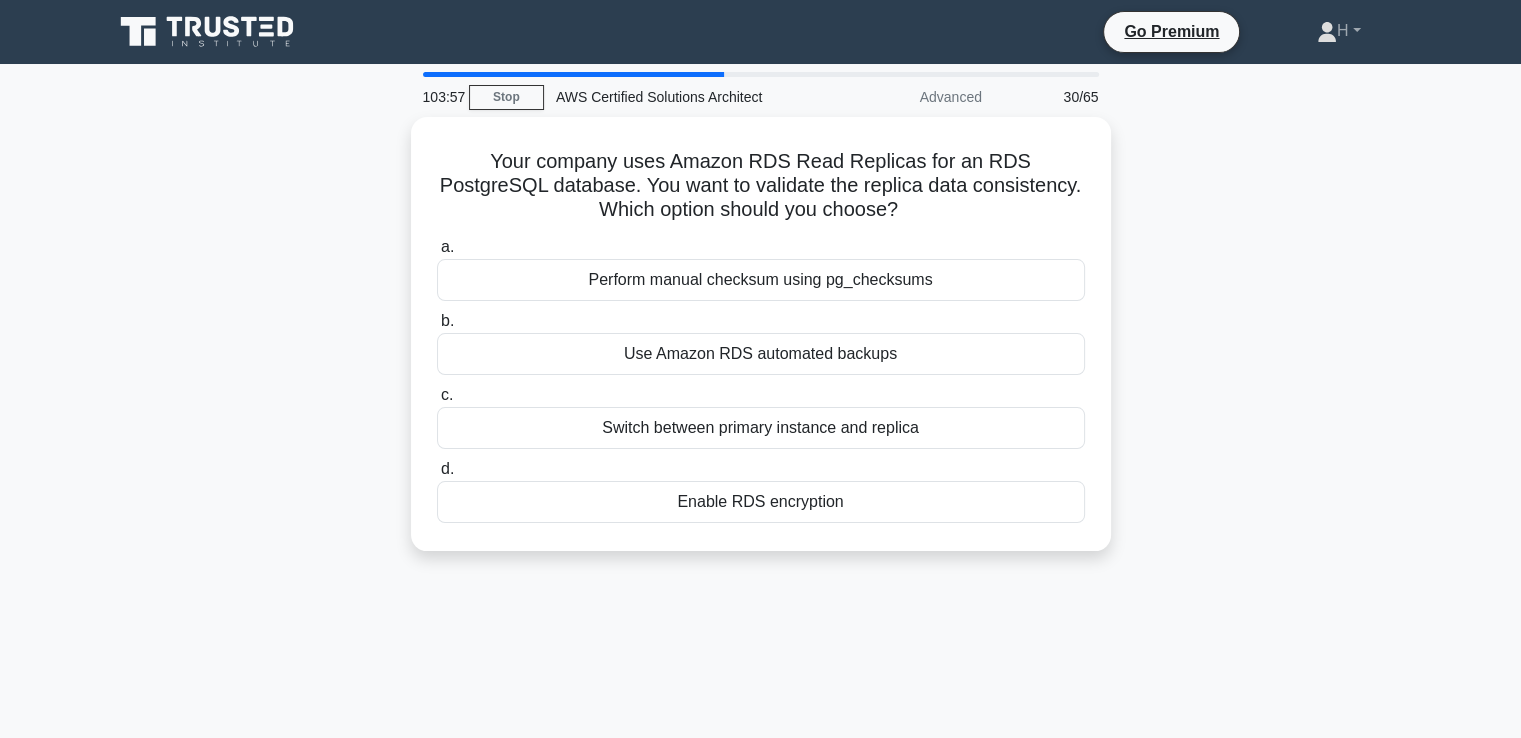 click on "103:57
Stop
AWS Certified Solutions Architect
Advanced
30/65
Your company uses Amazon RDS Read Replicas for an RDS PostgreSQL database. You want to validate the replica data consistency. Which option should you choose?
.spinner_0XTQ{transform-origin:center;animation:spinner_y6GP .75s linear infinite}@keyframes spinner_y6GP{100%{transform:rotate(360deg)}}
a.
b. c. d." at bounding box center (761, 572) 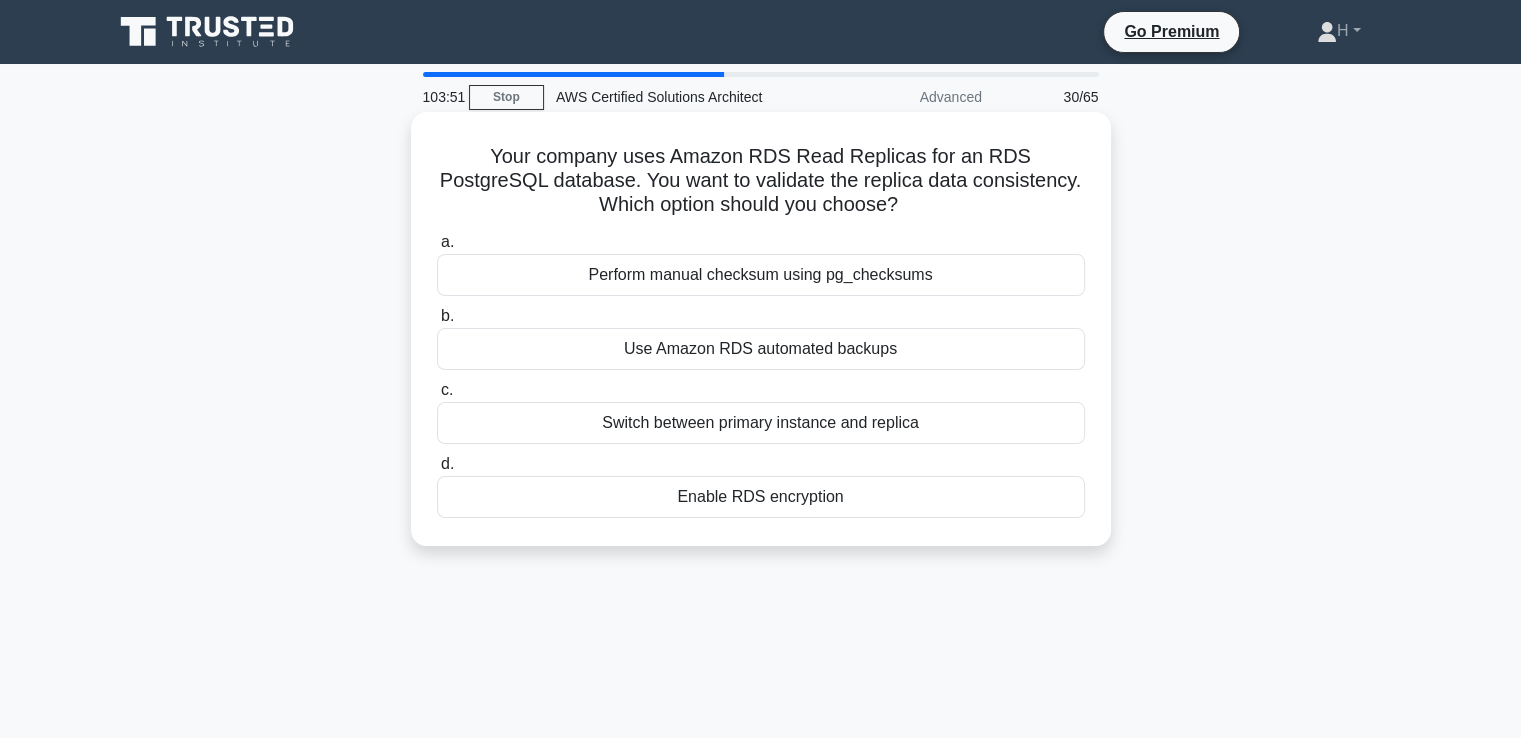 click on "Perform manual checksum using pg_checksums" at bounding box center [761, 275] 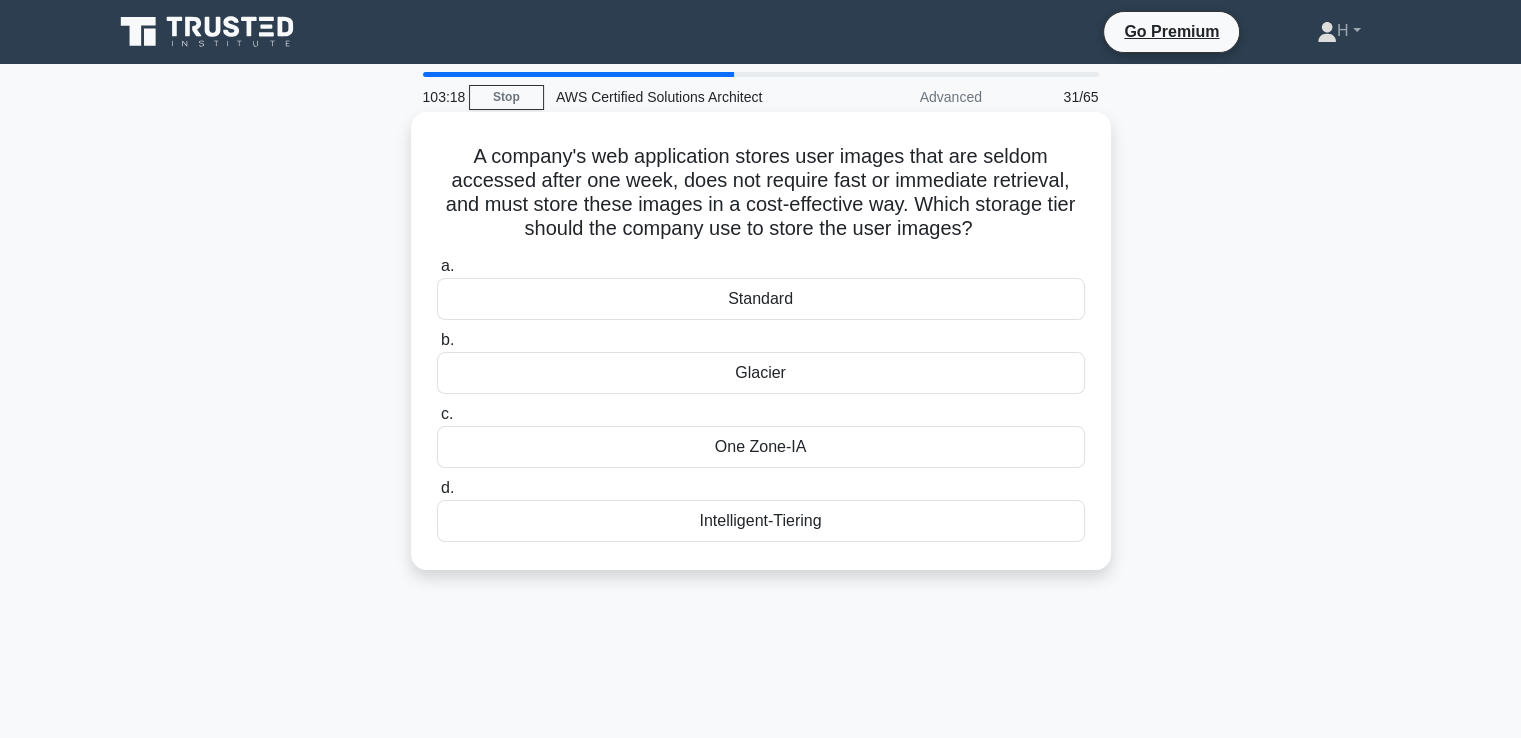 click on "Glacier" at bounding box center (761, 373) 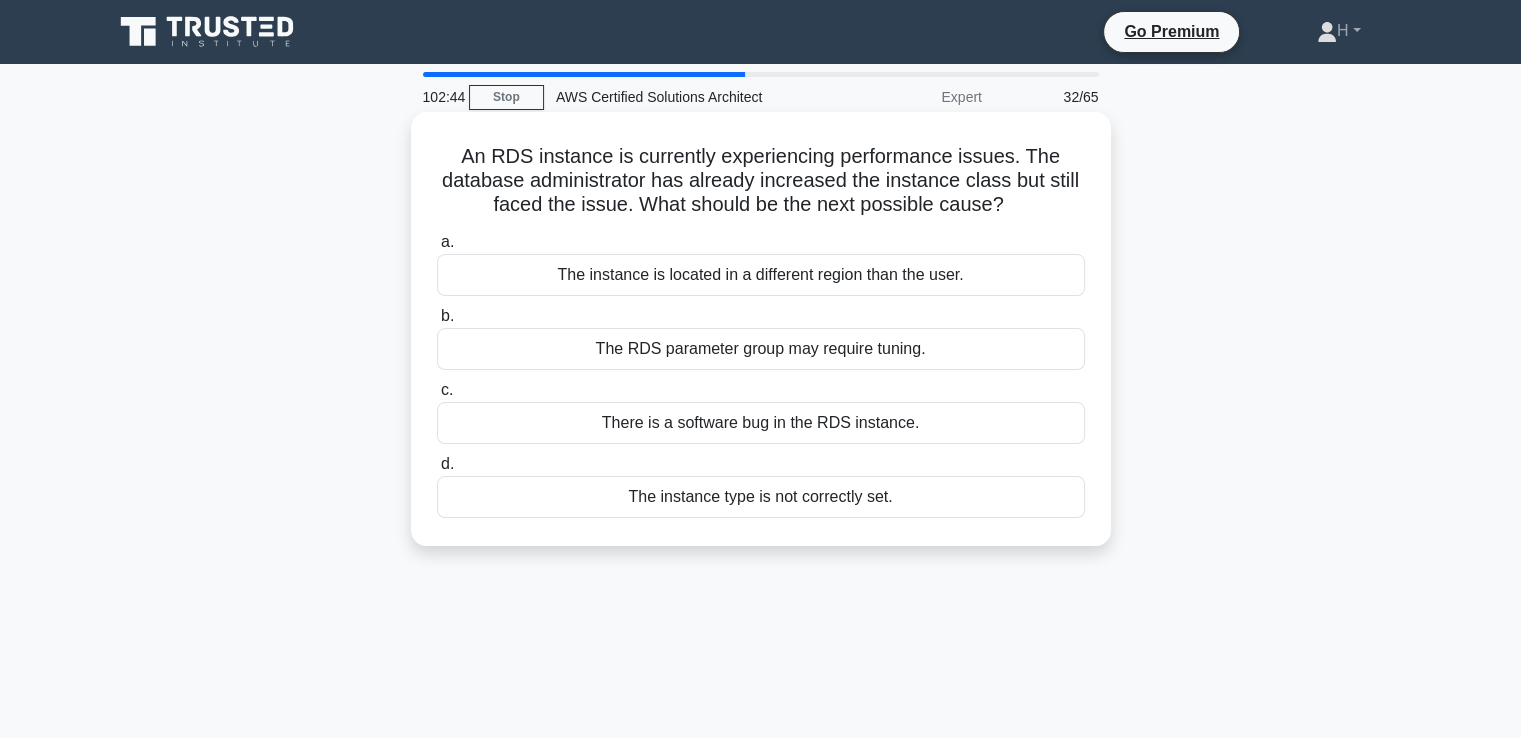drag, startPoint x: 902, startPoint y: 524, endPoint x: 456, endPoint y: 148, distance: 583.3455 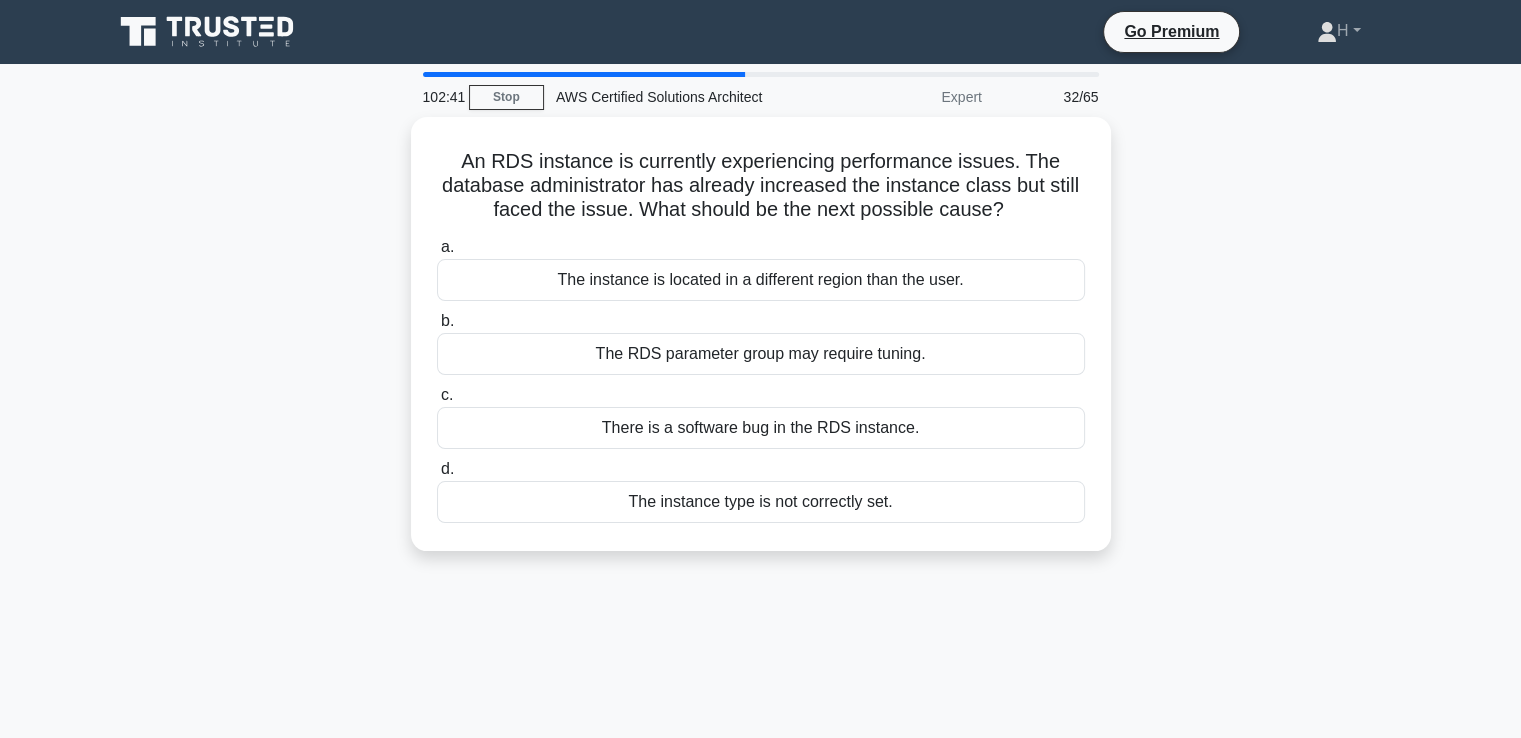 click on "An RDS instance is currently experiencing performance issues. The database administrator has already increased the instance class but still faced the issue. What should be the next possible cause?
.spinner_0XTQ{transform-origin:center;animation:spinner_y6GP .75s linear infinite}@keyframes spinner_y6GP{100%{transform:rotate(360deg)}}
a.
The instance is located in a different region than the user." at bounding box center (761, 346) 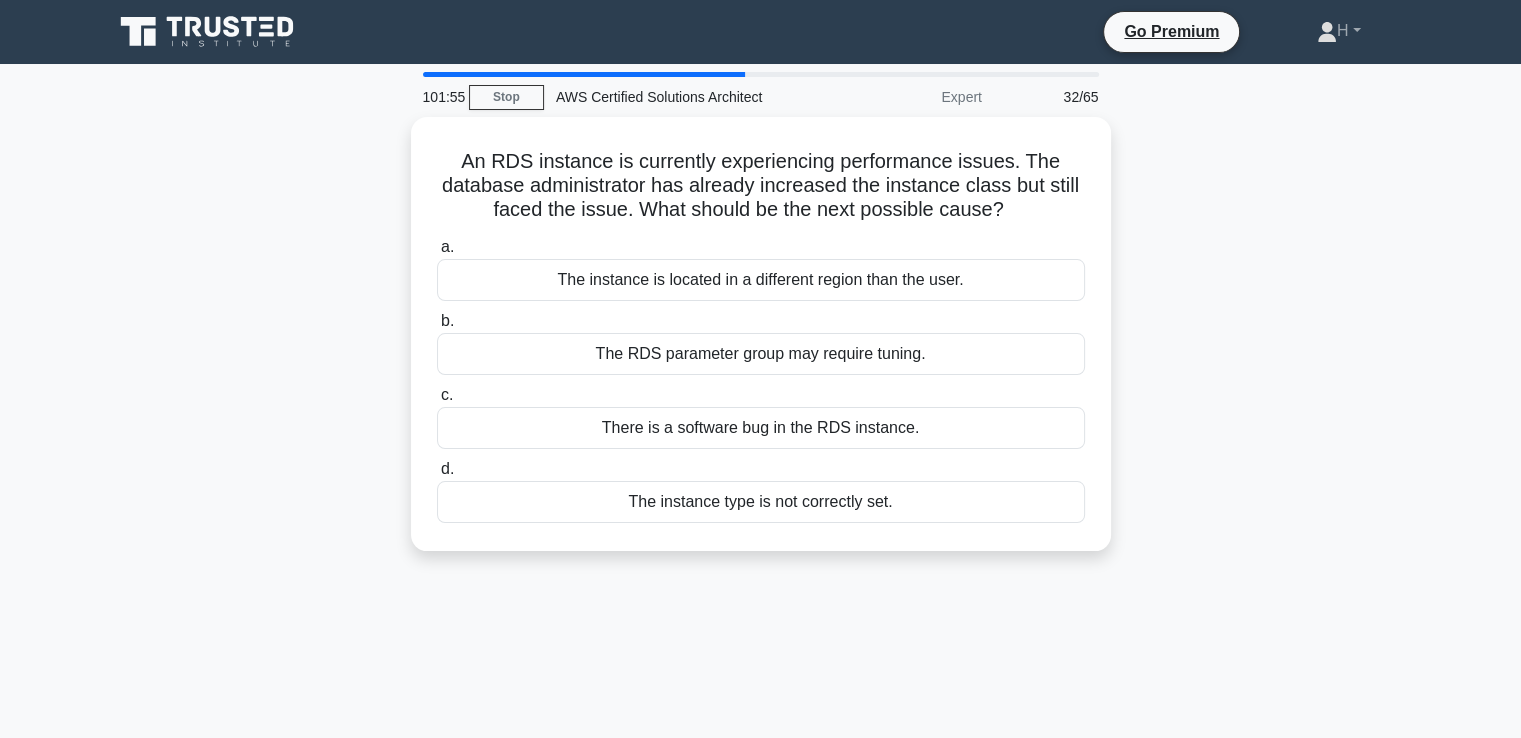 click on "An RDS instance is currently experiencing performance issues. The database administrator has already increased the instance class but still faced the issue. What should be the next possible cause?
.spinner_0XTQ{transform-origin:center;animation:spinner_y6GP .75s linear infinite}@keyframes spinner_y6GP{100%{transform:rotate(360deg)}}
a.
The instance is located in a different region than the user." at bounding box center [761, 346] 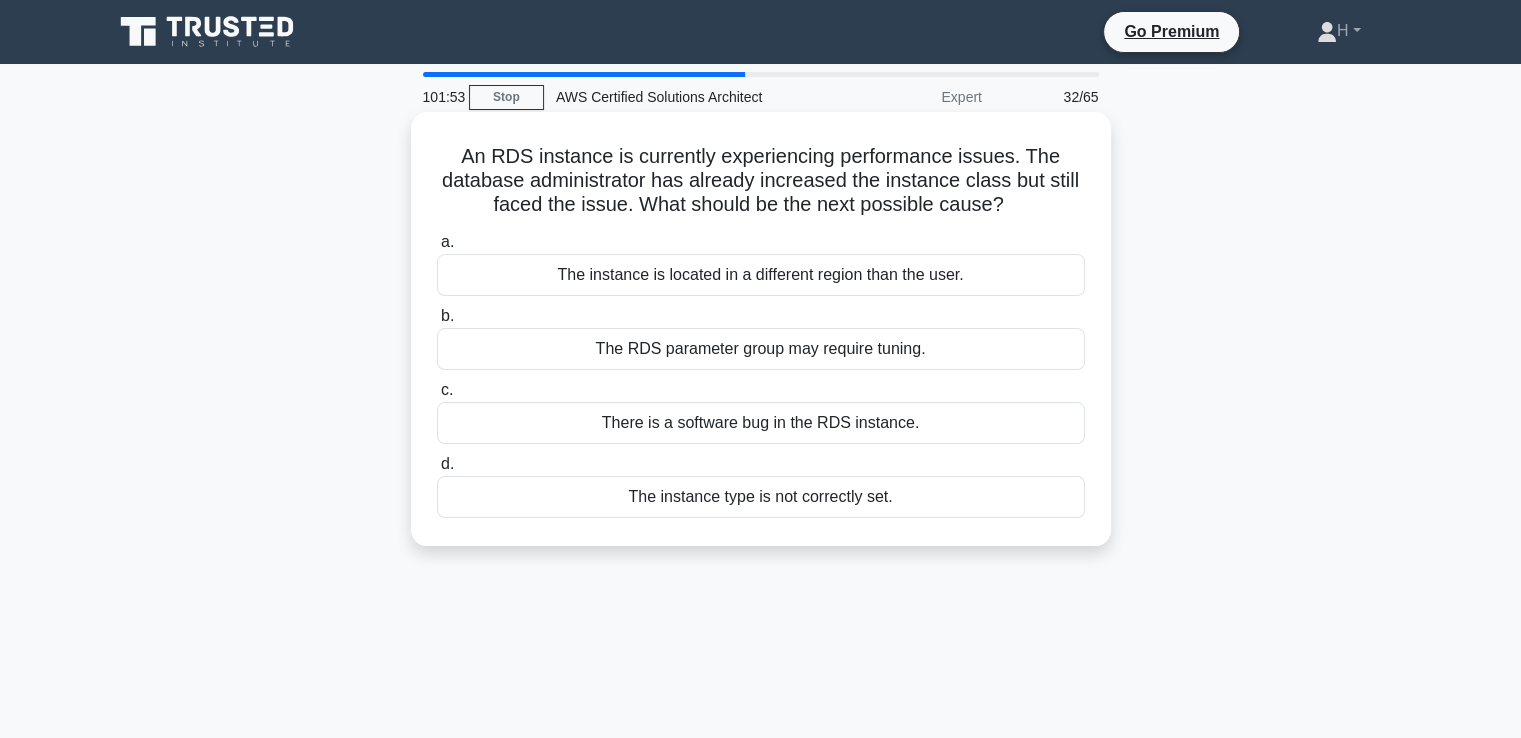click on "The RDS parameter group may require tuning." at bounding box center [761, 349] 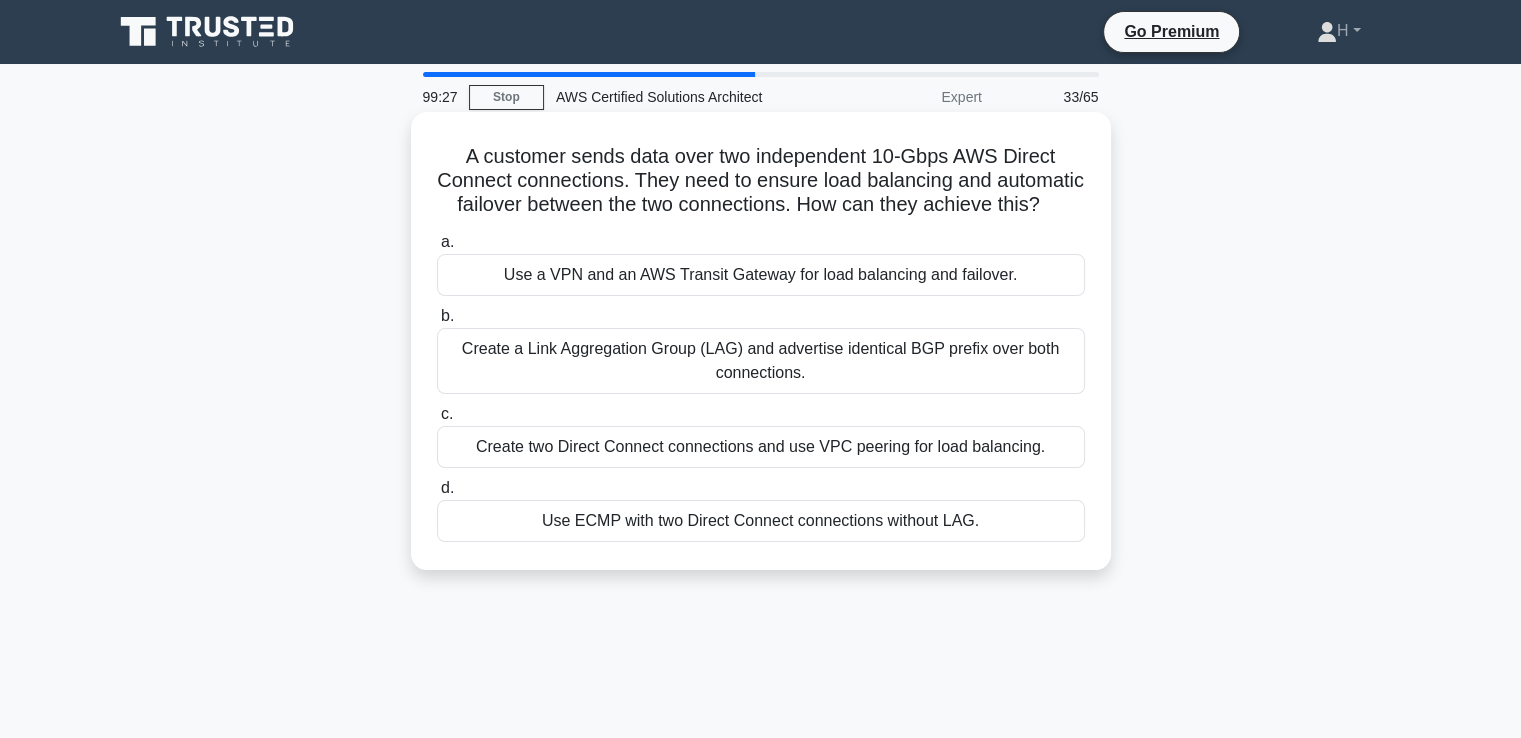 drag, startPoint x: 976, startPoint y: 548, endPoint x: 456, endPoint y: 162, distance: 647.6079 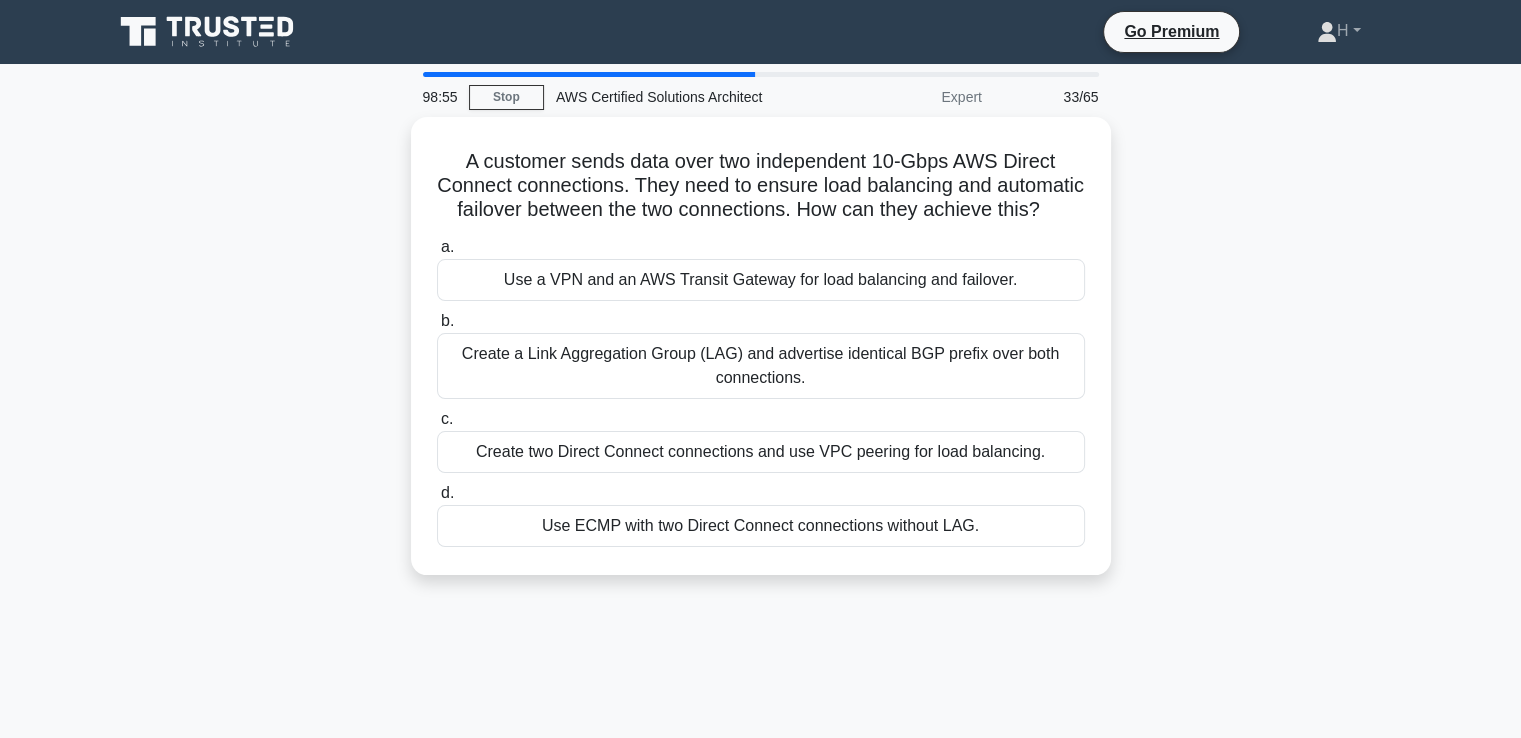 click on "A customer sends data over two independent 10-Gbps AWS Direct Connect connections. They need to ensure load balancing and automatic failover between the two connections. How can they achieve this?
.spinner_0XTQ{transform-origin:center;animation:spinner_y6GP .75s linear infinite}@keyframes spinner_y6GP{100%{transform:rotate(360deg)}}
a.
b." at bounding box center (761, 358) 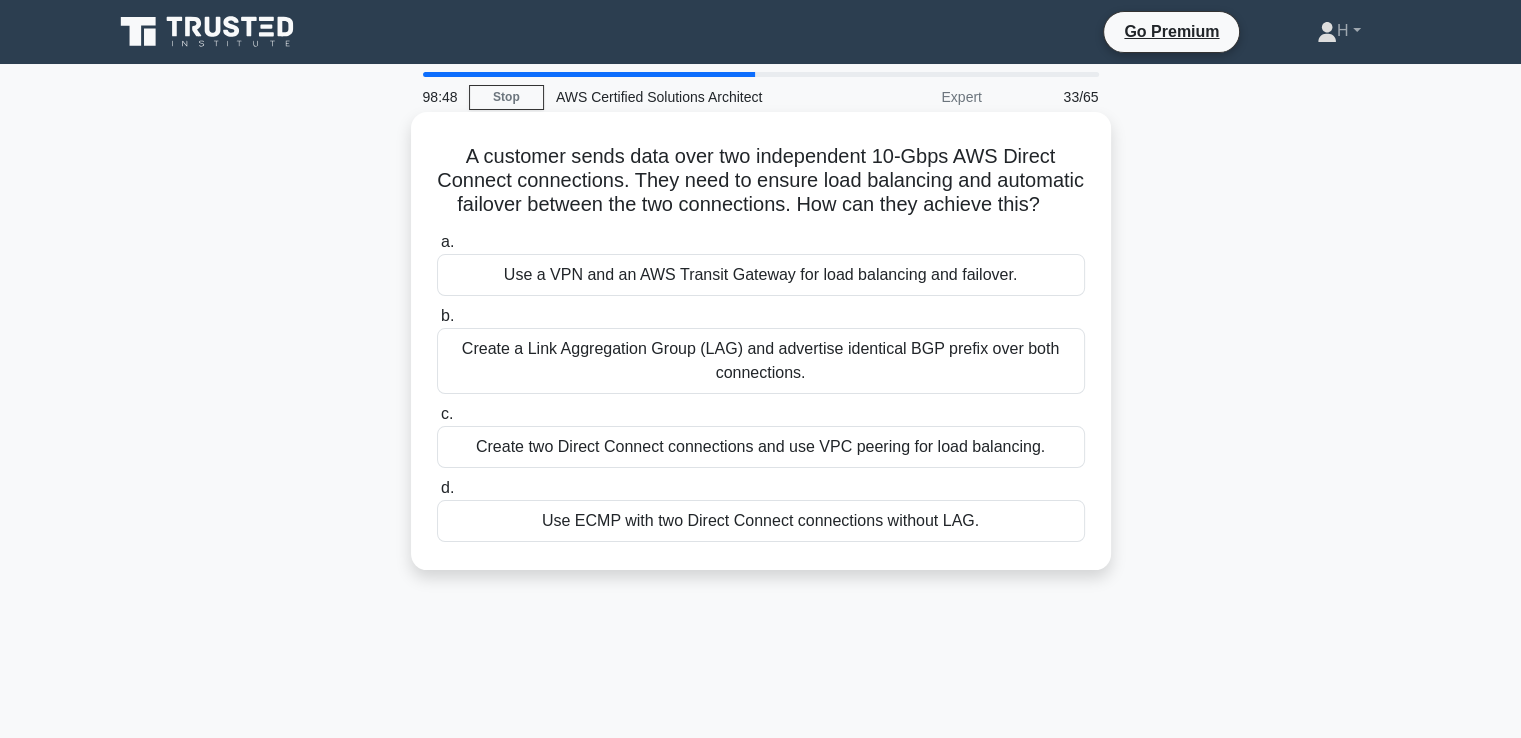 click on "Use ECMP with two Direct Connect connections without LAG." at bounding box center [761, 521] 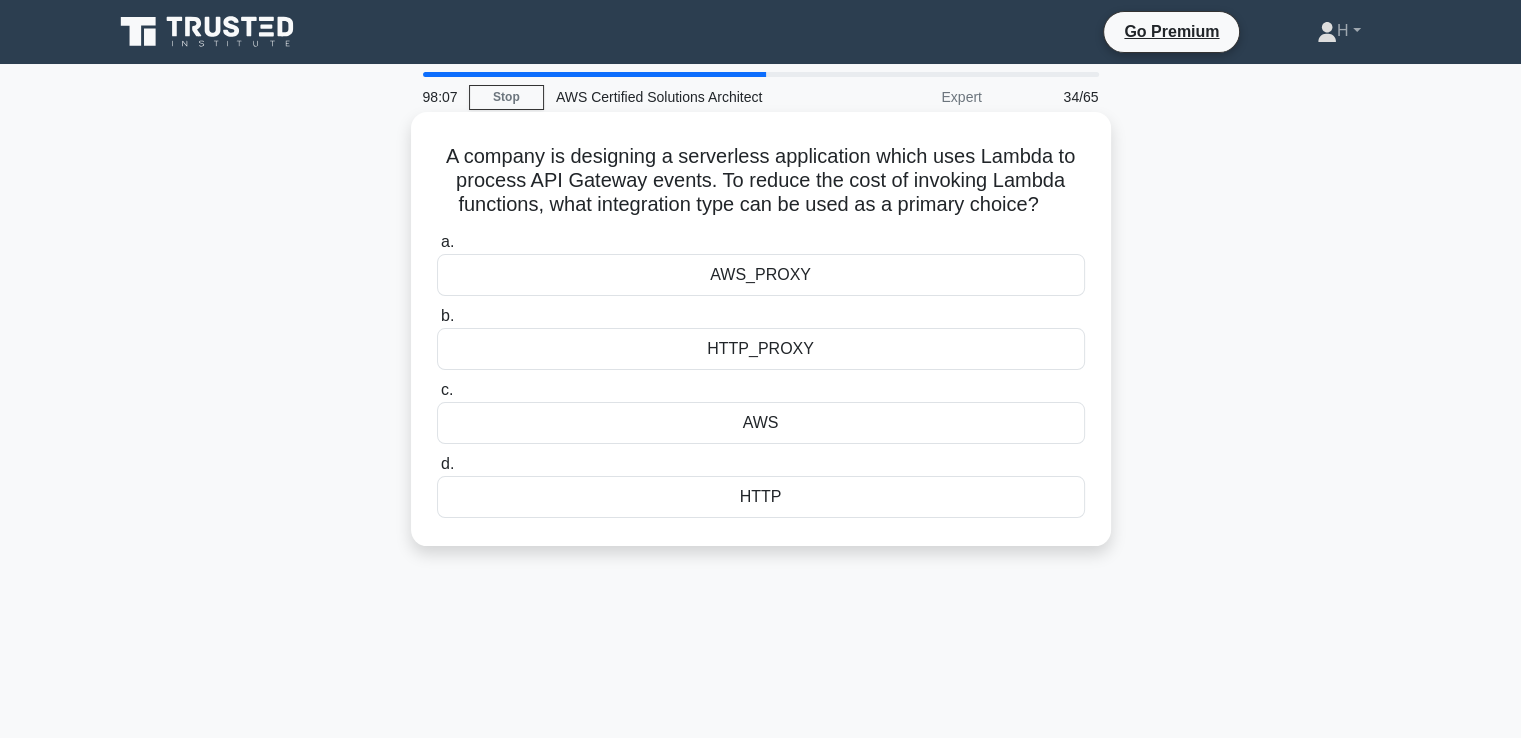drag, startPoint x: 440, startPoint y: 152, endPoint x: 844, endPoint y: 534, distance: 556.0036 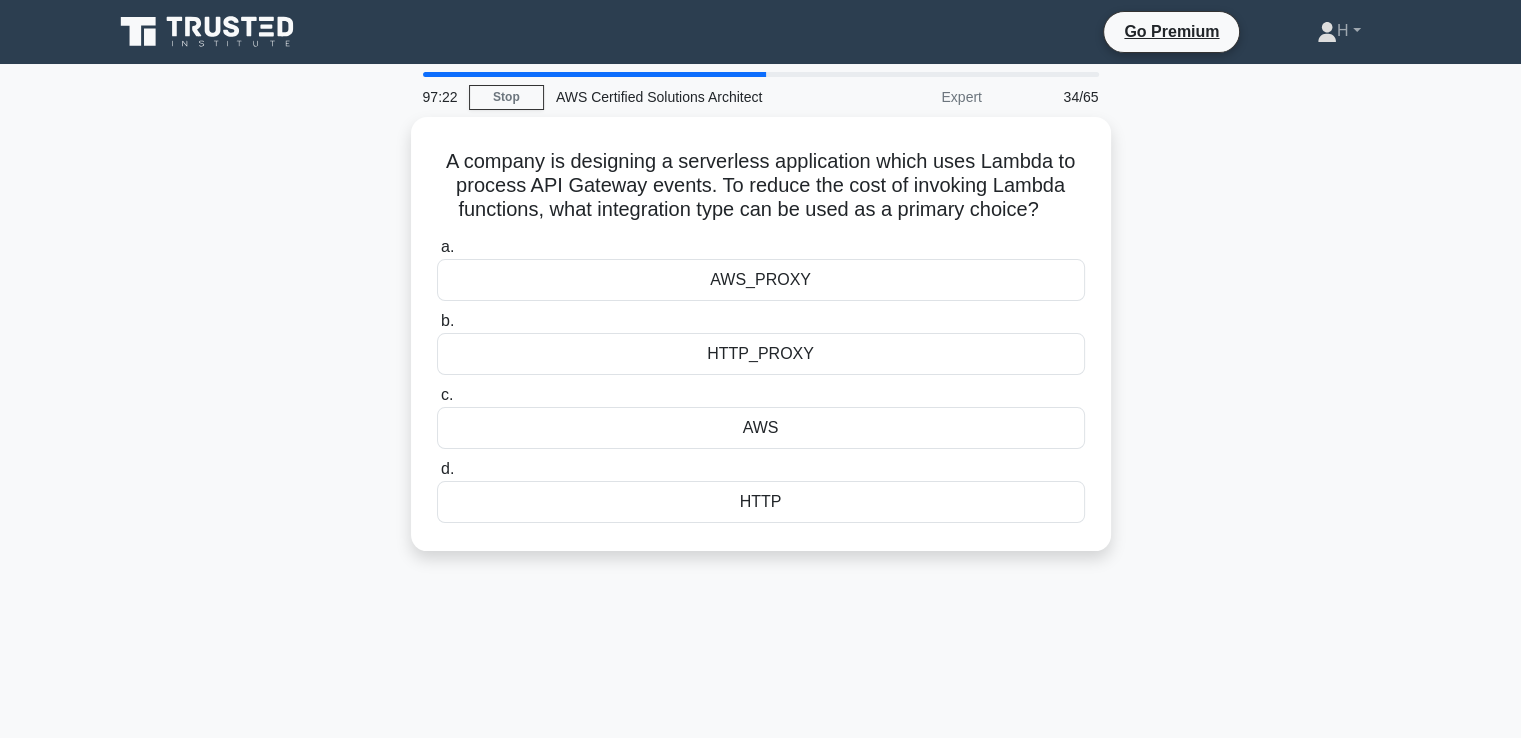 click on "97:22
Stop
AWS Certified Solutions Architect
Expert
34/65
A company is designing a serverless application which uses Lambda to process API Gateway events. To reduce the cost of invoking Lambda functions, what integration type can be used as a primary choice?
.spinner_0XTQ{transform-origin:center;animation:spinner_y6GP .75s linear infinite}@keyframes spinner_y6GP{100%{transform:rotate(360deg)}}
a." at bounding box center (761, 572) 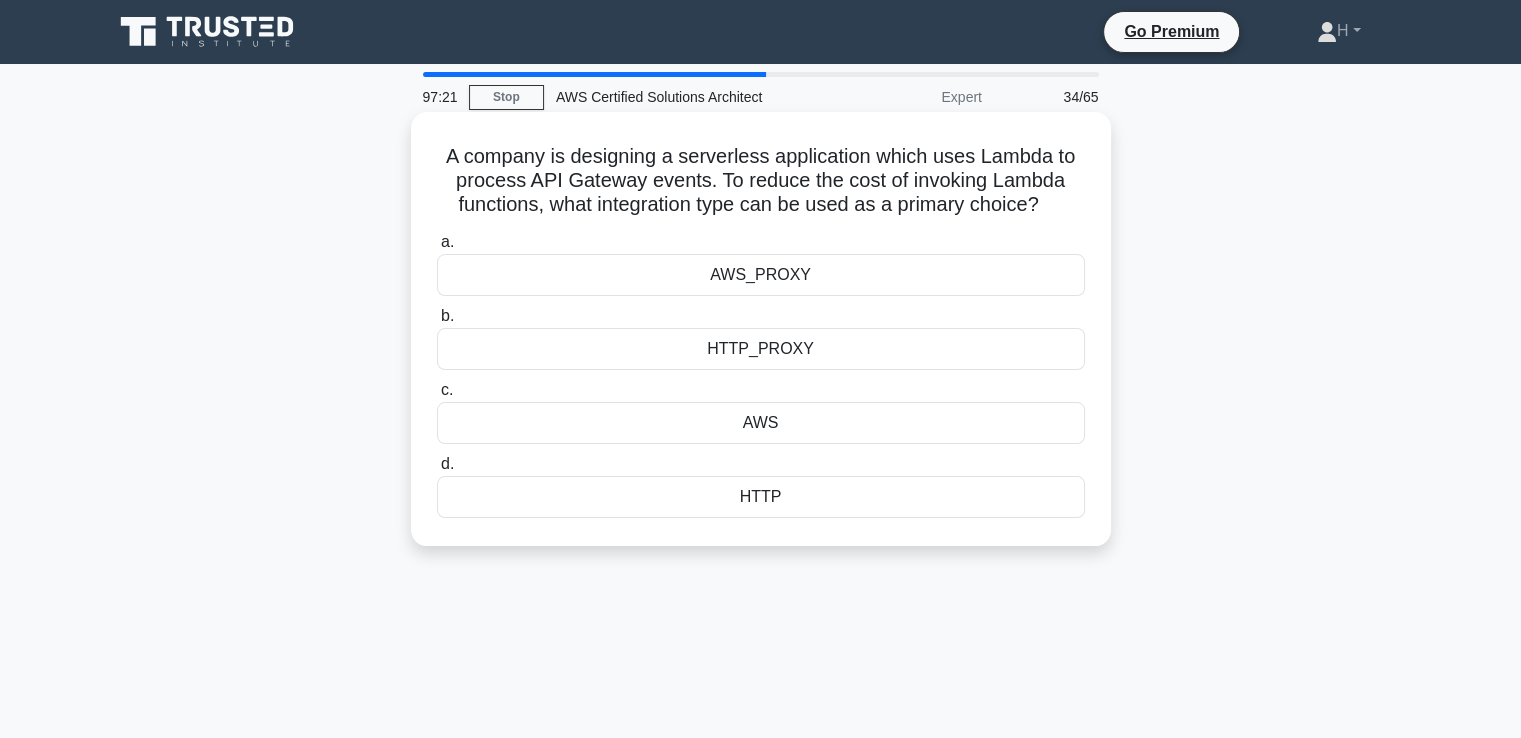click on "AWS" at bounding box center [761, 423] 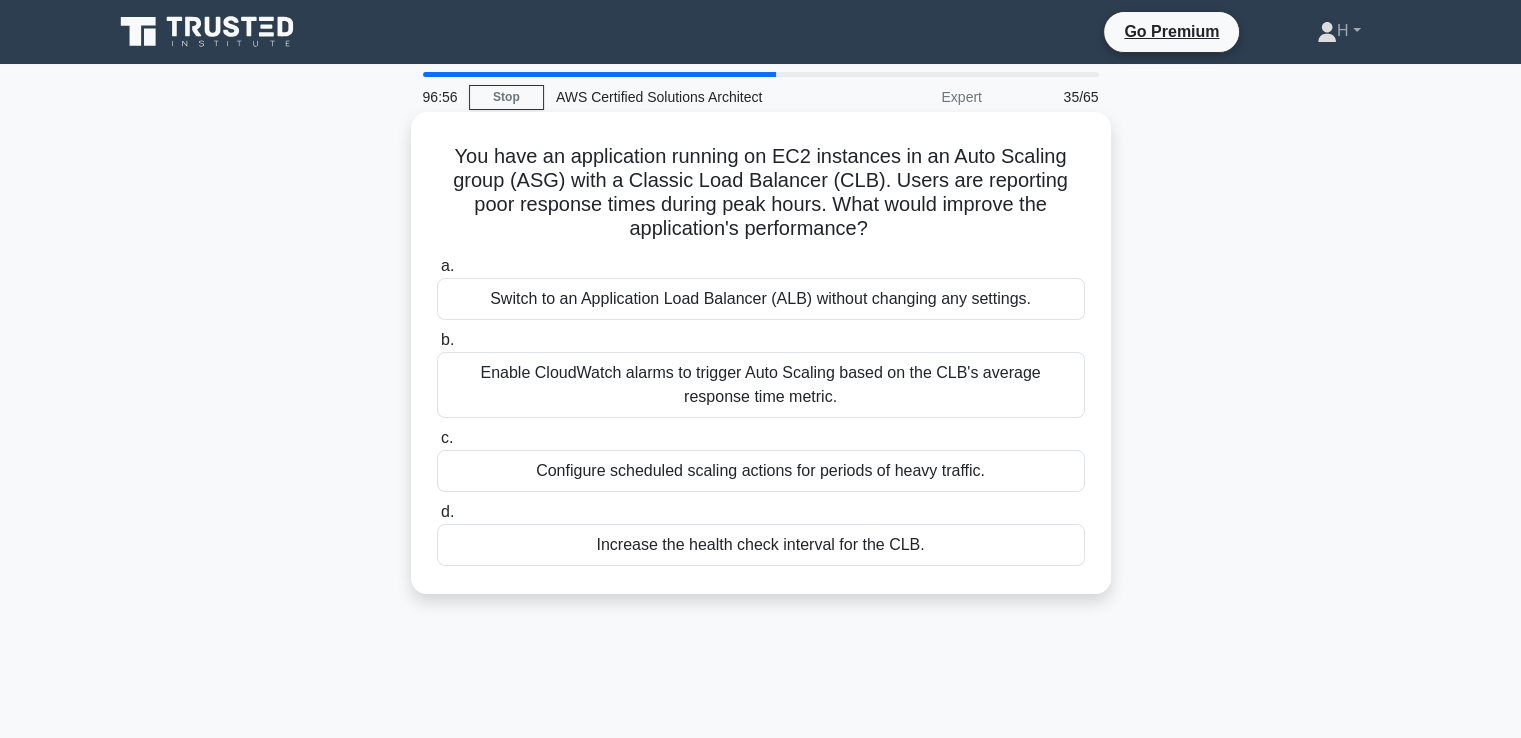 click on "Switch to an Application Load Balancer (ALB) without changing any settings." at bounding box center [761, 299] 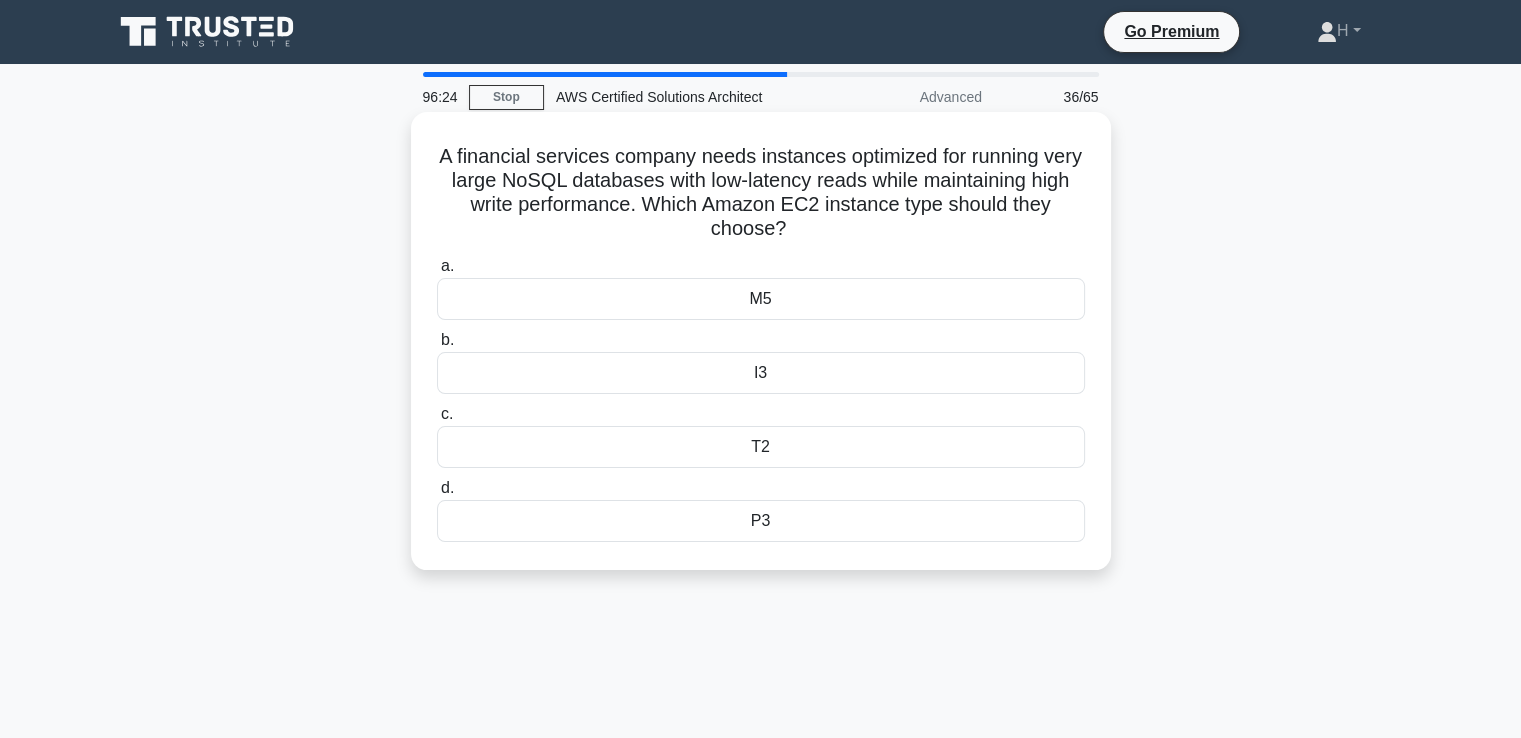 drag, startPoint x: 816, startPoint y: 526, endPoint x: 440, endPoint y: 155, distance: 528.2206 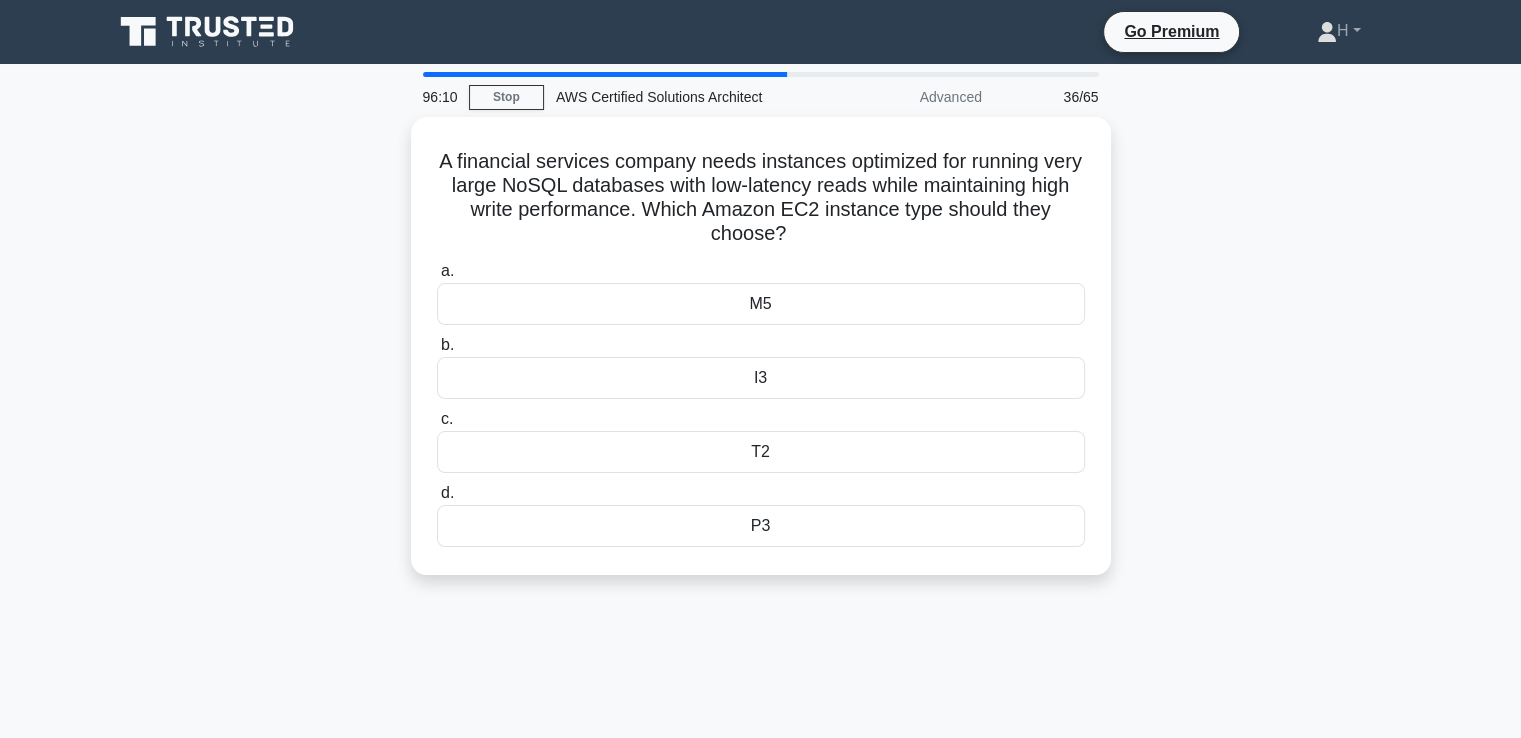 click on "96:10
Stop
AWS Certified Solutions Architect
Advanced
36/65
A financial services company needs instances optimized for running very large NoSQL databases with low-latency reads while maintaining high write performance. Which Amazon EC2 instance type should they choose?
.spinner_0XTQ{transform-origin:center;animation:spinner_y6GP .75s linear infinite}@keyframes spinner_y6GP{100%{transform:rotate(360deg)}}
a.
b. c. d." at bounding box center [761, 572] 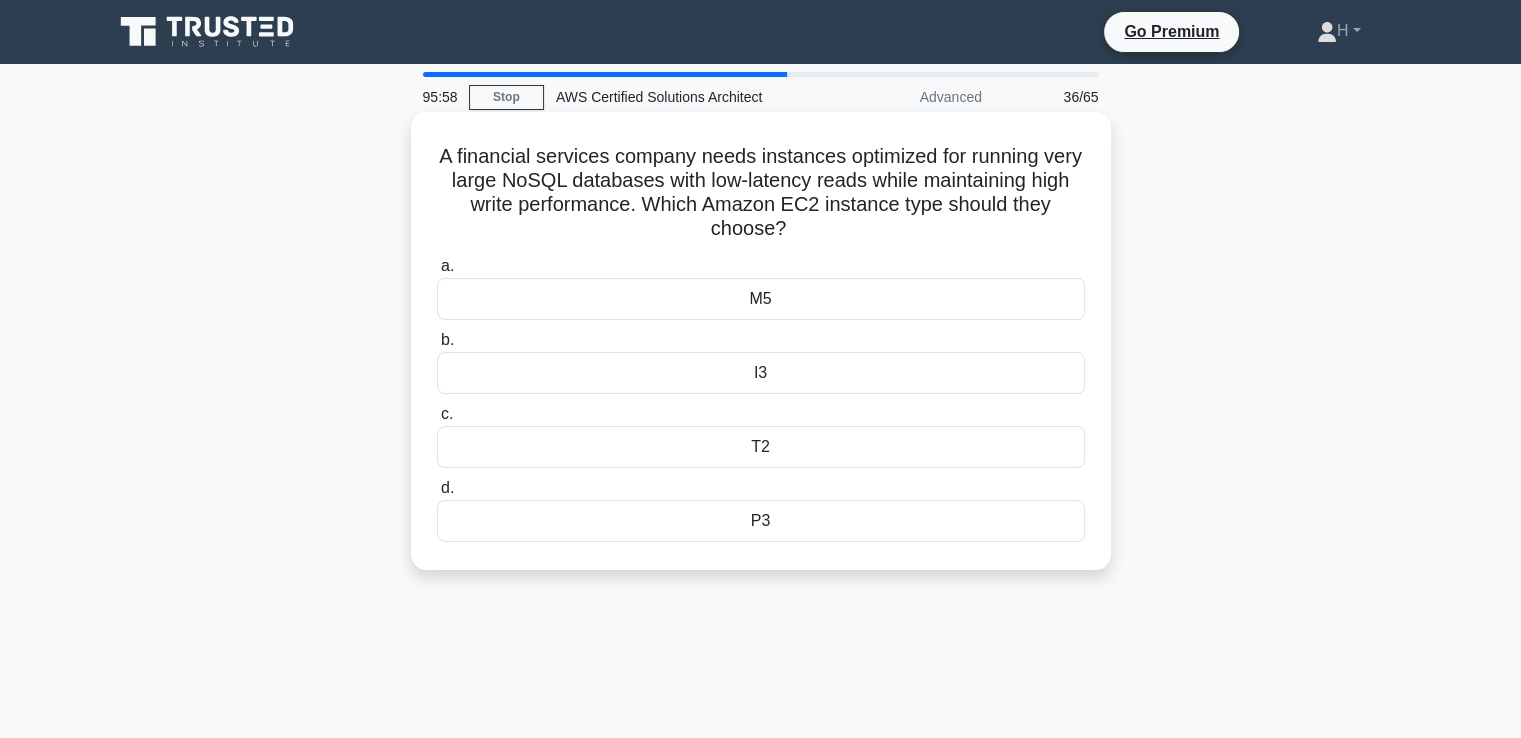 click on "I3" at bounding box center [761, 373] 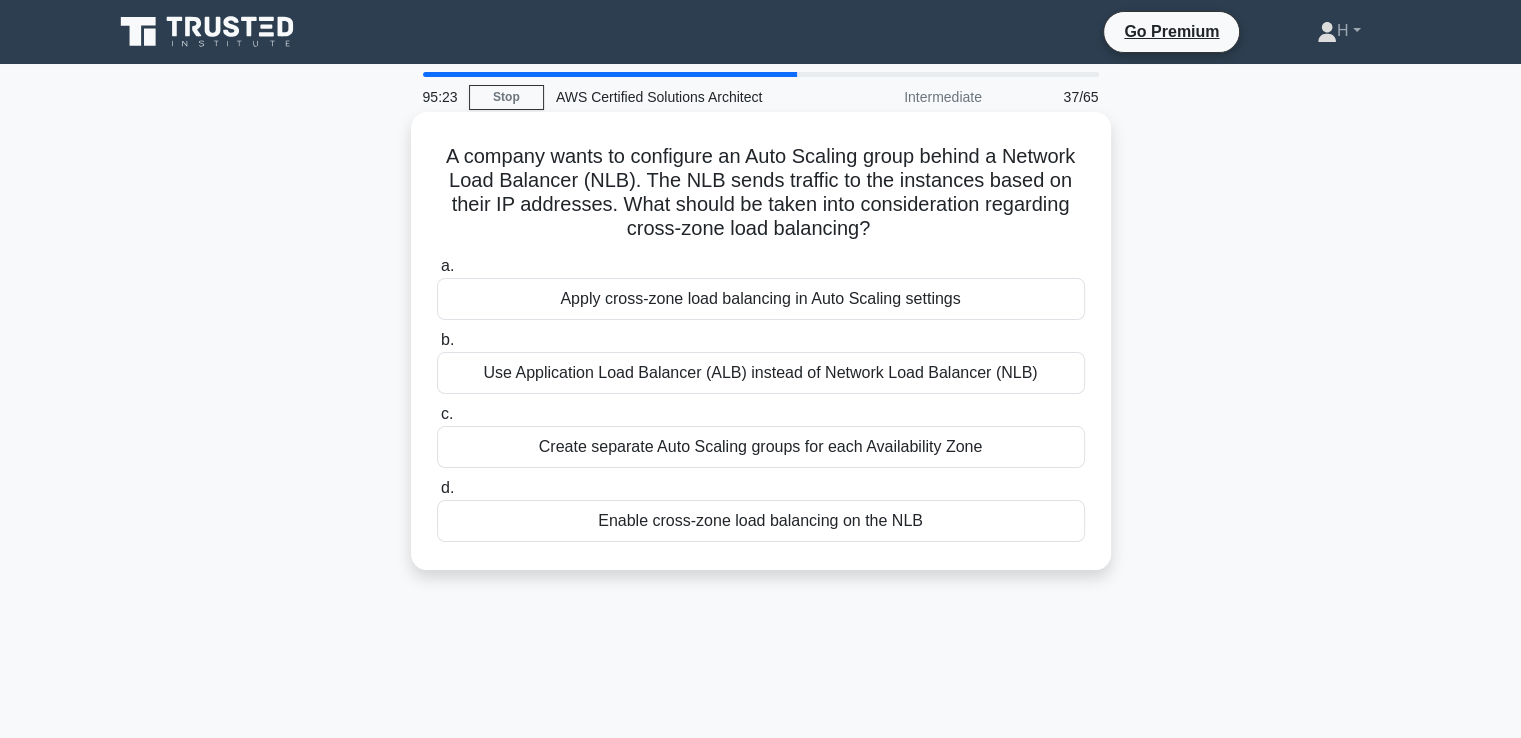 drag, startPoint x: 475, startPoint y: 153, endPoint x: 943, endPoint y: 552, distance: 615 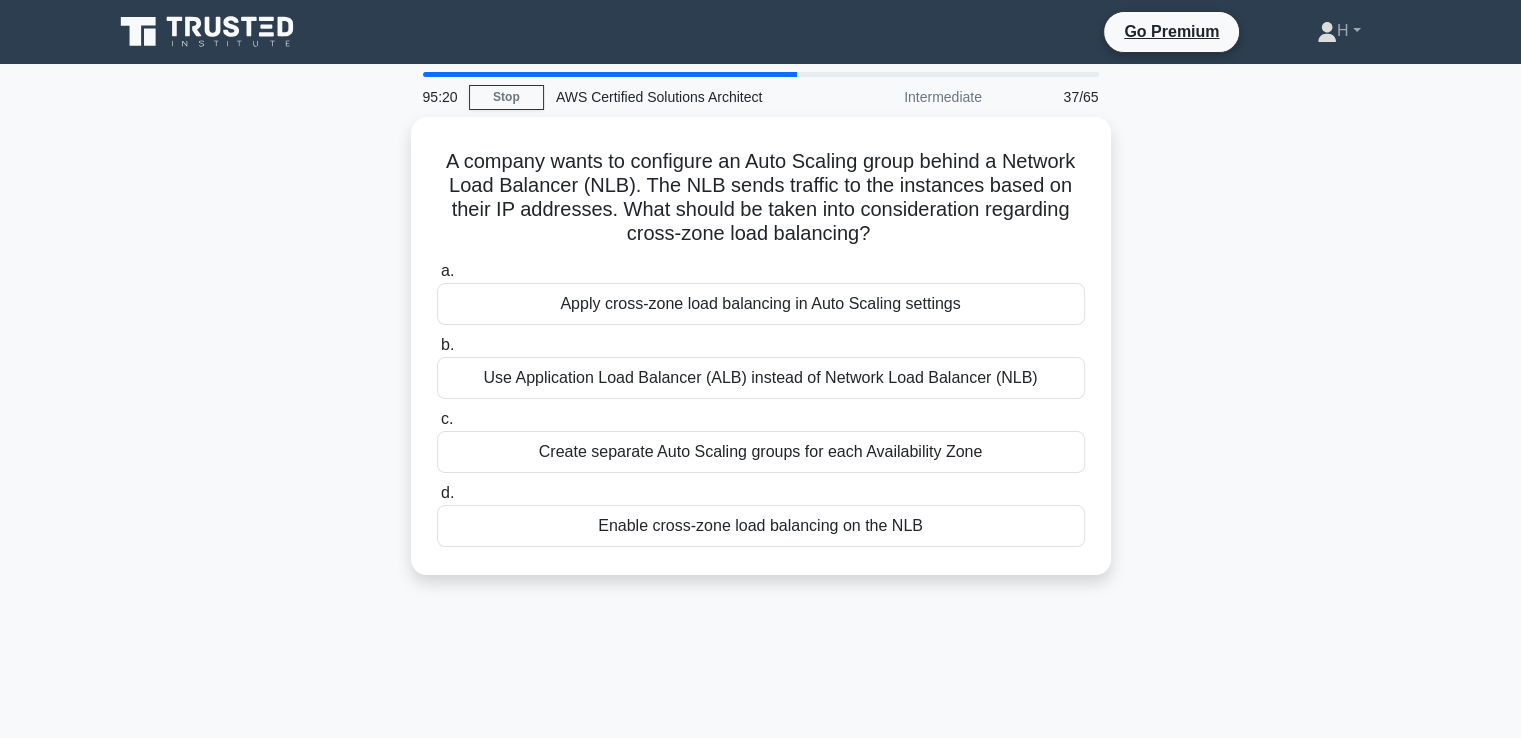click on "A company wants to configure an Auto Scaling group behind a Network Load Balancer (NLB). The NLB sends traffic to the instances based on their IP addresses. What should be taken into consideration regarding cross-zone load balancing?
.spinner_0XTQ{transform-origin:center;animation:spinner_y6GP .75s linear infinite}@keyframes spinner_y6GP{100%{transform:rotate(360deg)}}
a." at bounding box center (761, 358) 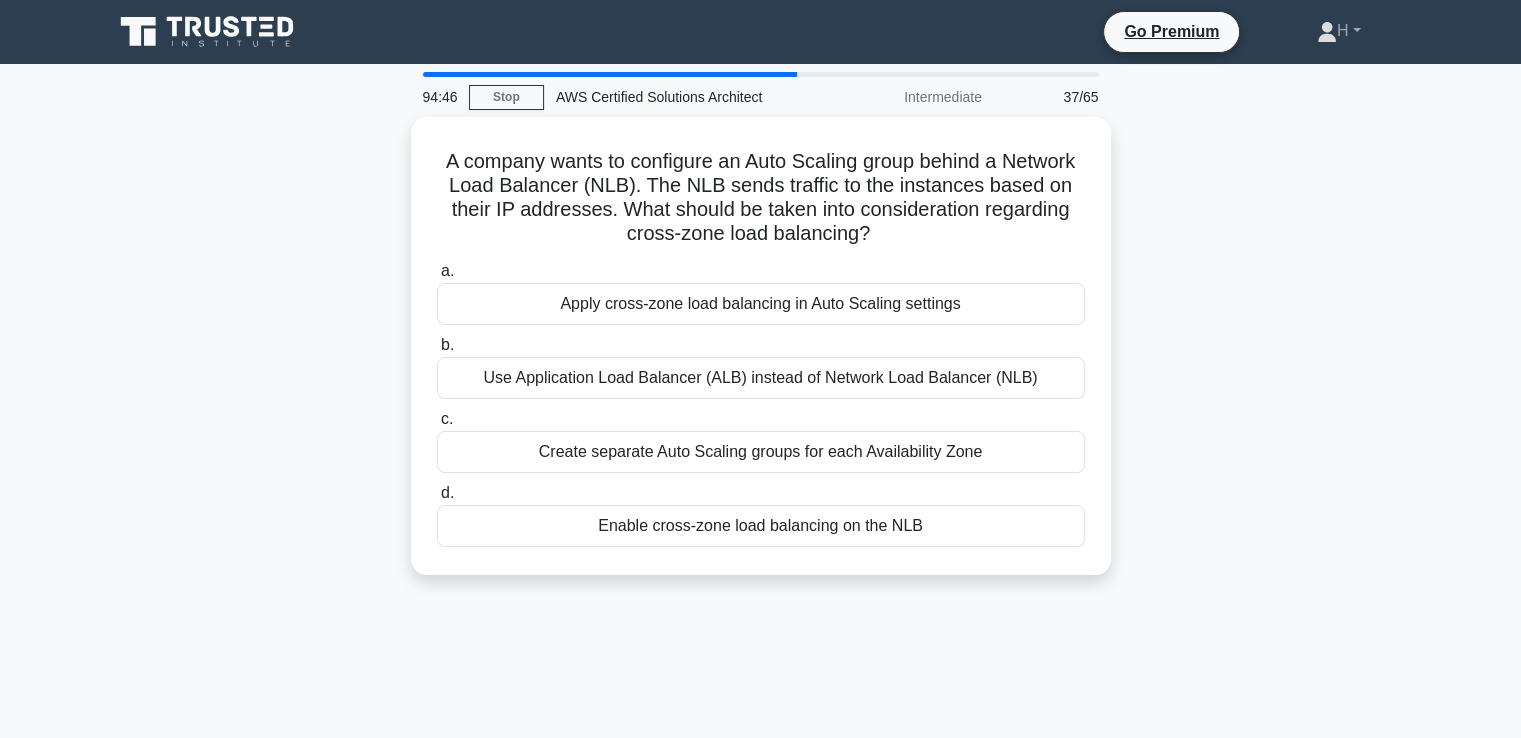 click on "94:46
Stop
AWS Certified Solutions Architect
Intermediate
37/65
A company wants to configure an Auto Scaling group behind a Network Load Balancer (NLB). The NLB sends traffic to the instances based on their IP addresses. What should be taken into consideration regarding cross-zone load balancing?
.spinner_0XTQ{transform-origin:center;animation:spinner_y6GP .75s linear infinite}@keyframes spinner_y6GP{100%{transform:rotate(360deg)}}
a. b. c. d." at bounding box center (761, 572) 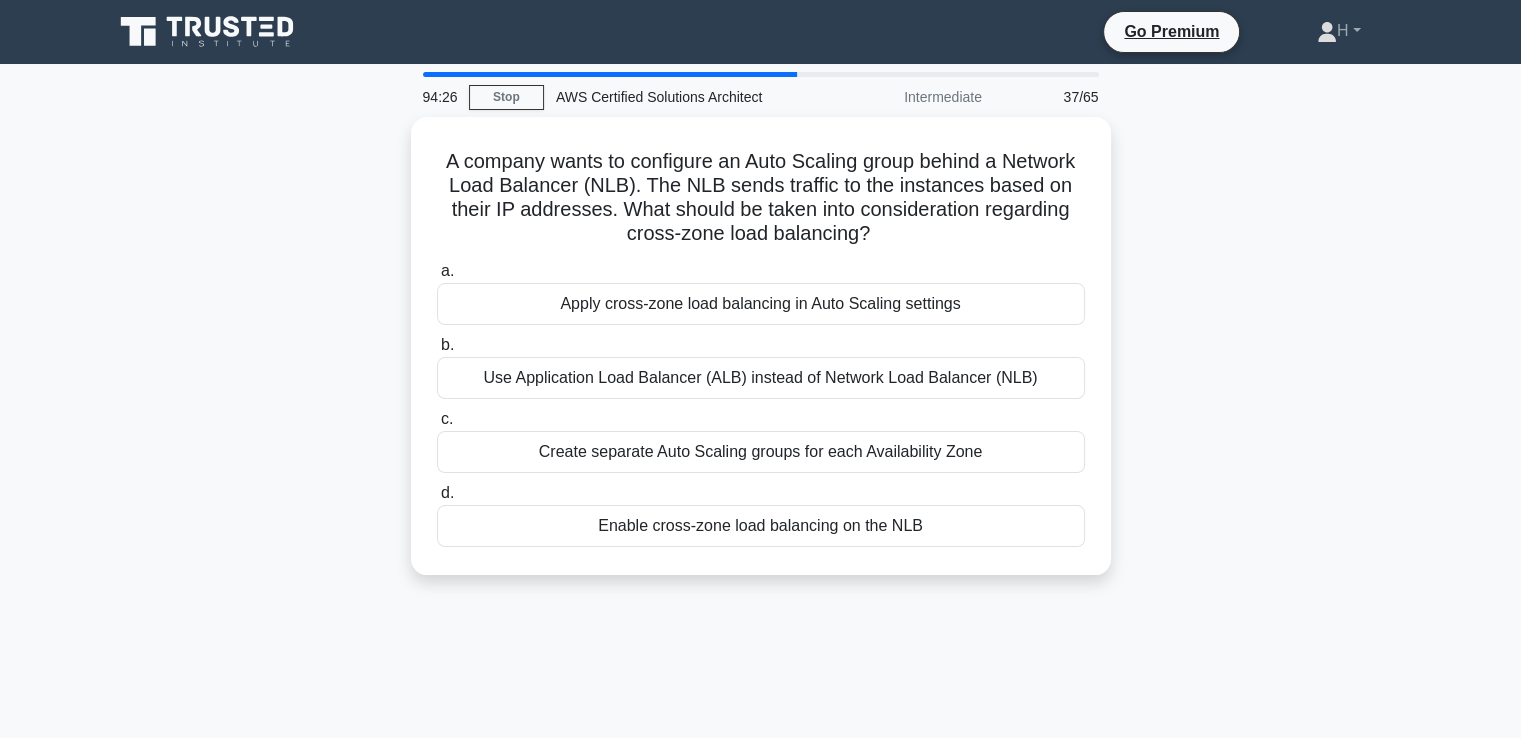 click on "94:26
Stop
AWS Certified Solutions Architect
Intermediate
37/65
A company wants to configure an Auto Scaling group behind a Network Load Balancer (NLB). The NLB sends traffic to the instances based on their IP addresses. What should be taken into consideration regarding cross-zone load balancing?
.spinner_0XTQ{transform-origin:center;animation:spinner_y6GP .75s linear infinite}@keyframes spinner_y6GP{100%{transform:rotate(360deg)}}
a. b. c. d." at bounding box center (761, 572) 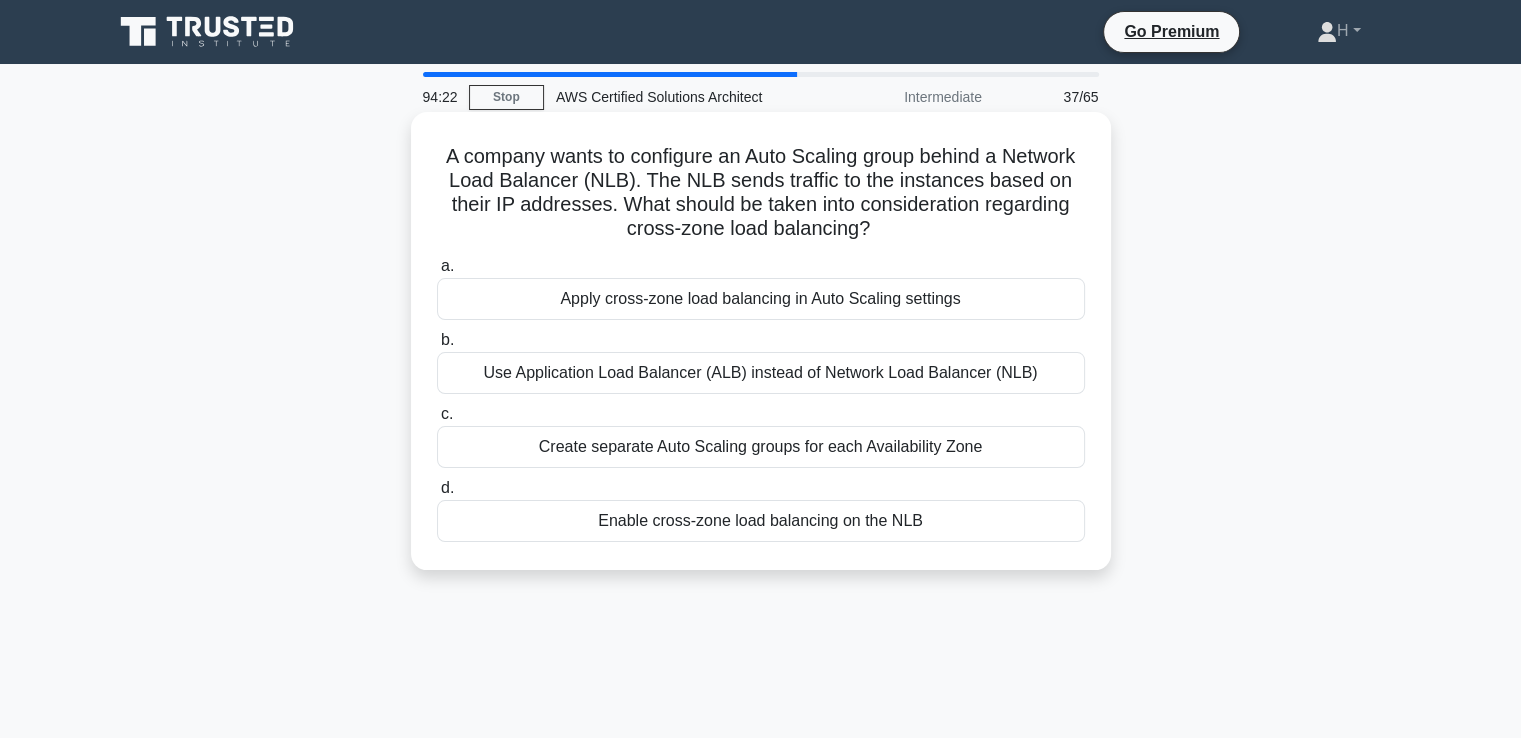 click on "Enable cross-zone load balancing on the NLB" at bounding box center [761, 521] 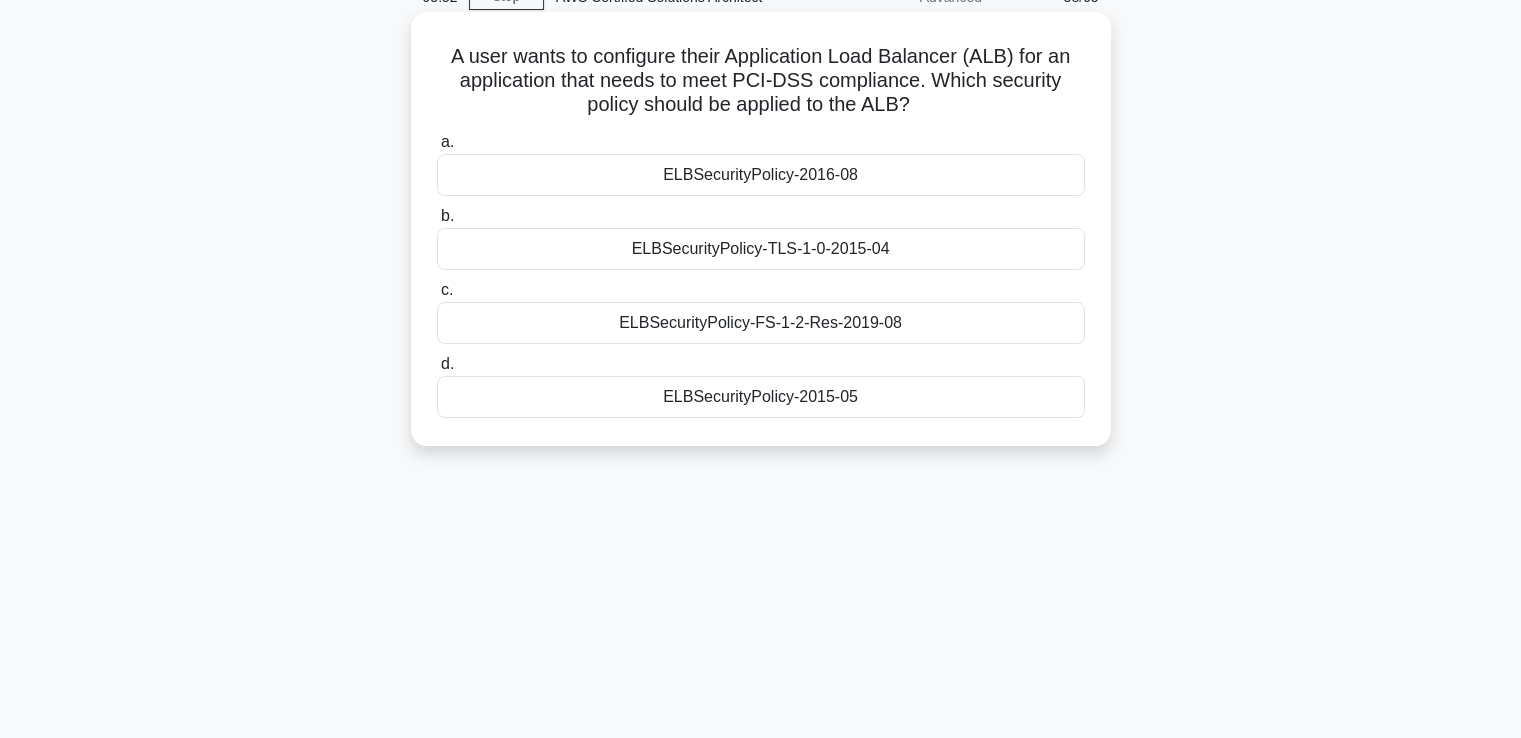 scroll, scrollTop: 0, scrollLeft: 0, axis: both 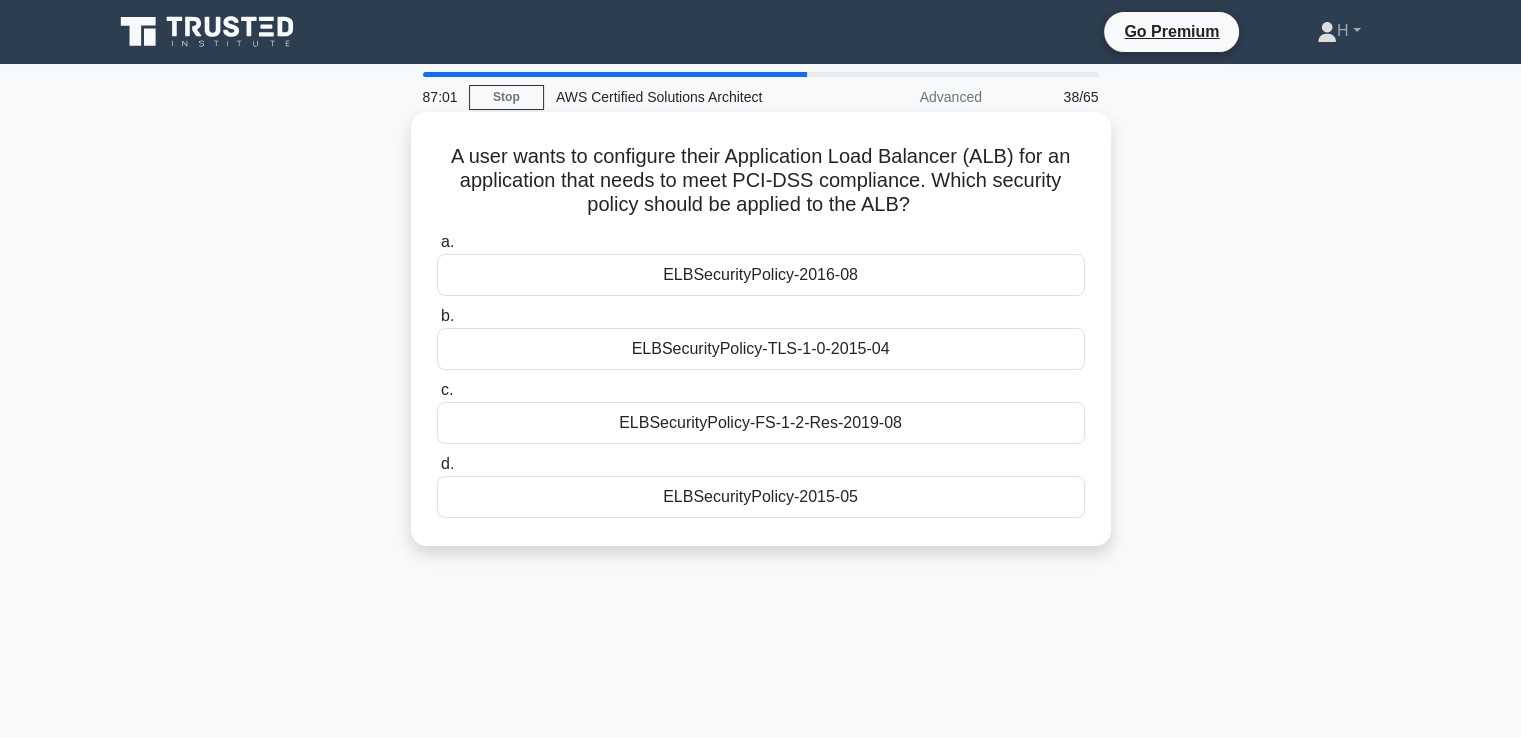 click on "ELBSecurityPolicy-FS-1-2-Res-2019-08" at bounding box center [761, 423] 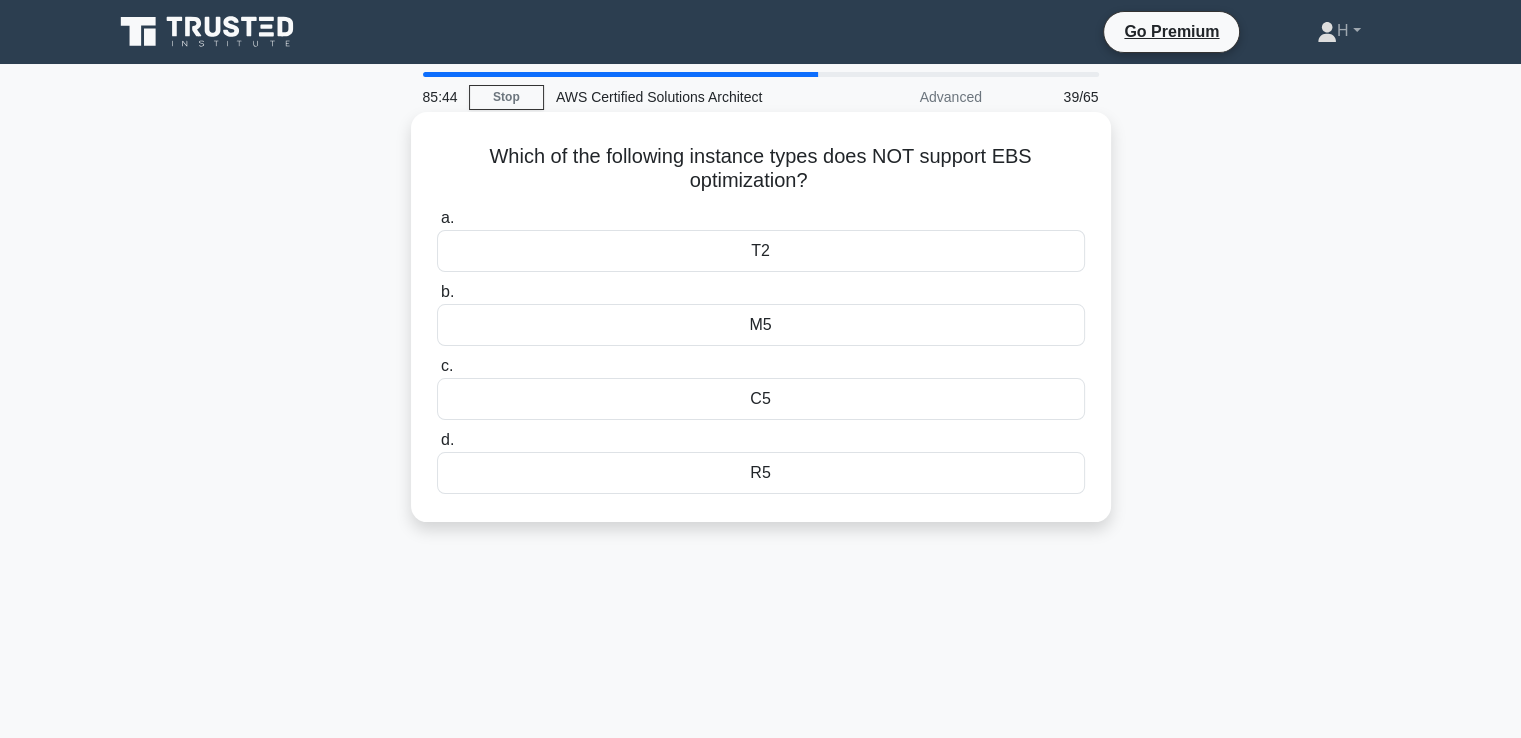 click on "R5" at bounding box center (761, 473) 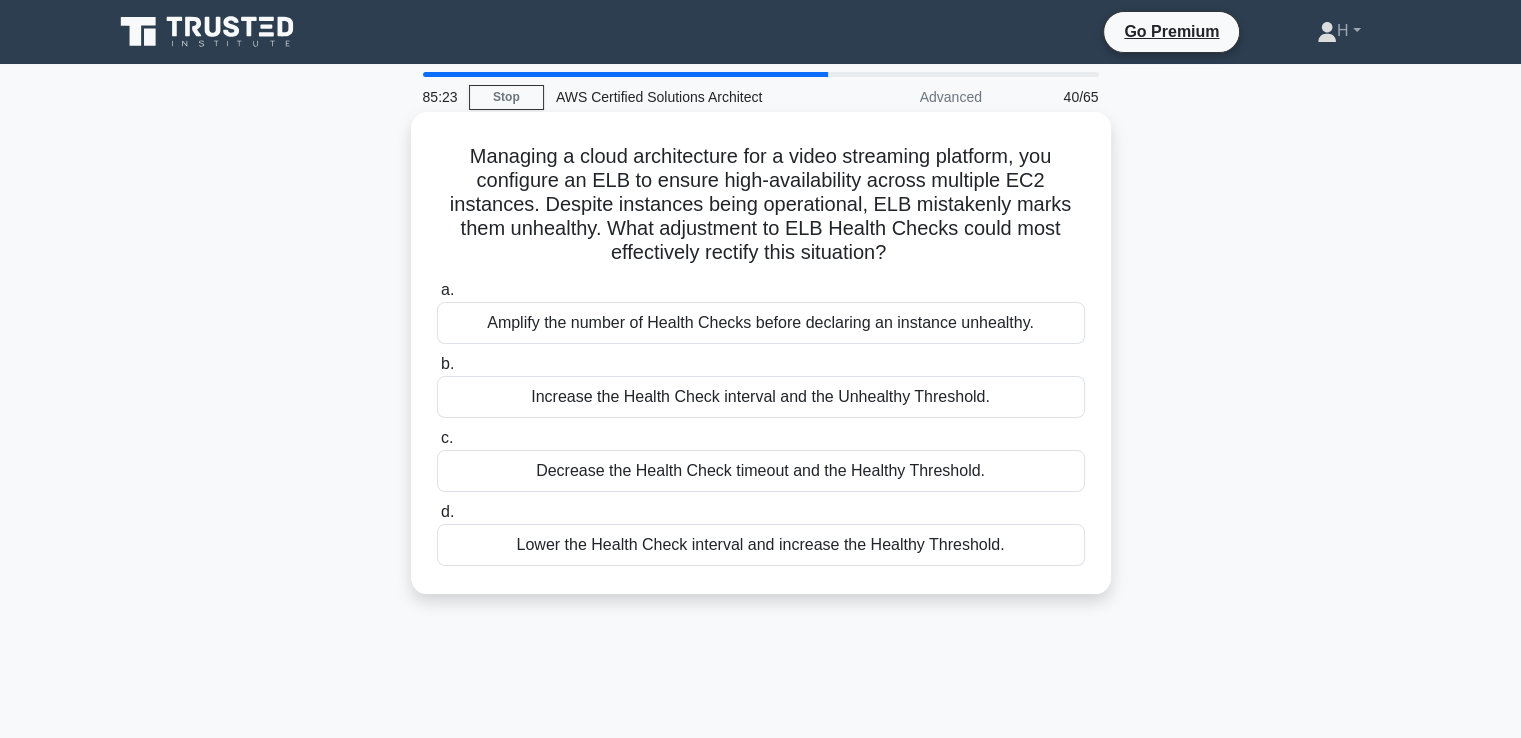 drag, startPoint x: 450, startPoint y: 149, endPoint x: 1028, endPoint y: 557, distance: 707.49414 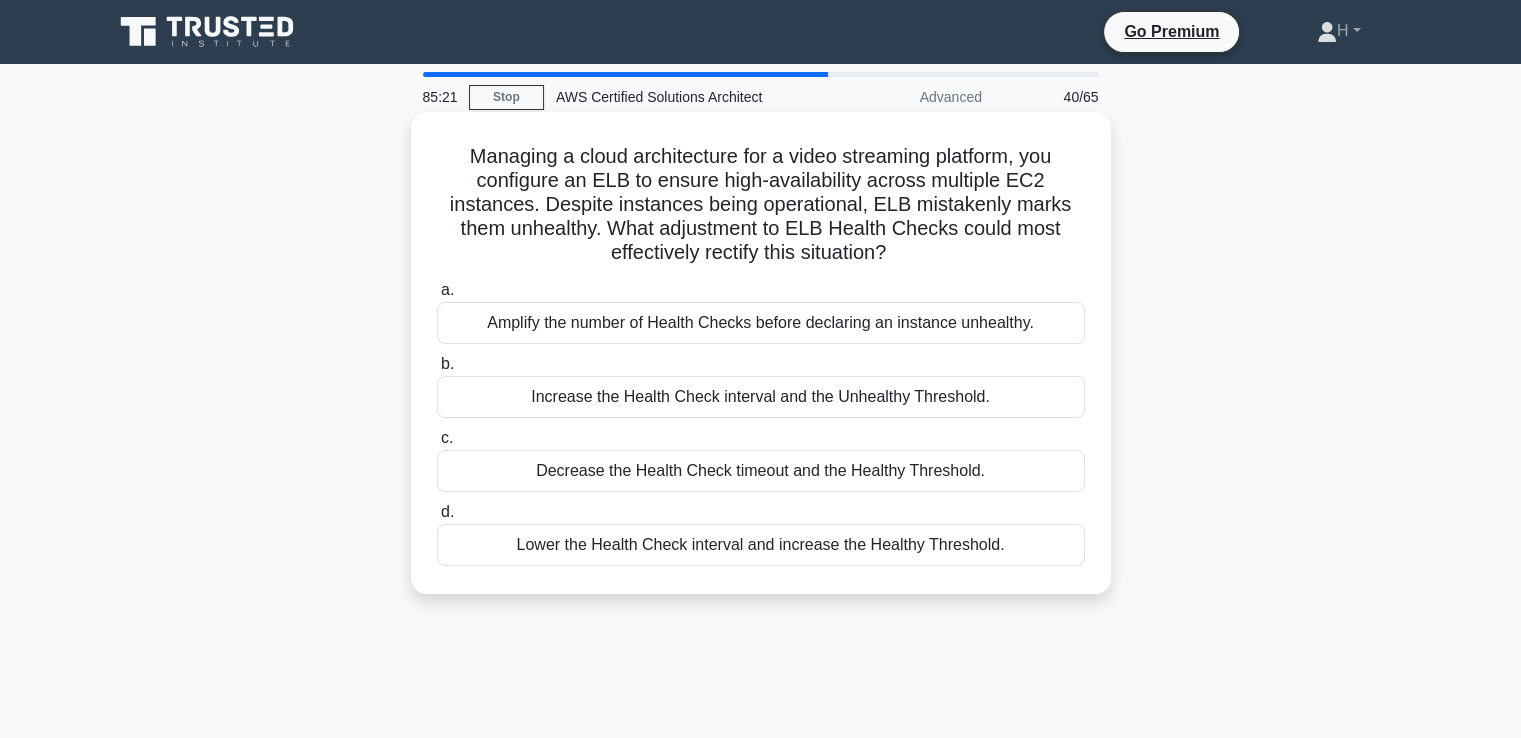 click on "Managing a cloud architecture for a video streaming platform, you configure an ELB to ensure high-availability across multiple EC2 instances. Despite instances being operational, ELB mistakenly marks them unhealthy. What adjustment to ELB Health Checks could most effectively rectify this situation?
.spinner_0XTQ{transform-origin:center;animation:spinner_y6GP .75s linear infinite}@keyframes spinner_y6GP{100%{transform:rotate(360deg)}}" at bounding box center (761, 205) 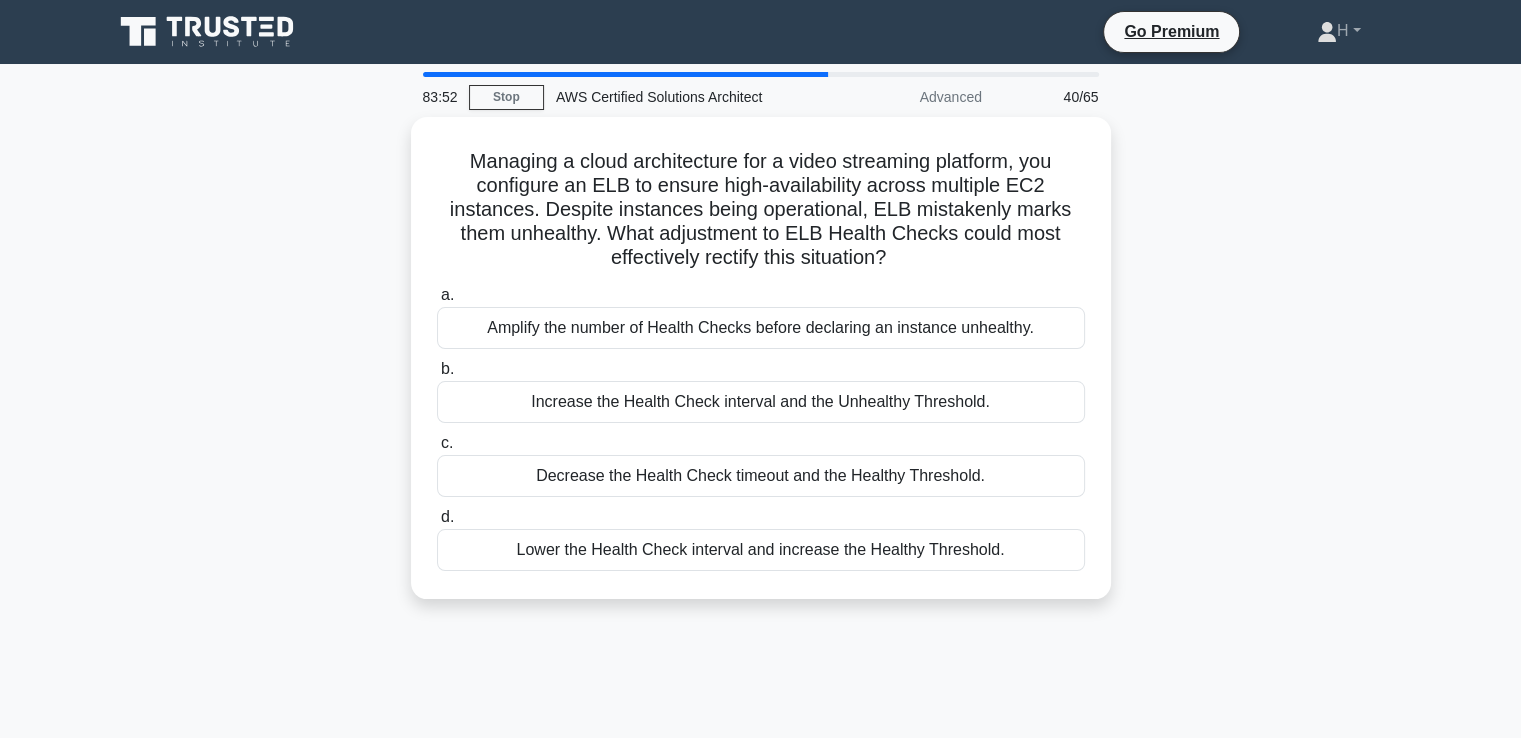 click on "Managing a cloud architecture for a video streaming platform, you configure an ELB to ensure high-availability across multiple EC2 instances. Despite instances being operational, ELB mistakenly marks them unhealthy. What adjustment to ELB Health Checks could most effectively rectify this situation?
.spinner_0XTQ{transform-origin:center;animation:spinner_y6GP .75s linear infinite}@keyframes spinner_y6GP{100%{transform:rotate(360deg)}}
a.
b." at bounding box center [761, 370] 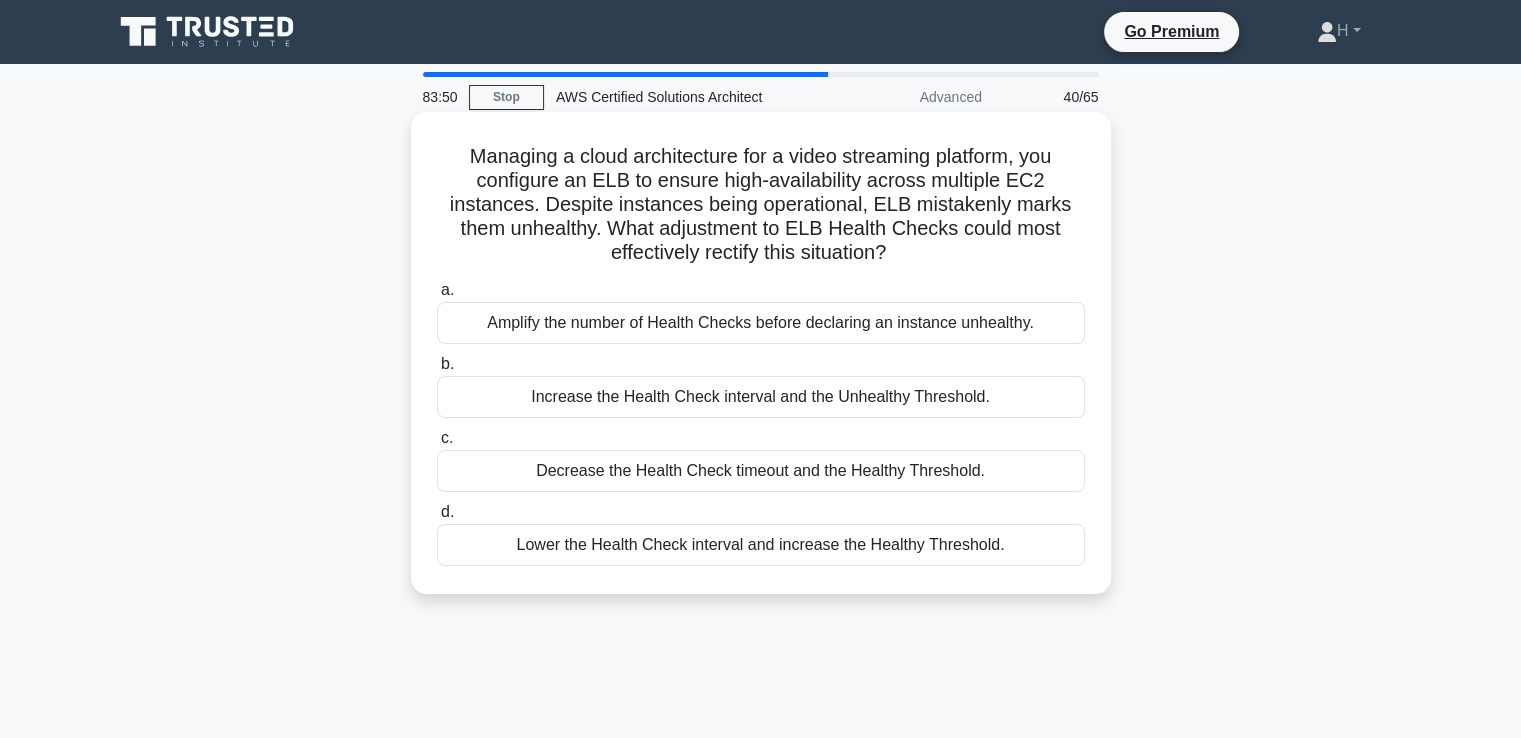 click on "Increase the Health Check interval and the Unhealthy Threshold." at bounding box center [761, 397] 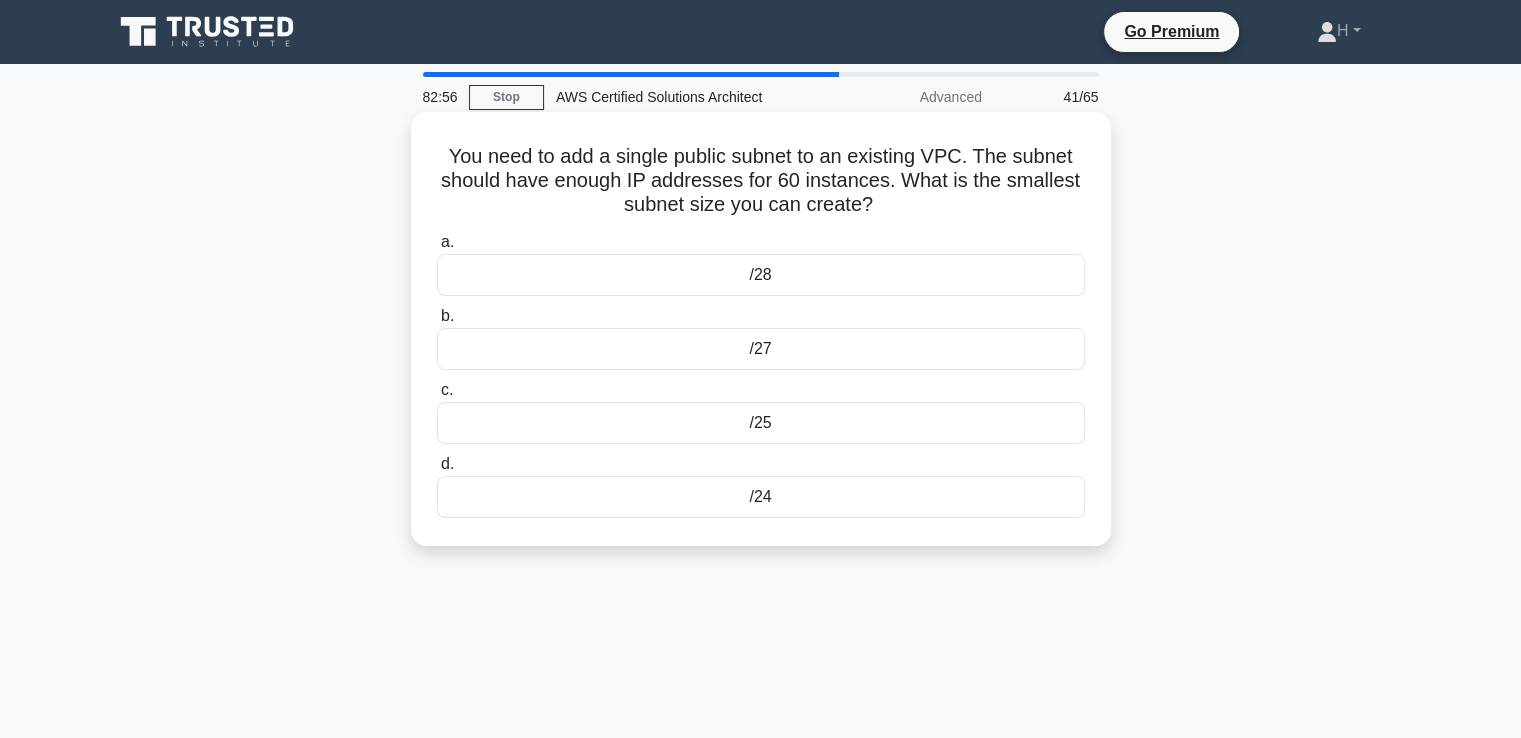 drag, startPoint x: 795, startPoint y: 496, endPoint x: 431, endPoint y: 162, distance: 494.0162 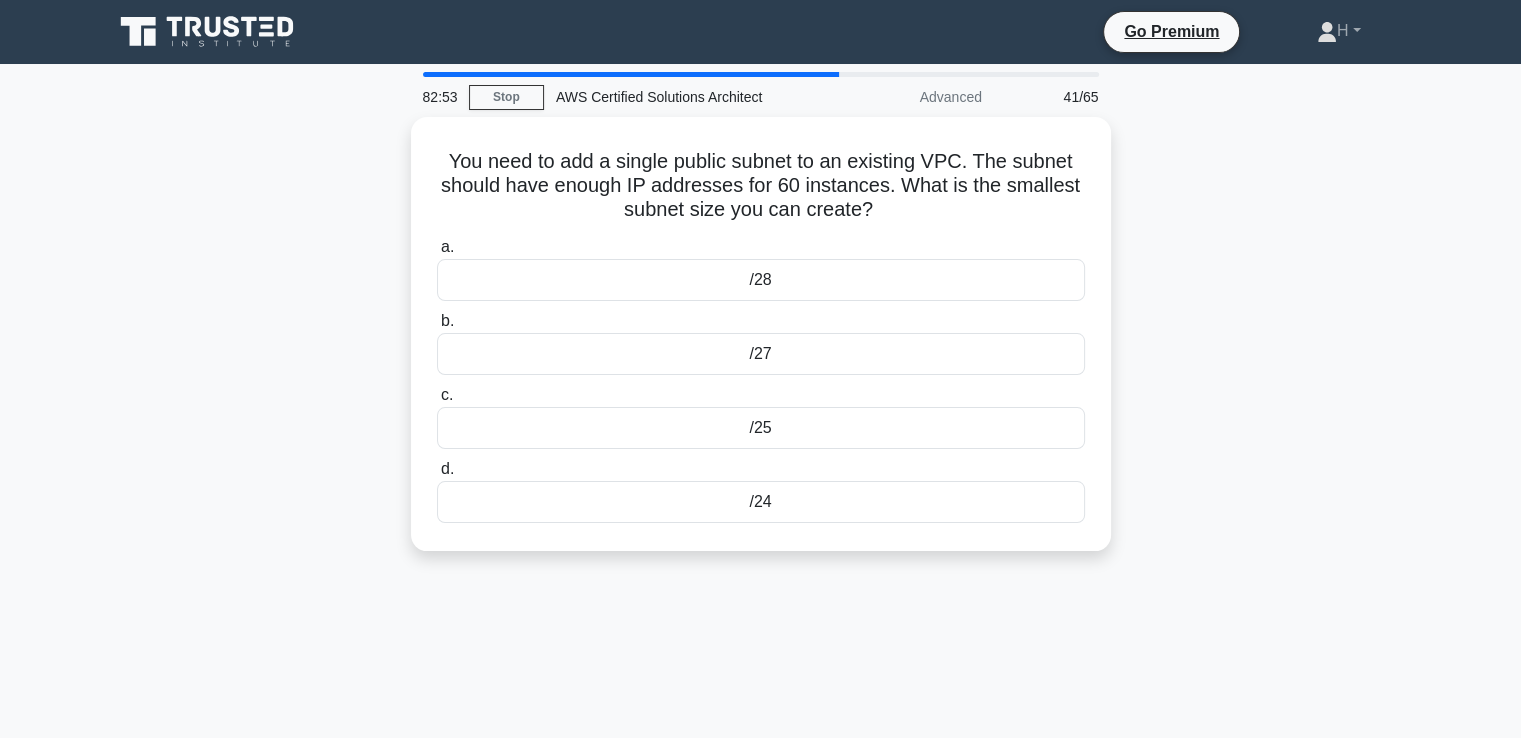 click on "41/65
You need to add a single public subnet to an existing VPC. The subnet should have enough IP addresses for 60 instances. What is the smallest subnet size you can create?
.spinner_0XTQ{transform-origin:center;animation:spinner_y6GP .75s linear infinite}@keyframes spinner_y6GP{100%{transform:rotate(360deg)}}
a." at bounding box center [761, 572] 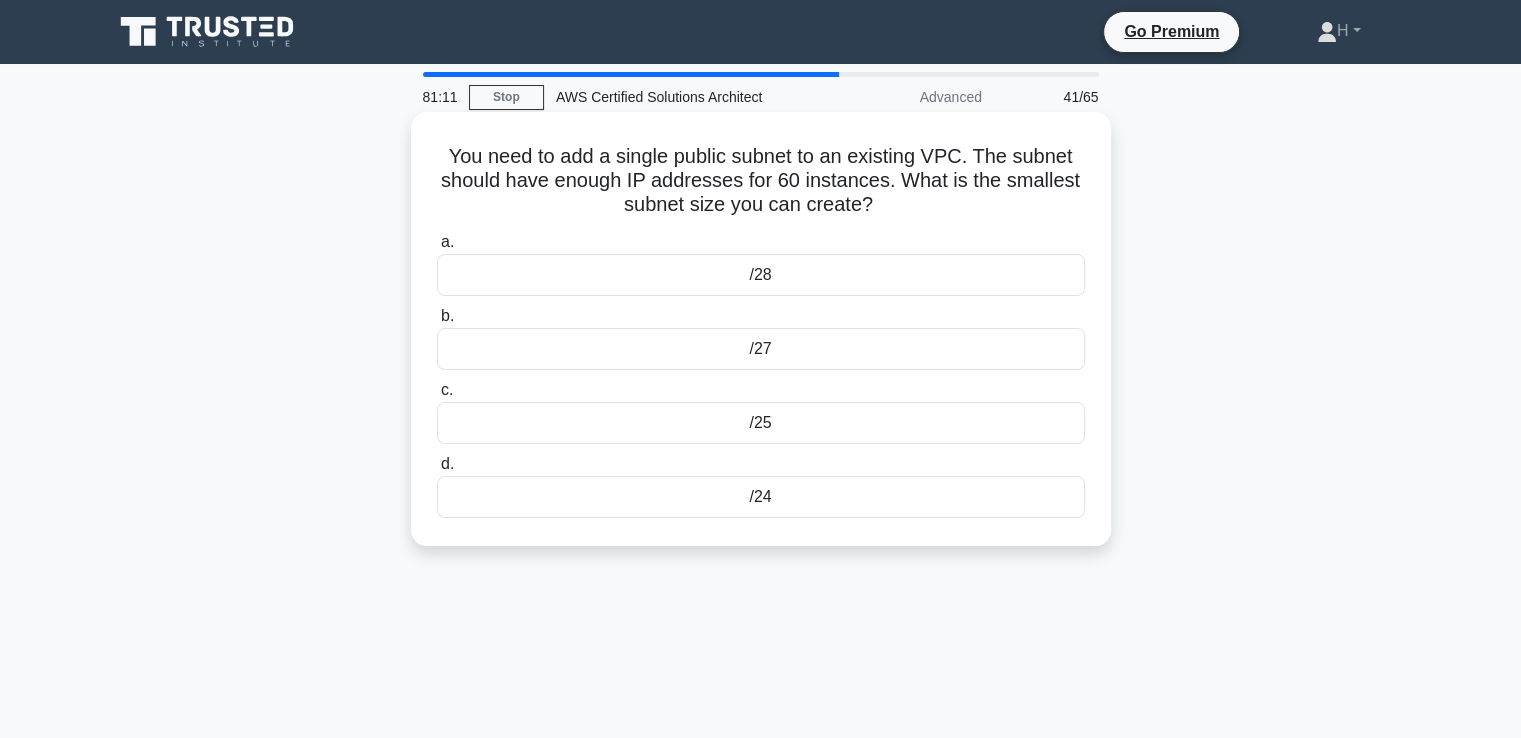 click on "/25" at bounding box center [761, 423] 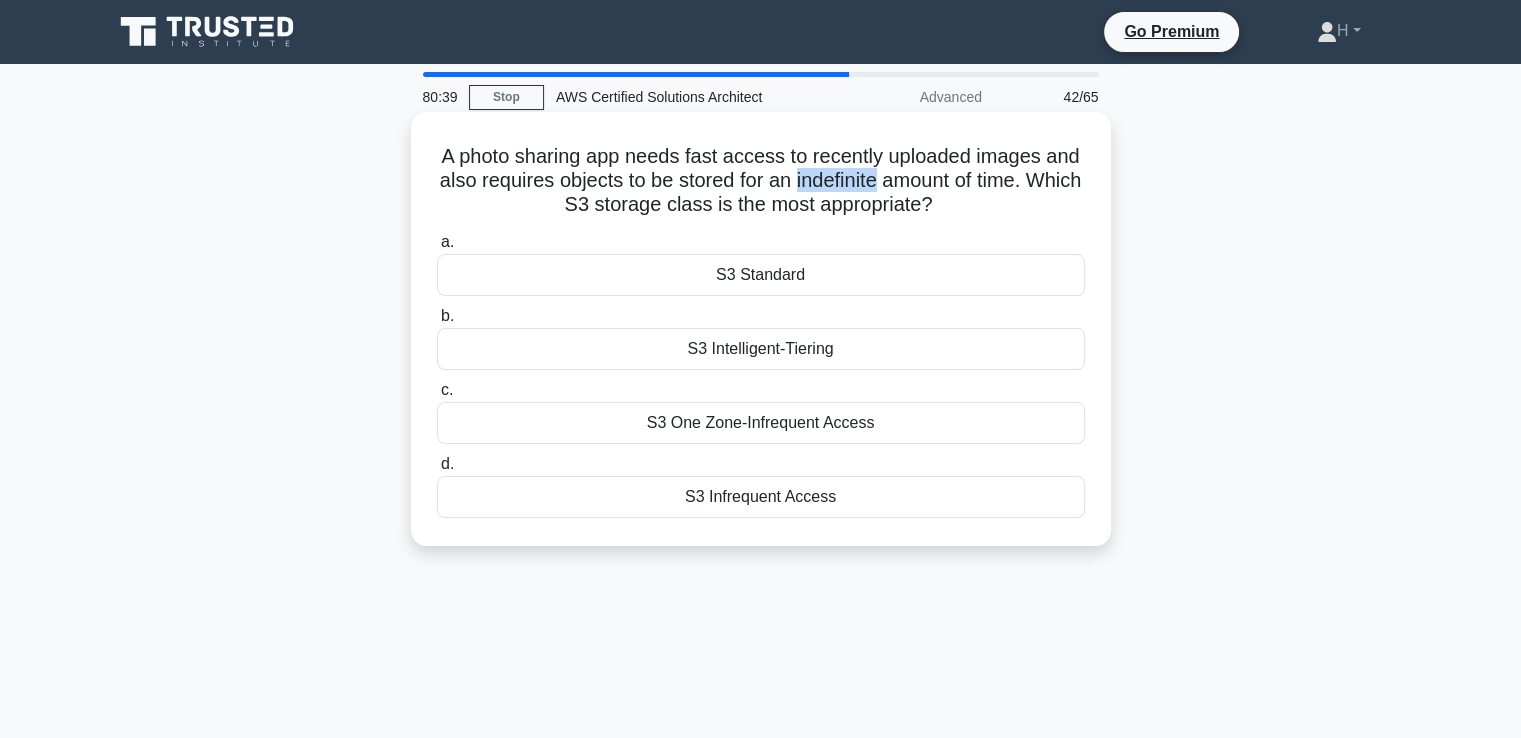 drag, startPoint x: 910, startPoint y: 183, endPoint x: 825, endPoint y: 187, distance: 85.09406 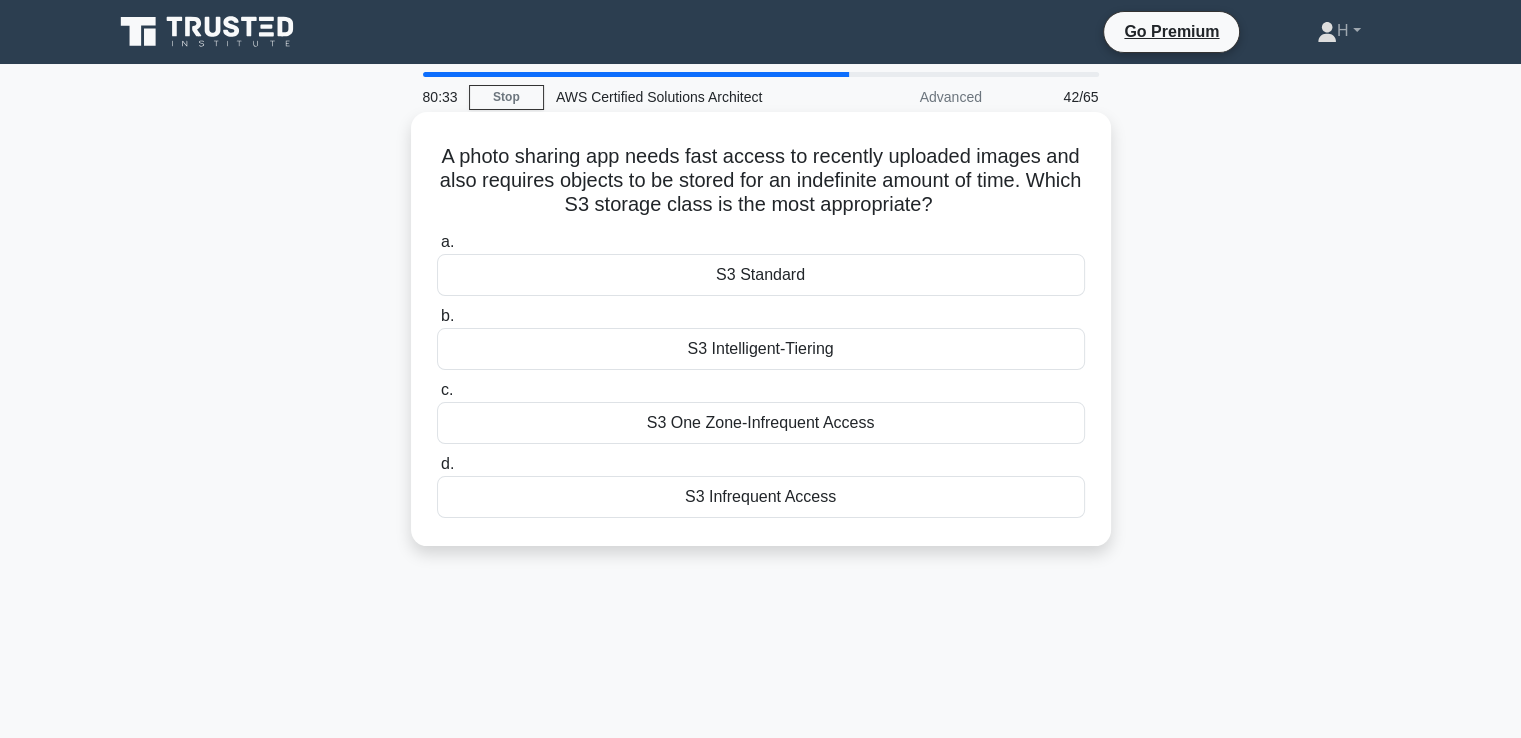 click on "S3 Standard" at bounding box center (761, 275) 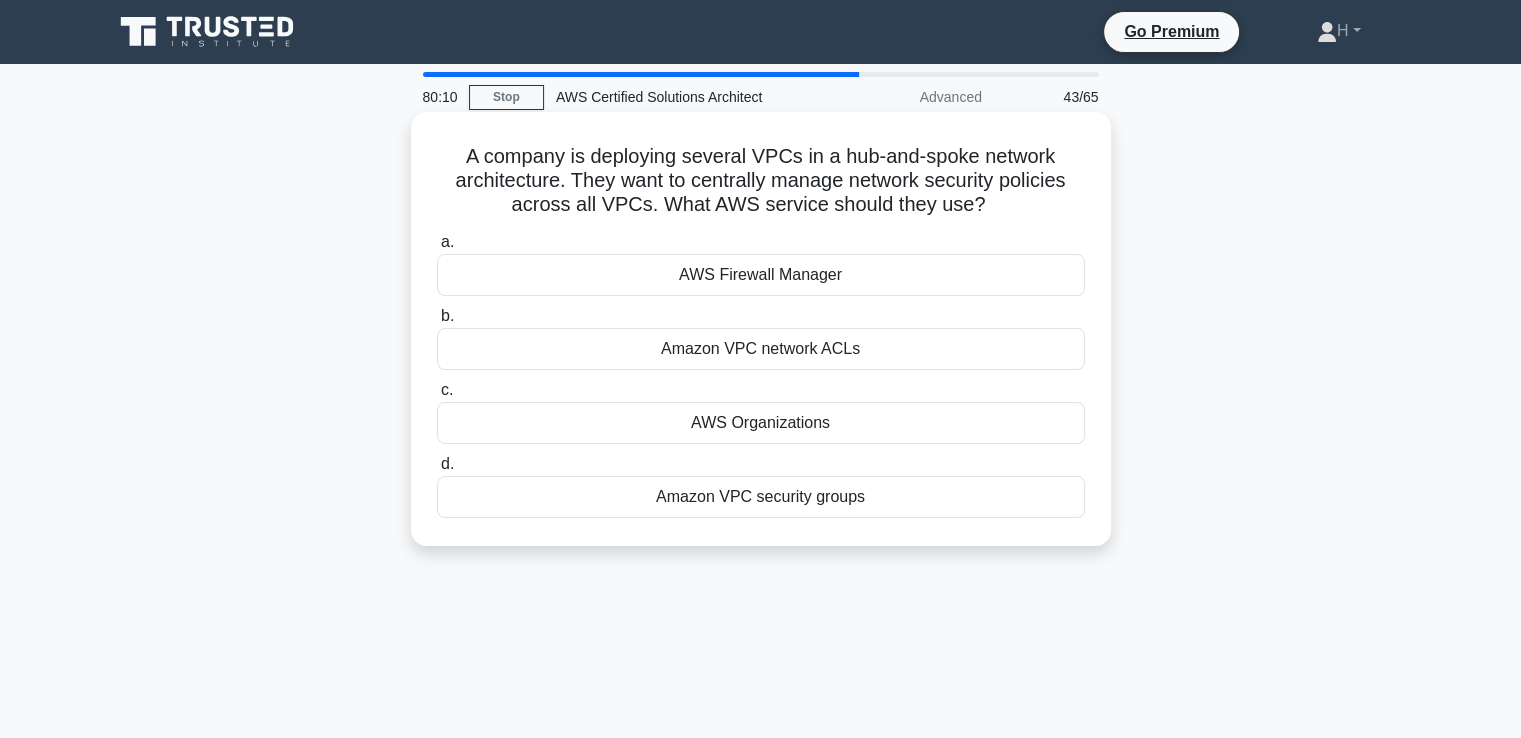 drag, startPoint x: 886, startPoint y: 529, endPoint x: 445, endPoint y: 151, distance: 580.8313 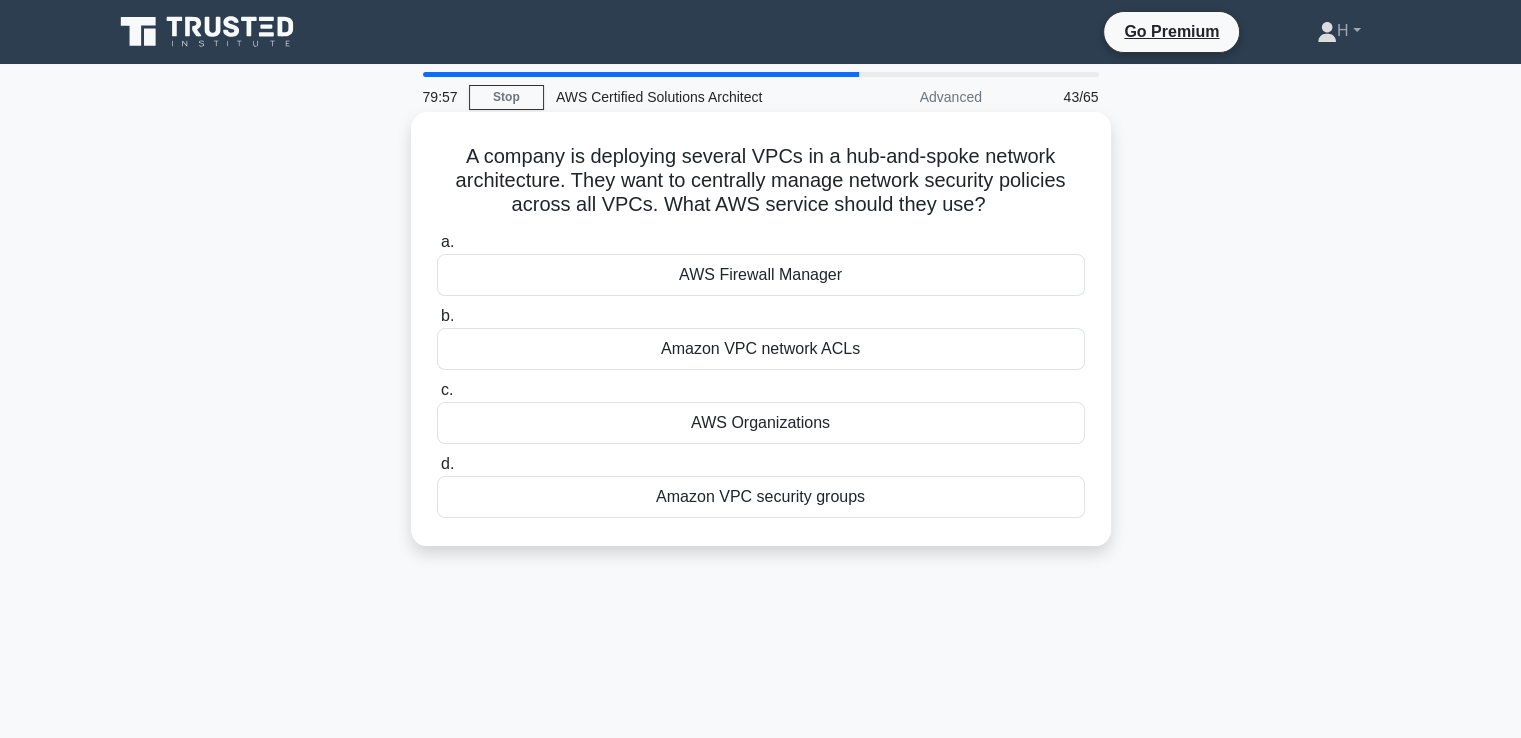 click on "AWS Firewall Manager" at bounding box center (761, 275) 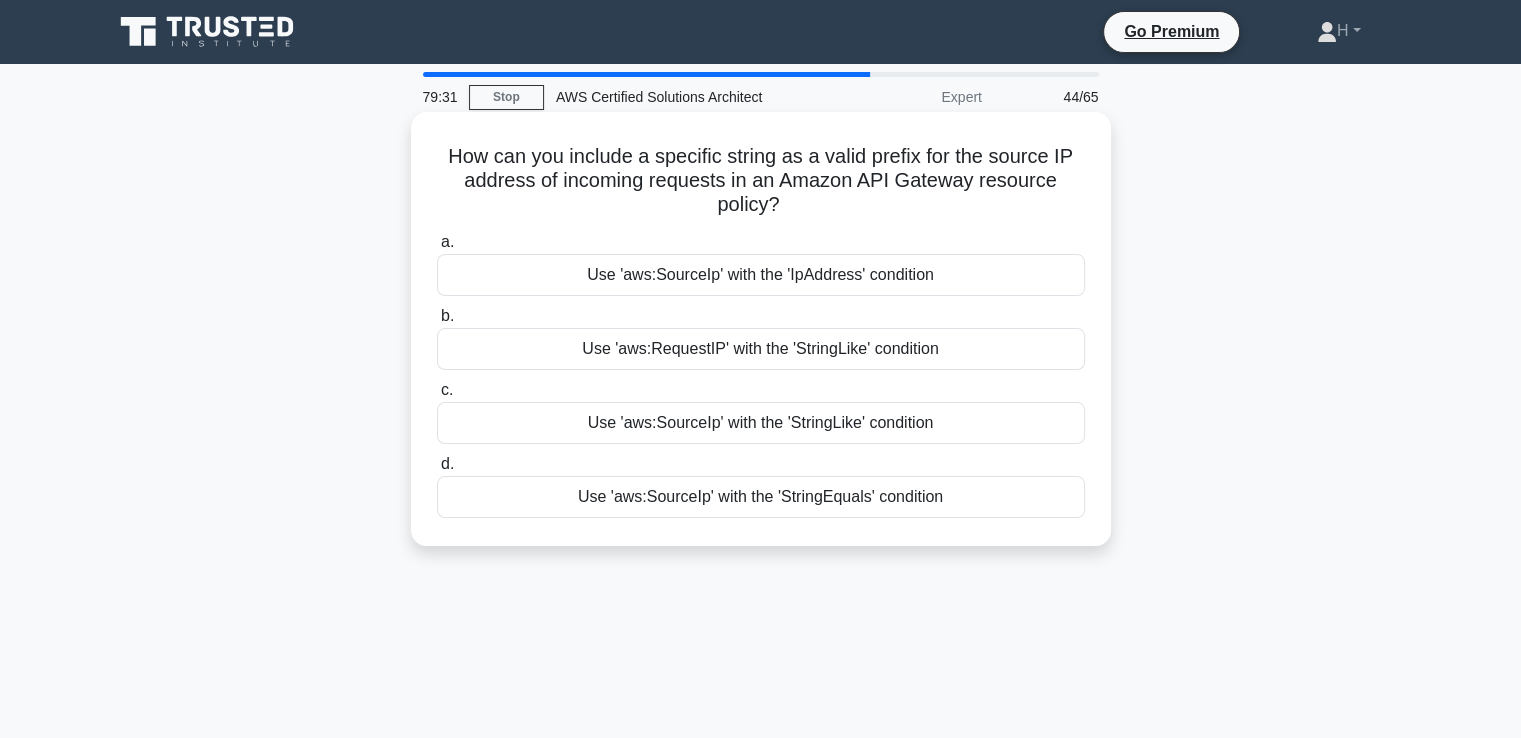 drag, startPoint x: 972, startPoint y: 589, endPoint x: 439, endPoint y: 141, distance: 696.27075 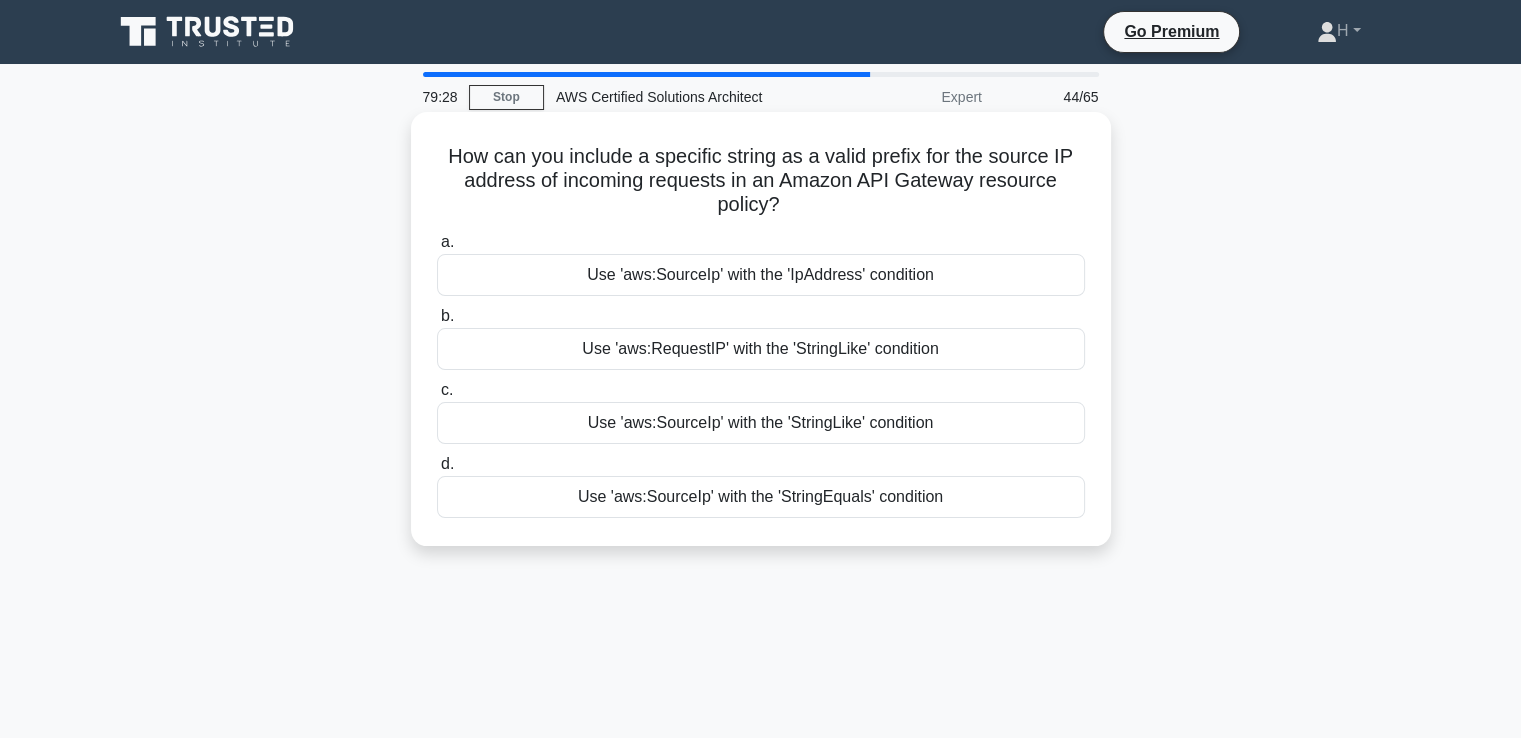 click on "How can you include a specific string as a valid prefix for the source IP address of incoming requests in an Amazon API Gateway resource policy?
.spinner_0XTQ{transform-origin:center;animation:spinner_y6GP .75s linear infinite}@keyframes spinner_y6GP{100%{transform:rotate(360deg)}}" at bounding box center [761, 181] 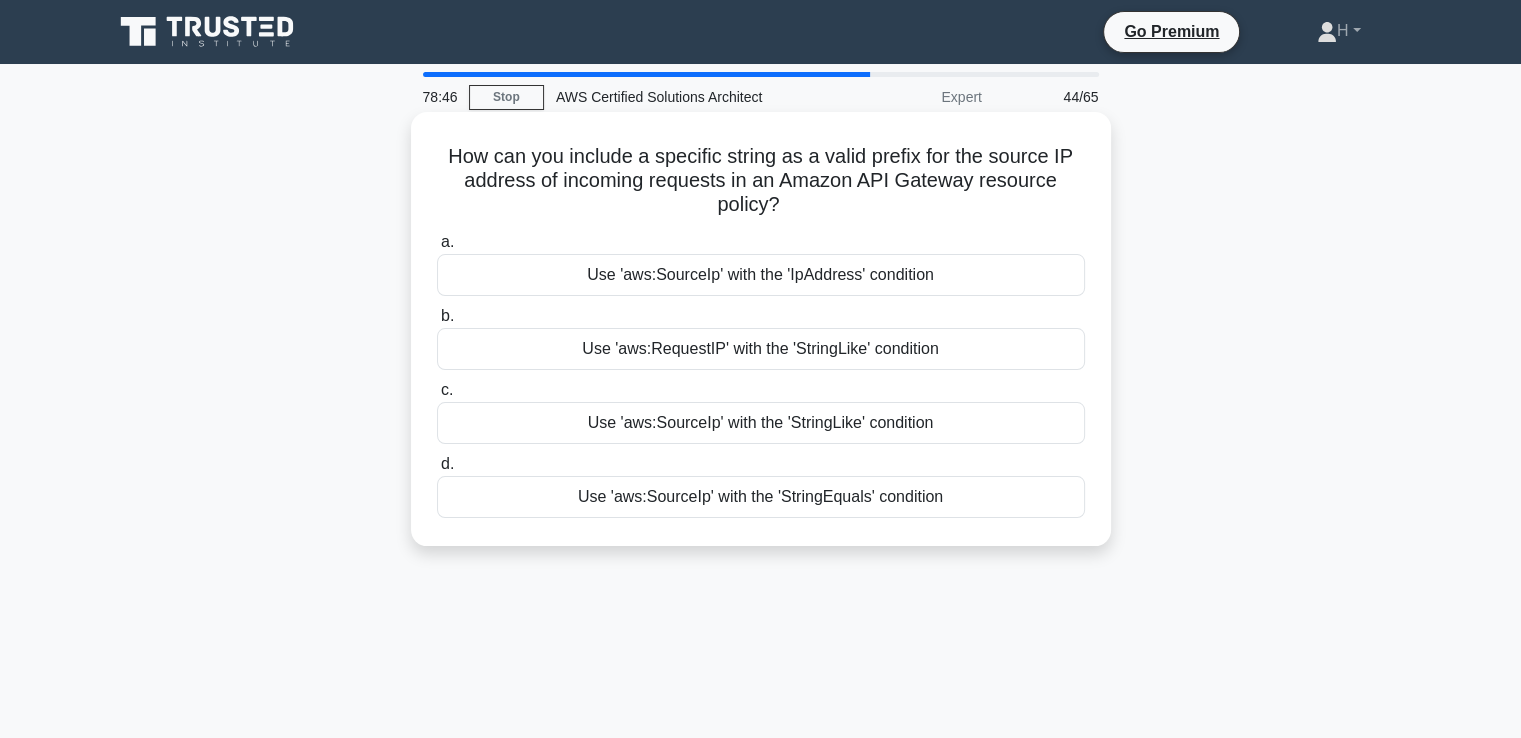 click on "Use 'aws:SourceIp' with the 'StringLike' condition" at bounding box center (761, 423) 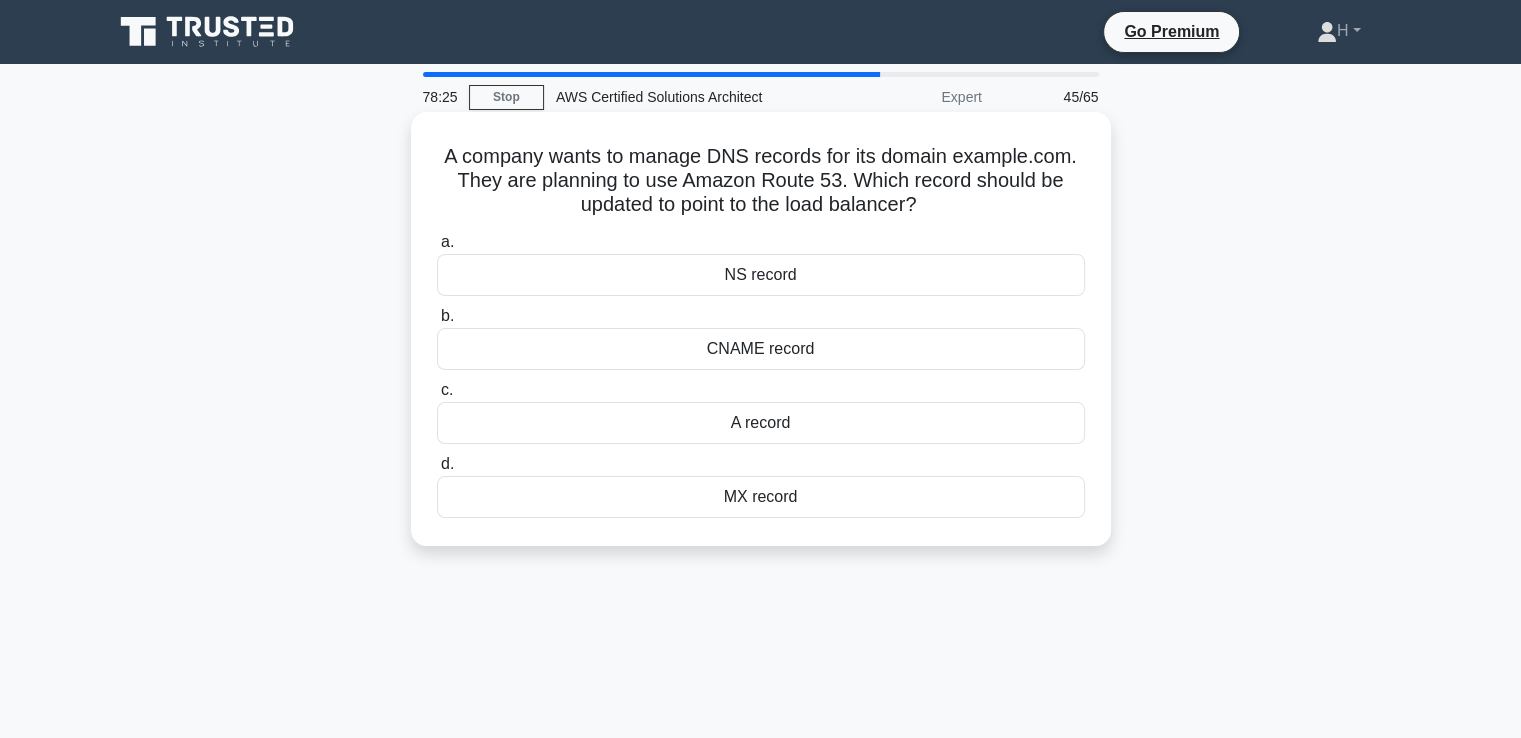 drag, startPoint x: 430, startPoint y: 152, endPoint x: 832, endPoint y: 509, distance: 537.6365 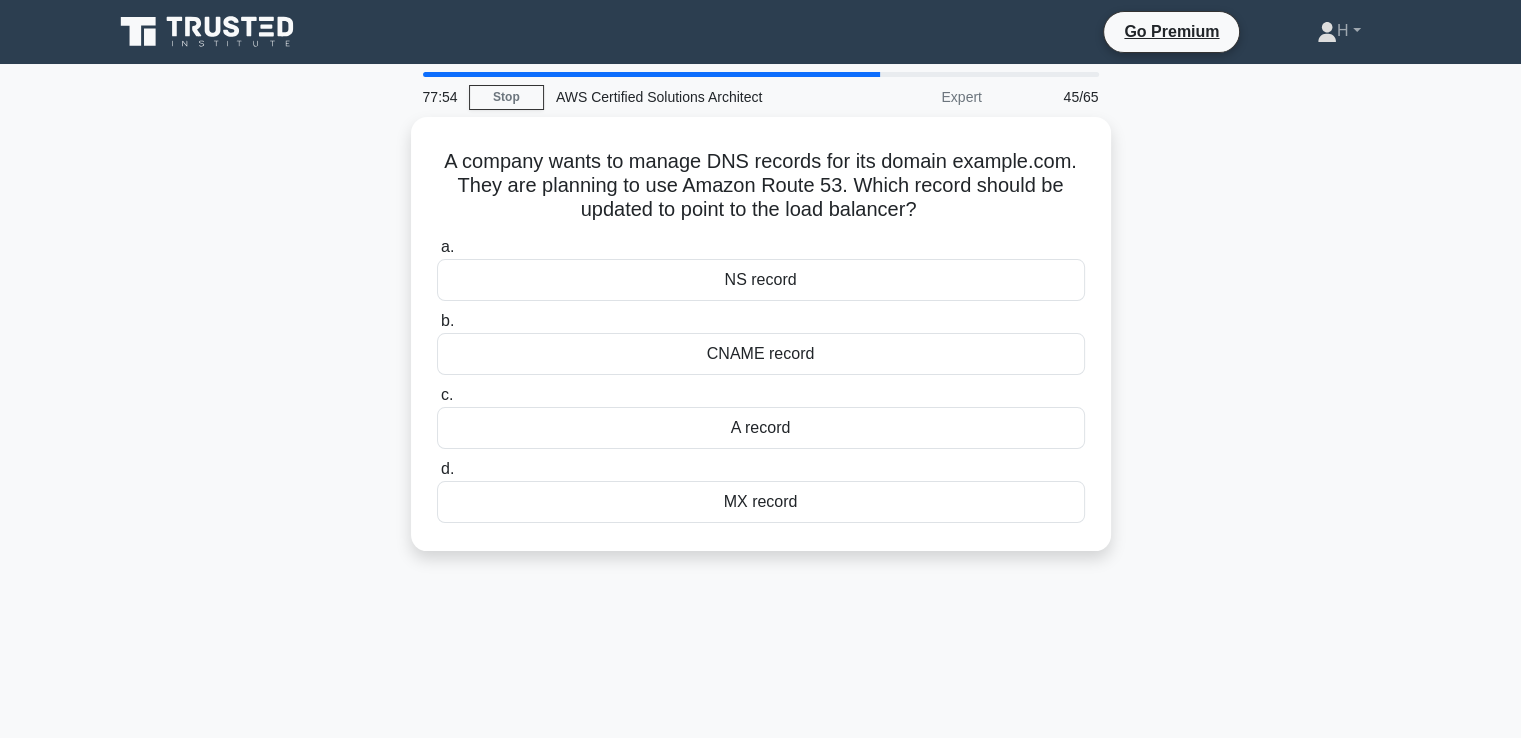 click on "77:54
Stop
AWS Certified Solutions Architect
Expert
45/65
A company wants to manage DNS records for its domain example.com. They are planning to use Amazon Route 53. Which record should be updated to point to the load balancer?
.spinner_0XTQ{transform-origin:center;animation:spinner_y6GP .75s linear infinite}@keyframes spinner_y6GP{100%{transform:rotate(360deg)}}
a.
b." at bounding box center (761, 572) 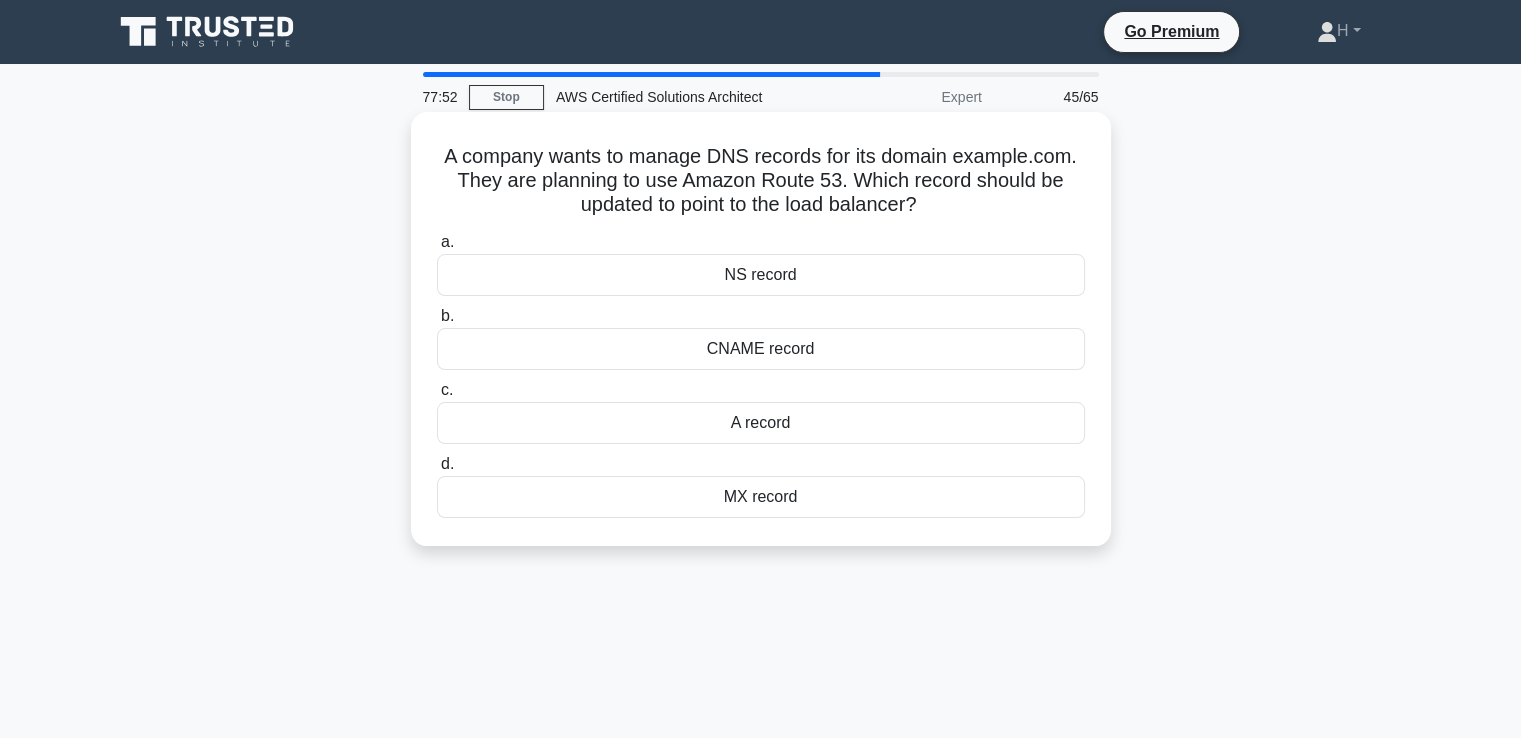 click on "A record" at bounding box center [761, 423] 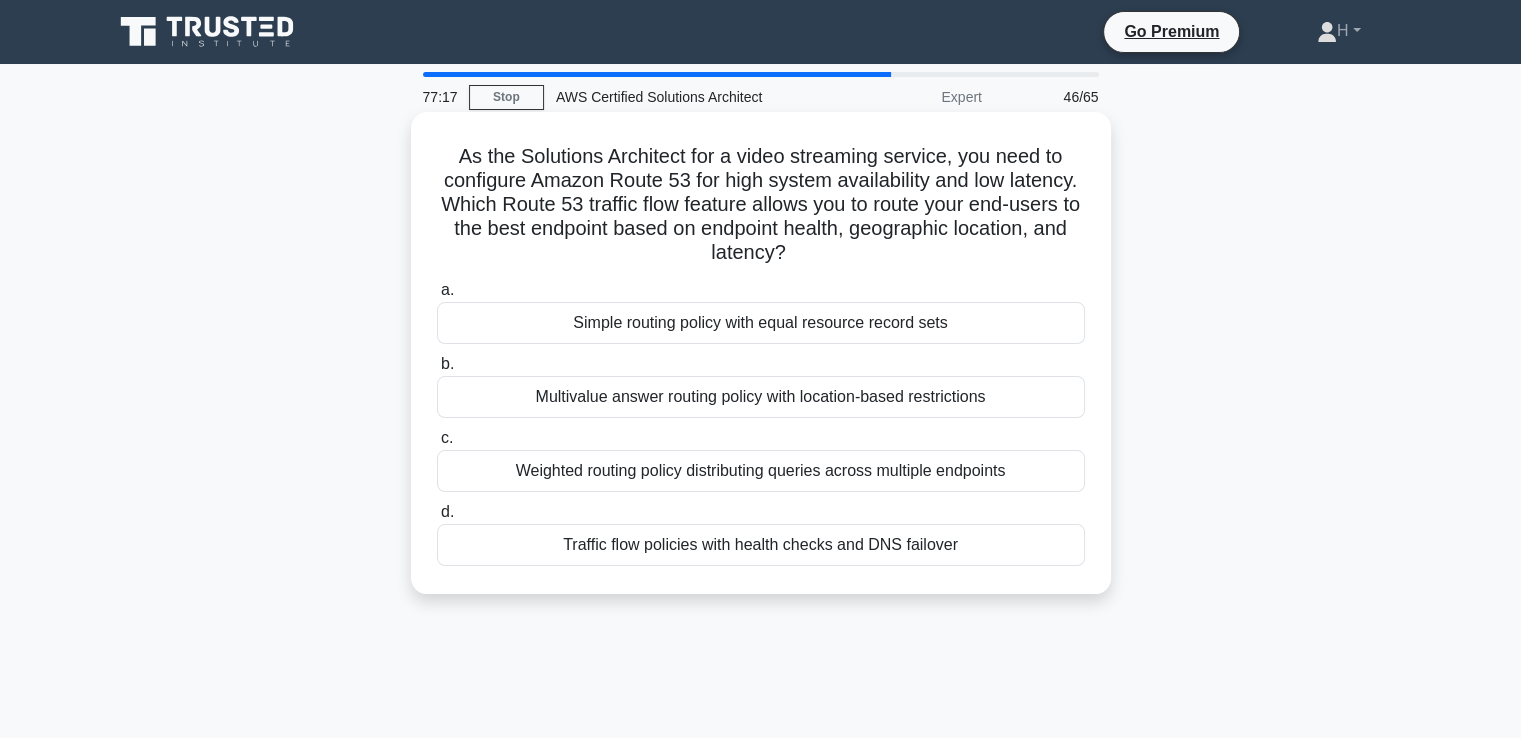 drag, startPoint x: 451, startPoint y: 148, endPoint x: 1002, endPoint y: 592, distance: 707.62775 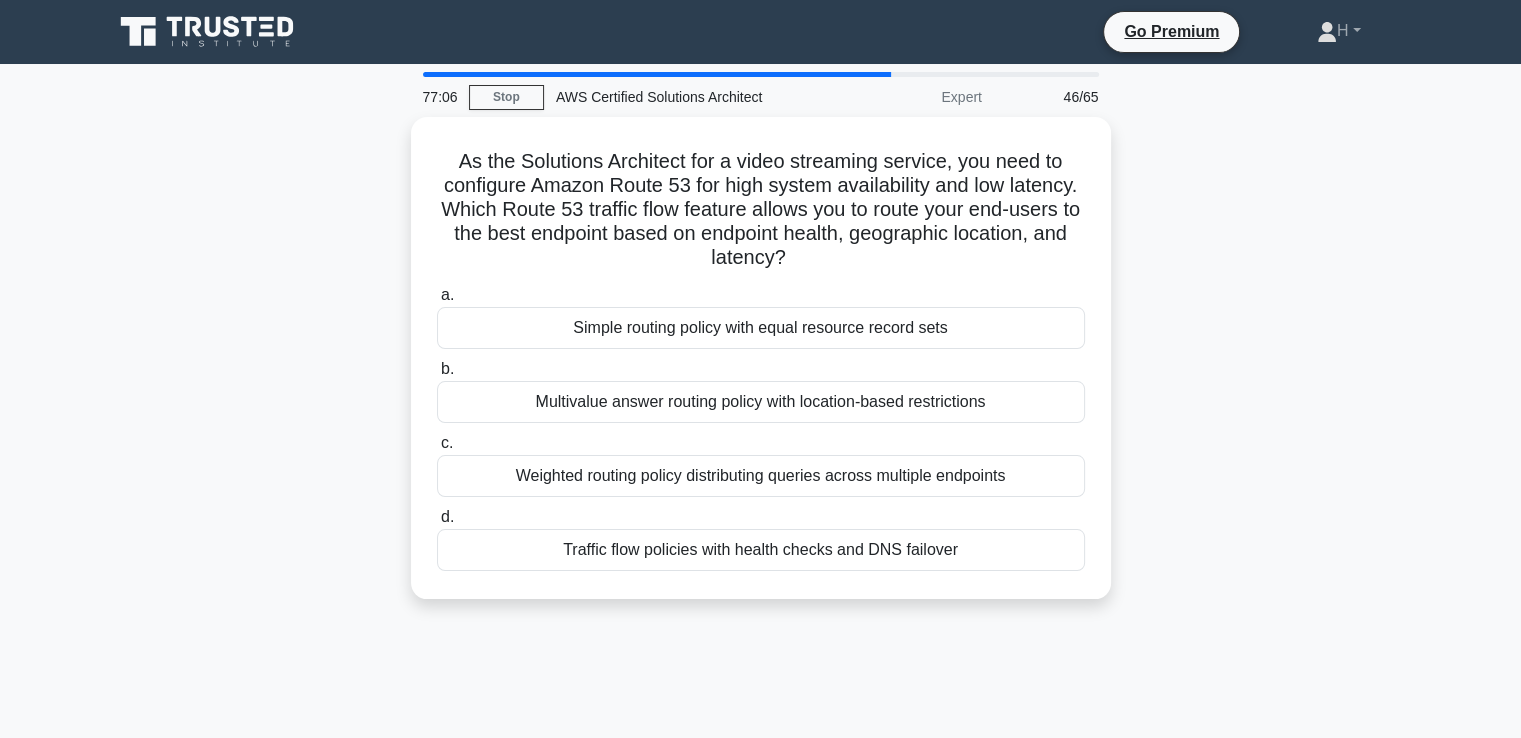 click on "77:06
Stop
AWS Certified Solutions Architect
Expert
46/65
As the Solutions Architect for a video streaming service, you need to configure Amazon Route 53 for high system availability and low latency. Which Route 53 traffic flow feature allows you to route your end-users to the best endpoint based on endpoint health, geographic location, and latency?
.spinner_0XTQ{transform-origin:center;animation:spinner_y6GP .75s linear infinite}@keyframes spinner_y6GP{100%{transform:rotate(360deg)}}
a. b." at bounding box center (761, 572) 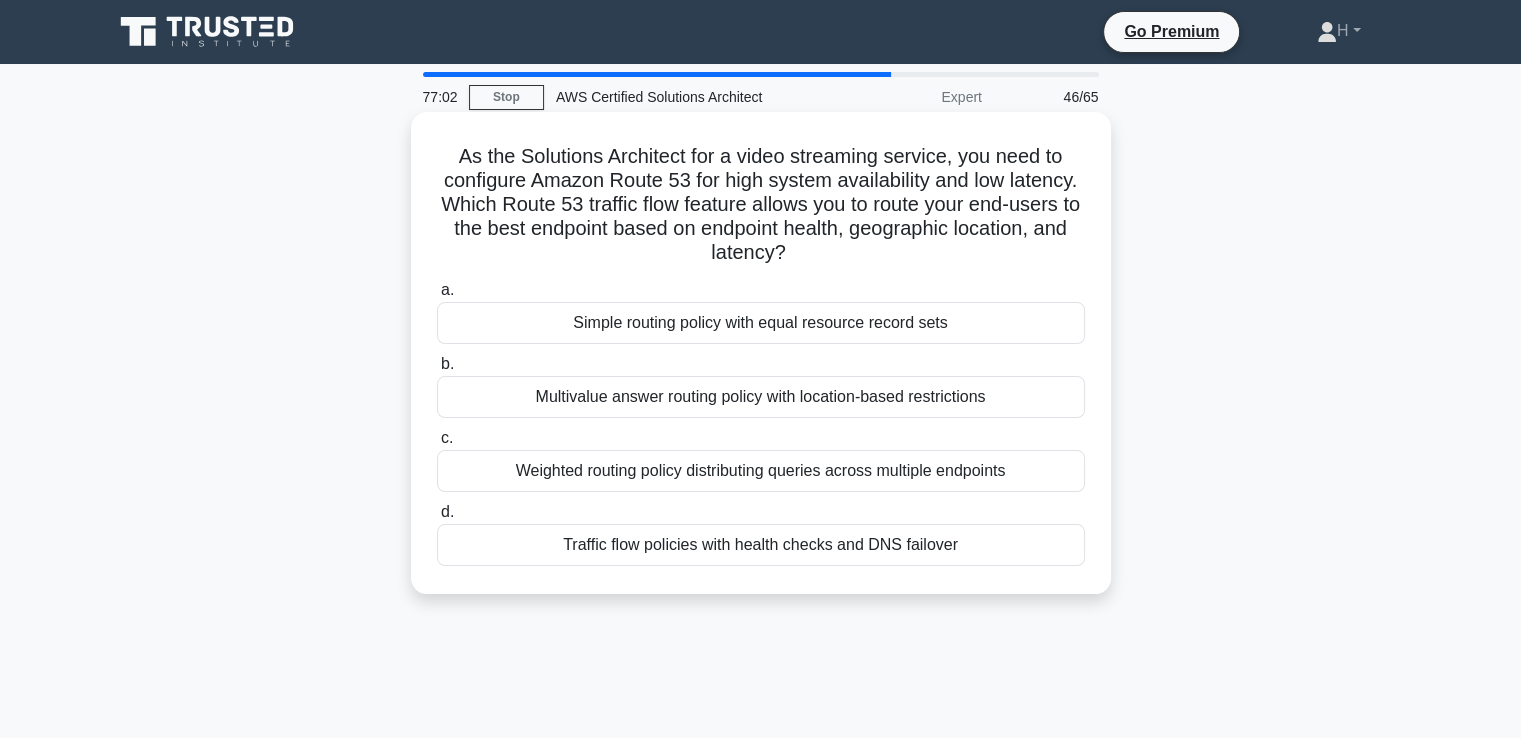 click on "Traffic flow policies with health checks and DNS failover" at bounding box center (761, 545) 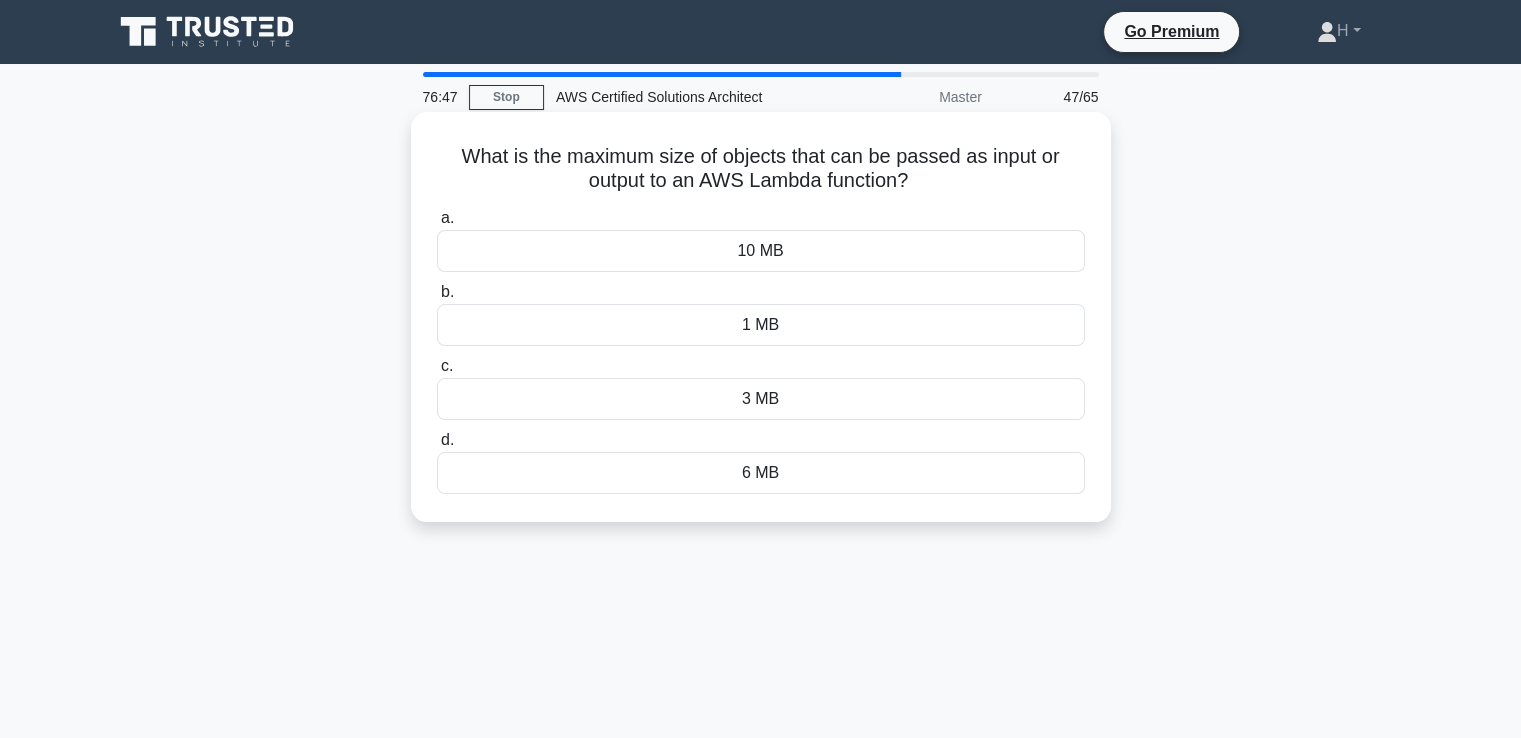 drag, startPoint x: 453, startPoint y: 150, endPoint x: 861, endPoint y: 504, distance: 540.1666 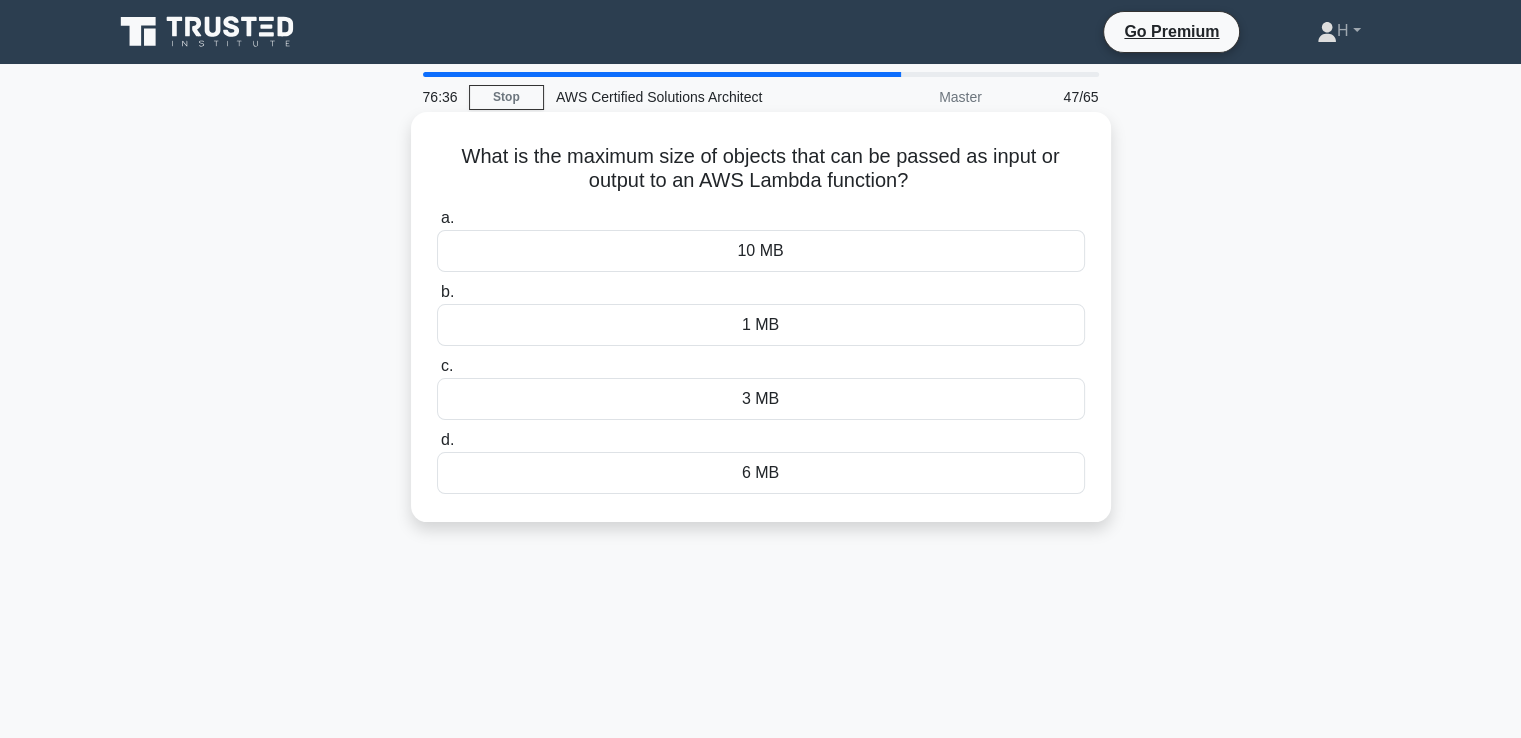 click on "1 MB" at bounding box center [761, 325] 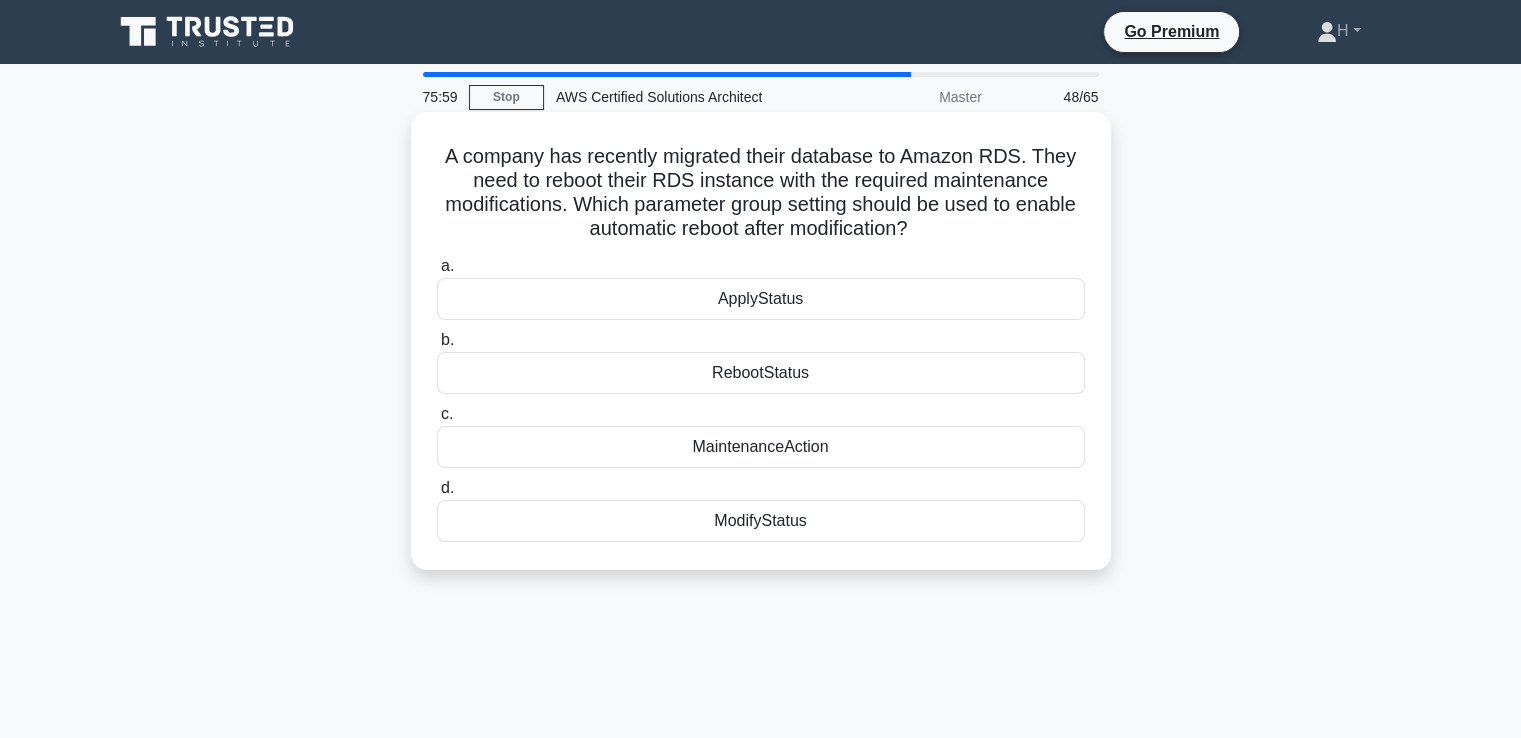 drag, startPoint x: 967, startPoint y: 225, endPoint x: 420, endPoint y: 166, distance: 550.1727 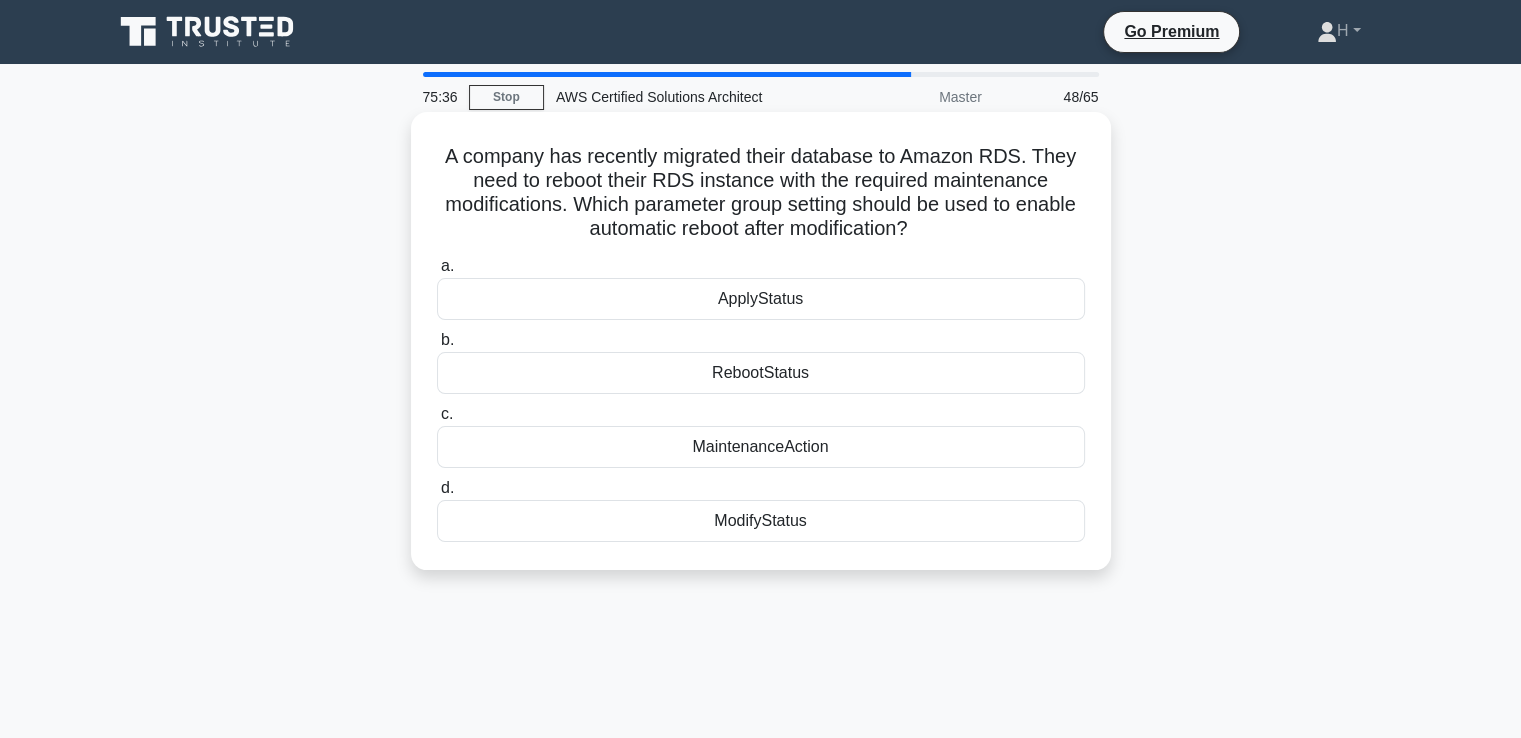 click on "A company has recently migrated their database to Amazon RDS. They need to reboot their RDS instance with the required maintenance modifications. Which parameter group setting should be used to enable automatic reboot after modification?
.spinner_0XTQ{transform-origin:center;animation:spinner_y6GP .75s linear infinite}@keyframes spinner_y6GP{100%{transform:rotate(360deg)}}" at bounding box center (761, 193) 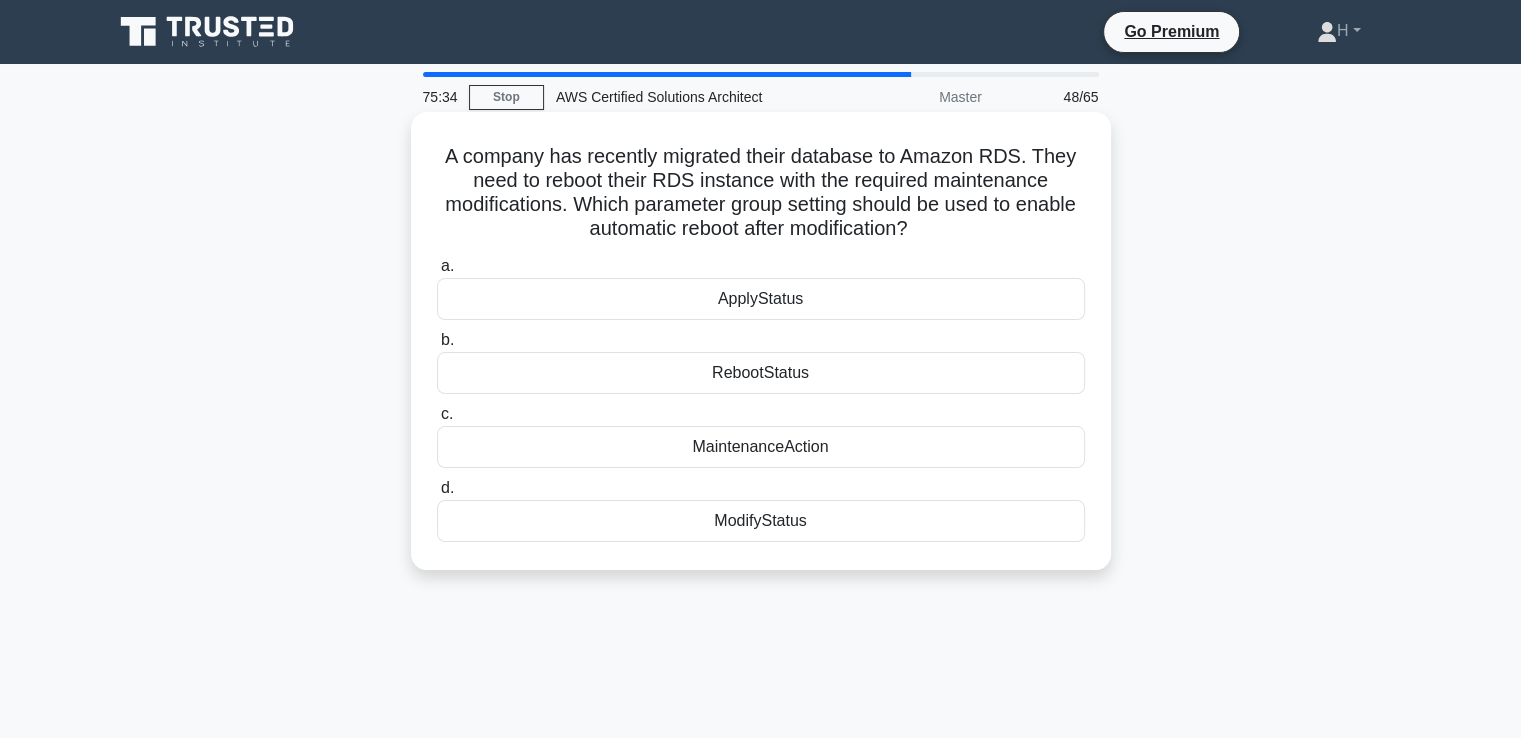 drag, startPoint x: 440, startPoint y: 149, endPoint x: 832, endPoint y: 563, distance: 570.1403 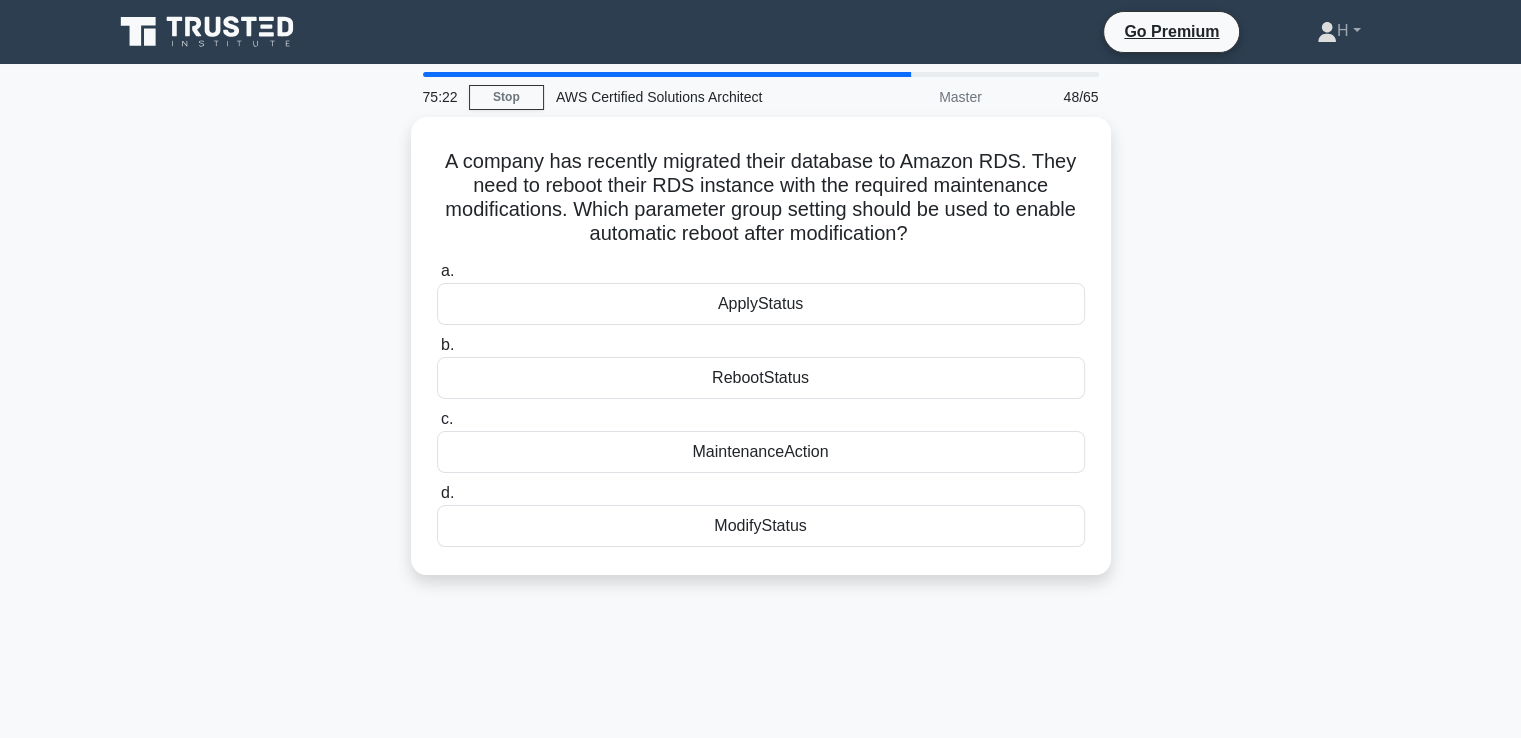 click on "75:22
Stop
AWS Certified Solutions Architect
Master
48/65
A company has recently migrated their database to Amazon RDS. They need to reboot their RDS instance with the required maintenance modifications. Which parameter group setting should be used to enable automatic reboot after modification?
.spinner_0XTQ{transform-origin:center;animation:spinner_y6GP .75s linear infinite}@keyframes spinner_y6GP{100%{transform:rotate(360deg)}}
a. b. c. d." at bounding box center (761, 572) 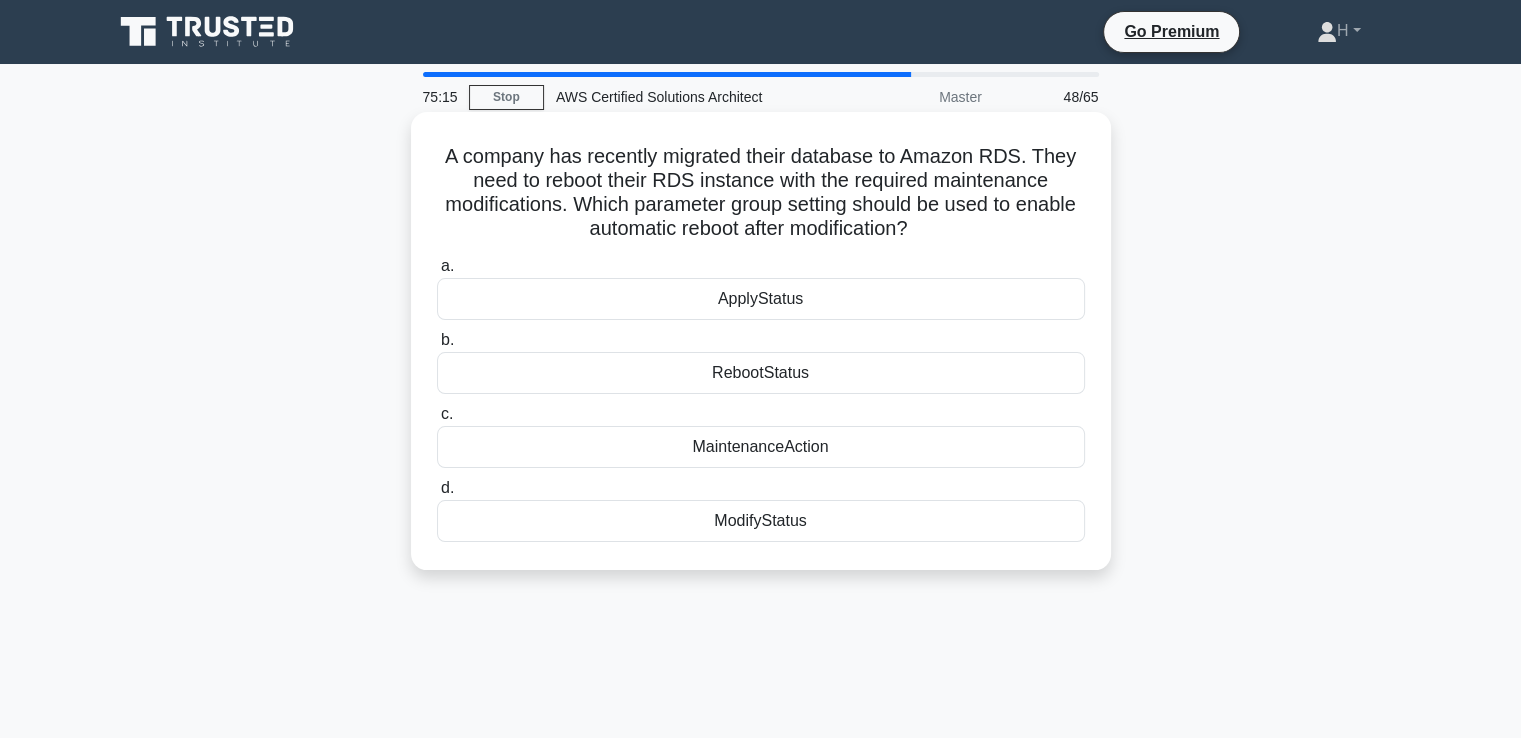 click on "MaintenanceAction" at bounding box center [761, 447] 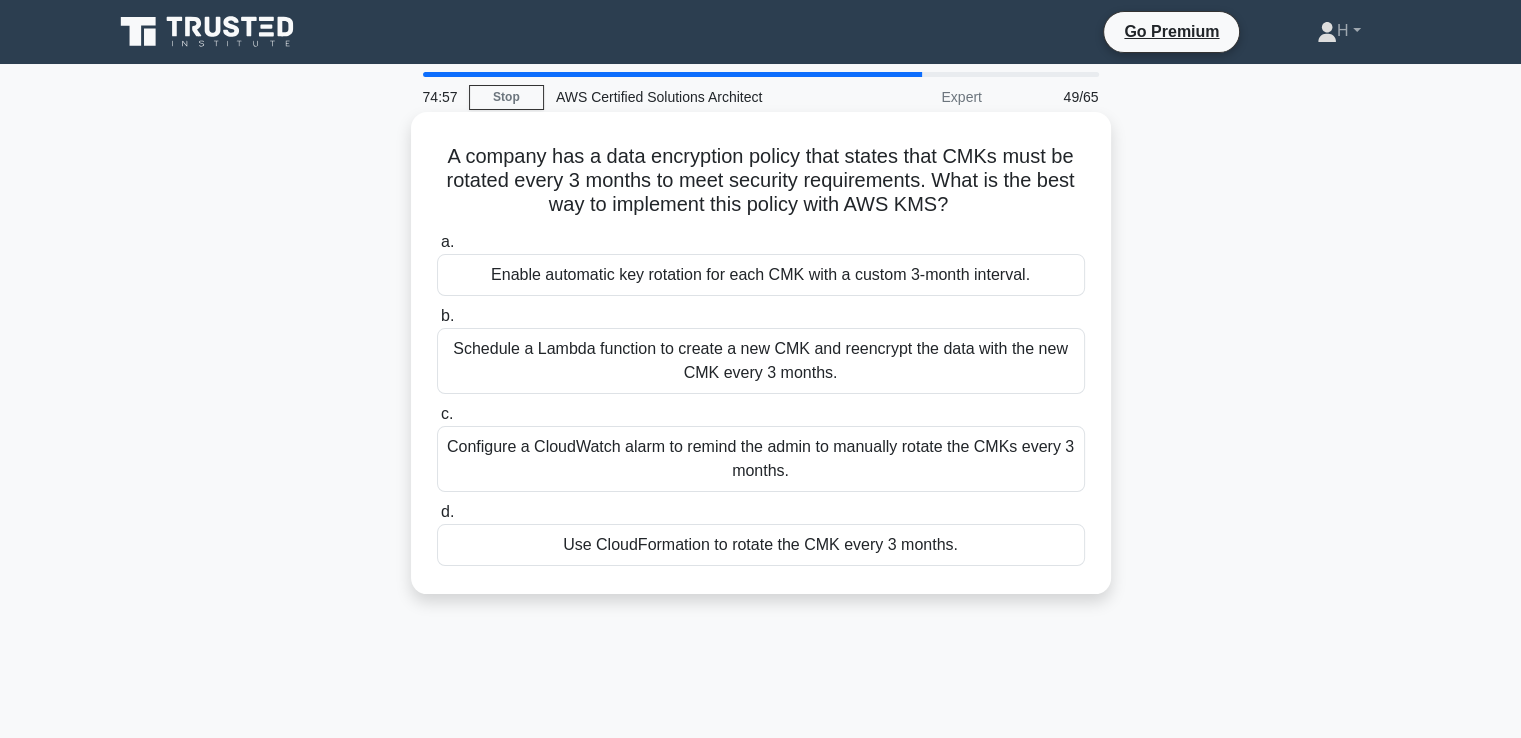 drag, startPoint x: 967, startPoint y: 585, endPoint x: 426, endPoint y: 121, distance: 712.72504 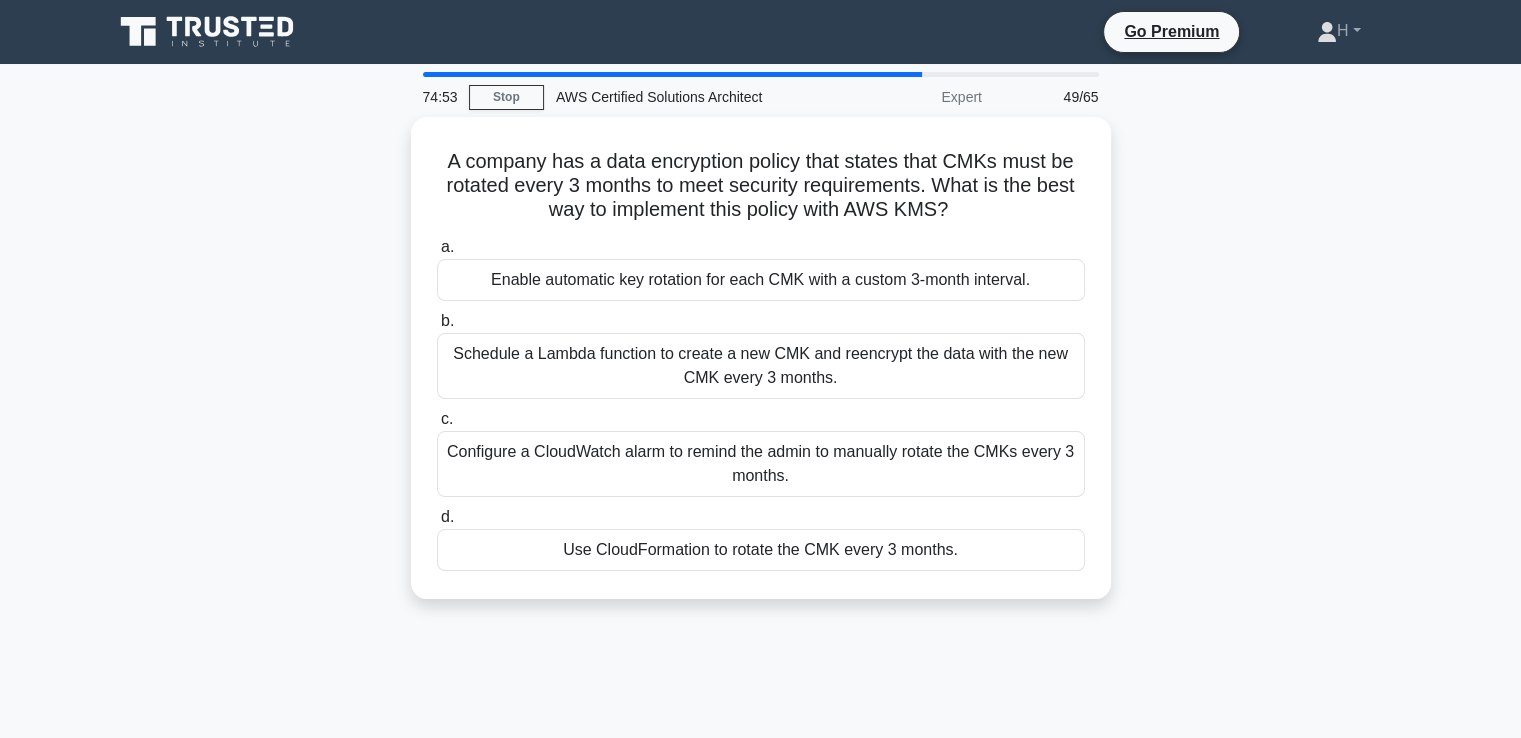 click on "A company has a data encryption policy that states that CMKs must be rotated every 3 months to meet security requirements. What is the best way to implement this policy with AWS KMS?
.spinner_0XTQ{transform-origin:center;animation:spinner_0XTQ .75s linear infinite}@keyframes spinner_0XTQ{100%{transform:rotate(360deg)}}
a.
Enable automatic key rotation for each CMK with a custom 3-month interval." at bounding box center (761, 370) 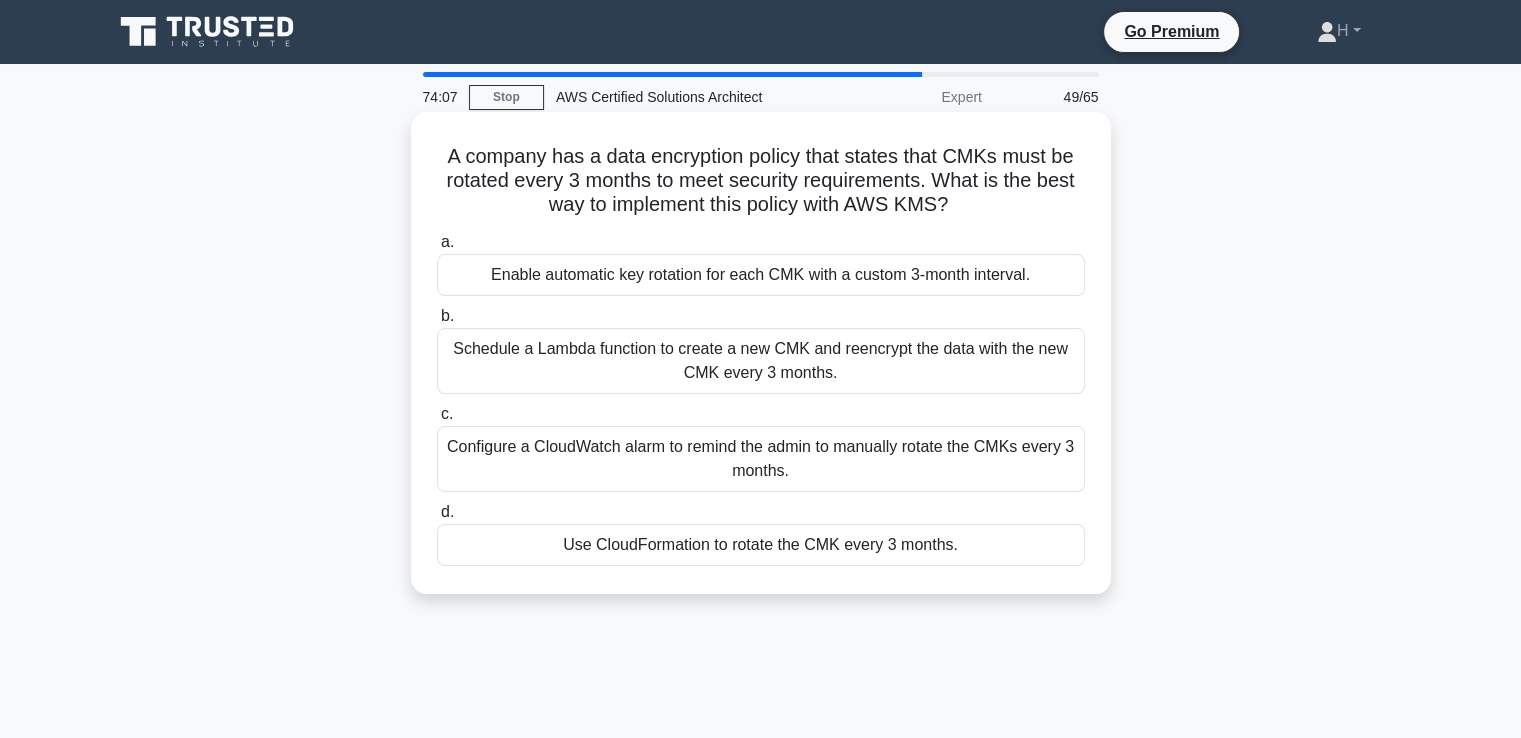 click on "Schedule a Lambda function to create a new CMK and reencrypt the data with the new CMK every 3 months." at bounding box center (761, 361) 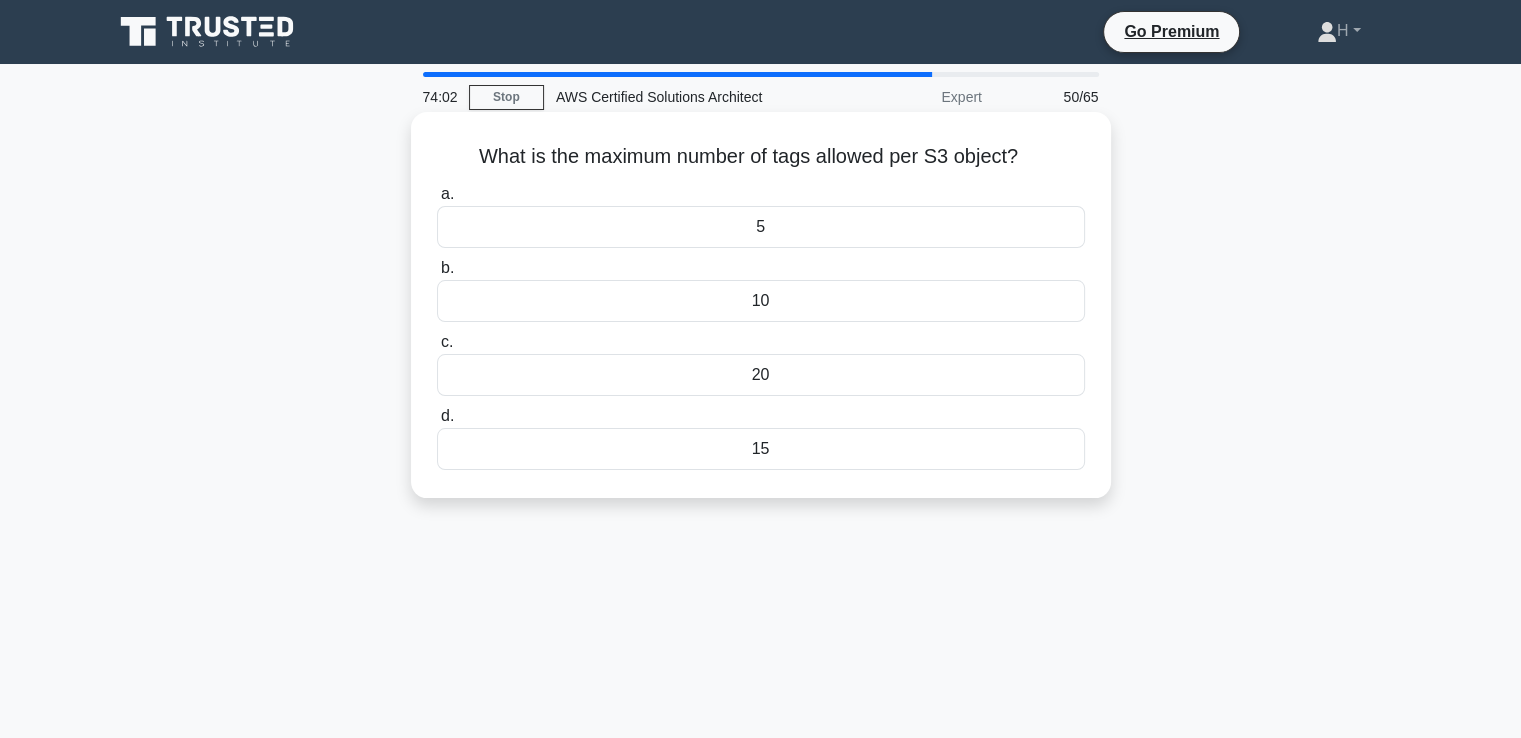 drag, startPoint x: 470, startPoint y: 143, endPoint x: 785, endPoint y: 449, distance: 439.15942 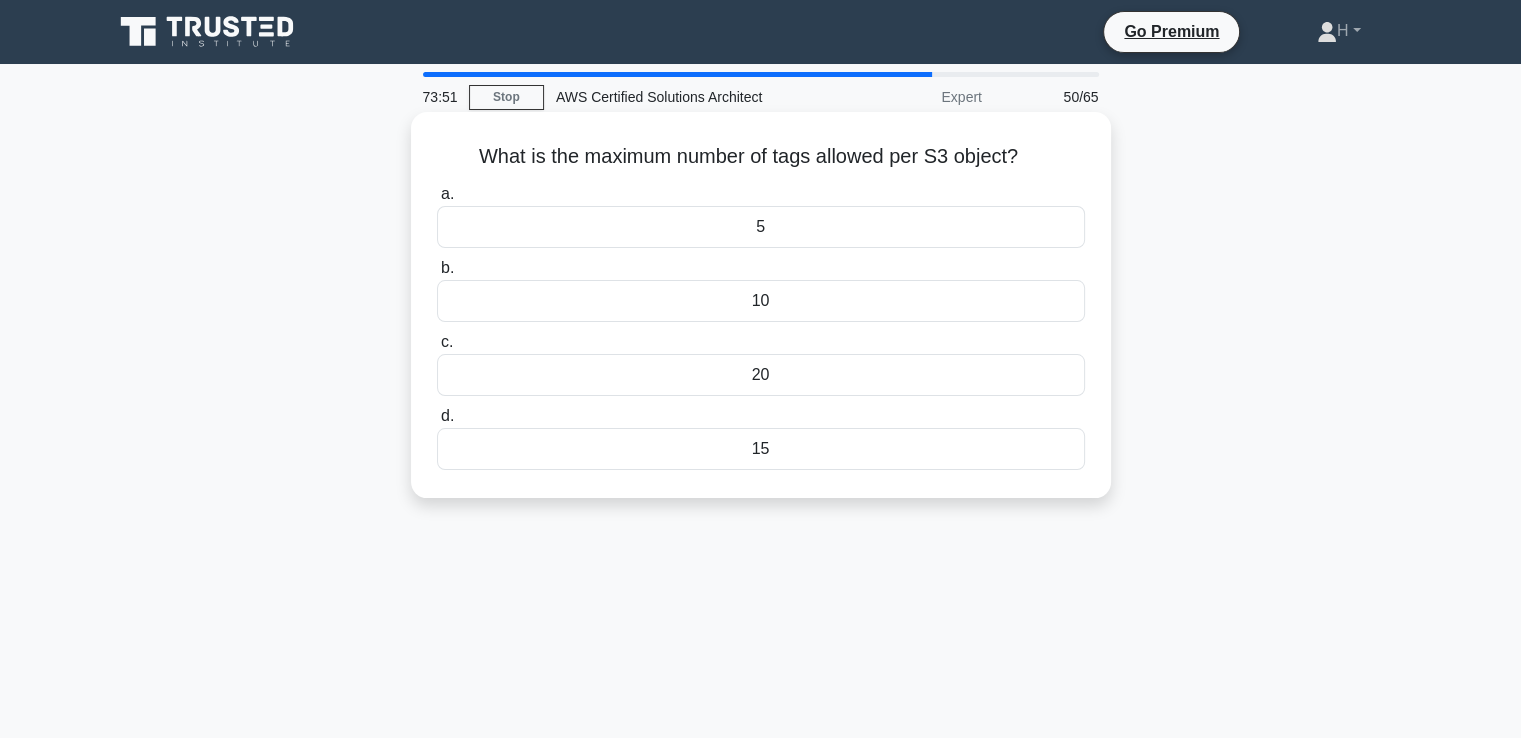 click on "10" at bounding box center (761, 301) 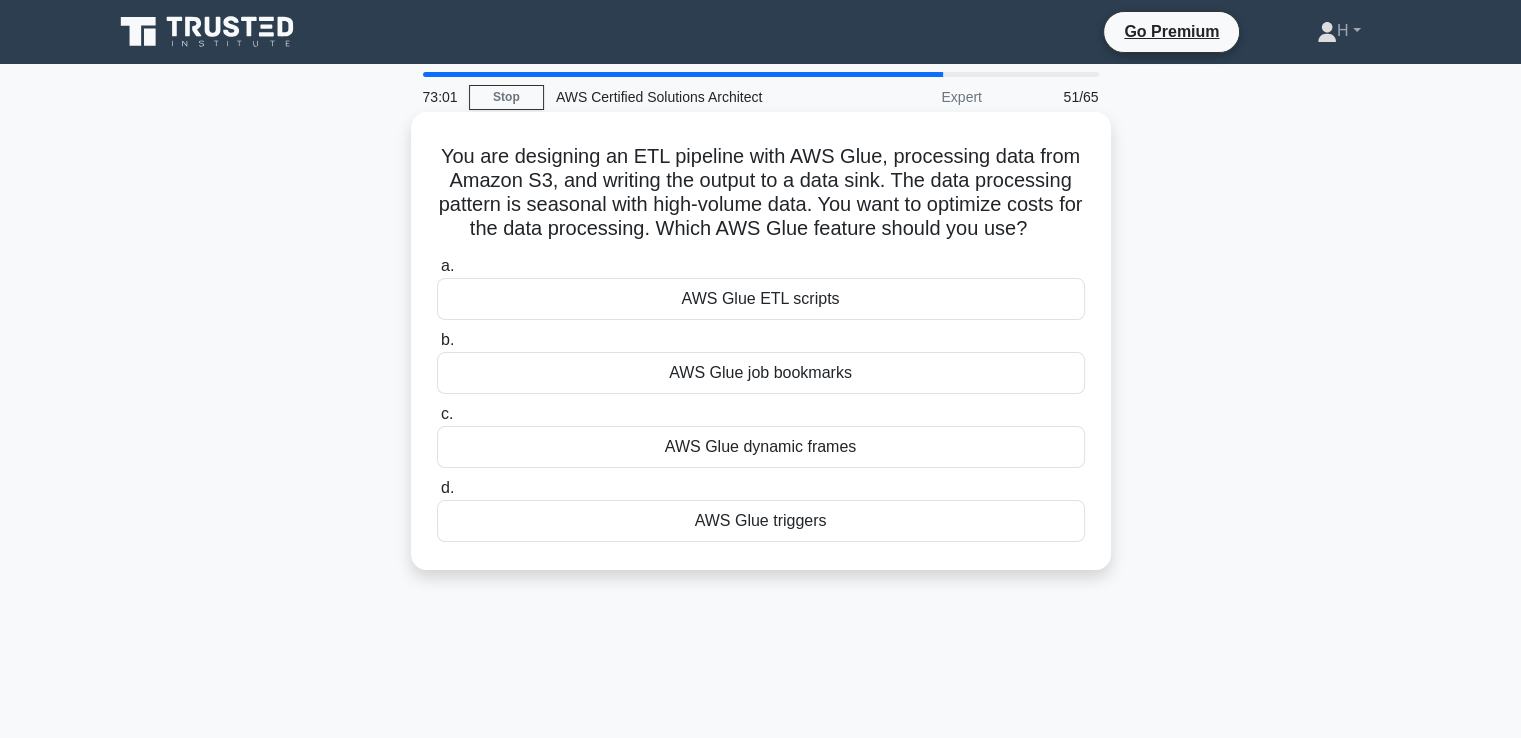 drag, startPoint x: 432, startPoint y: 149, endPoint x: 855, endPoint y: 537, distance: 573.9974 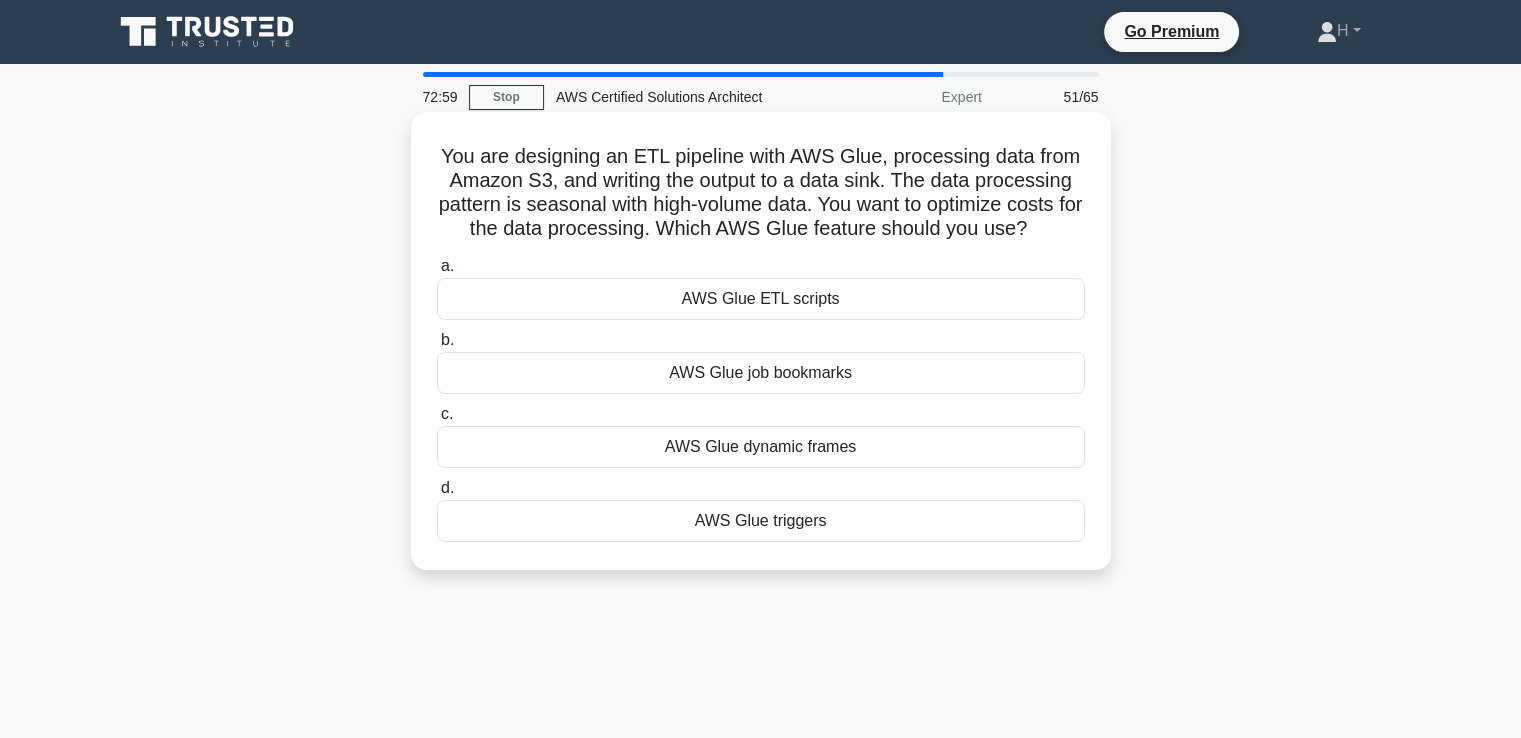 click on "You are designing an ETL pipeline with AWS Glue, processing data from Amazon S3, and writing the output to a data sink. The data processing pattern is seasonal with high-volume data. You want to optimize costs for the data processing. Which AWS Glue feature should you use?
.spinner_0XTQ{transform-origin:center;animation:spinner_y6GP .75s linear infinite}@keyframes spinner_y6GP{100%{transform:rotate(360deg)}}" at bounding box center [761, 193] 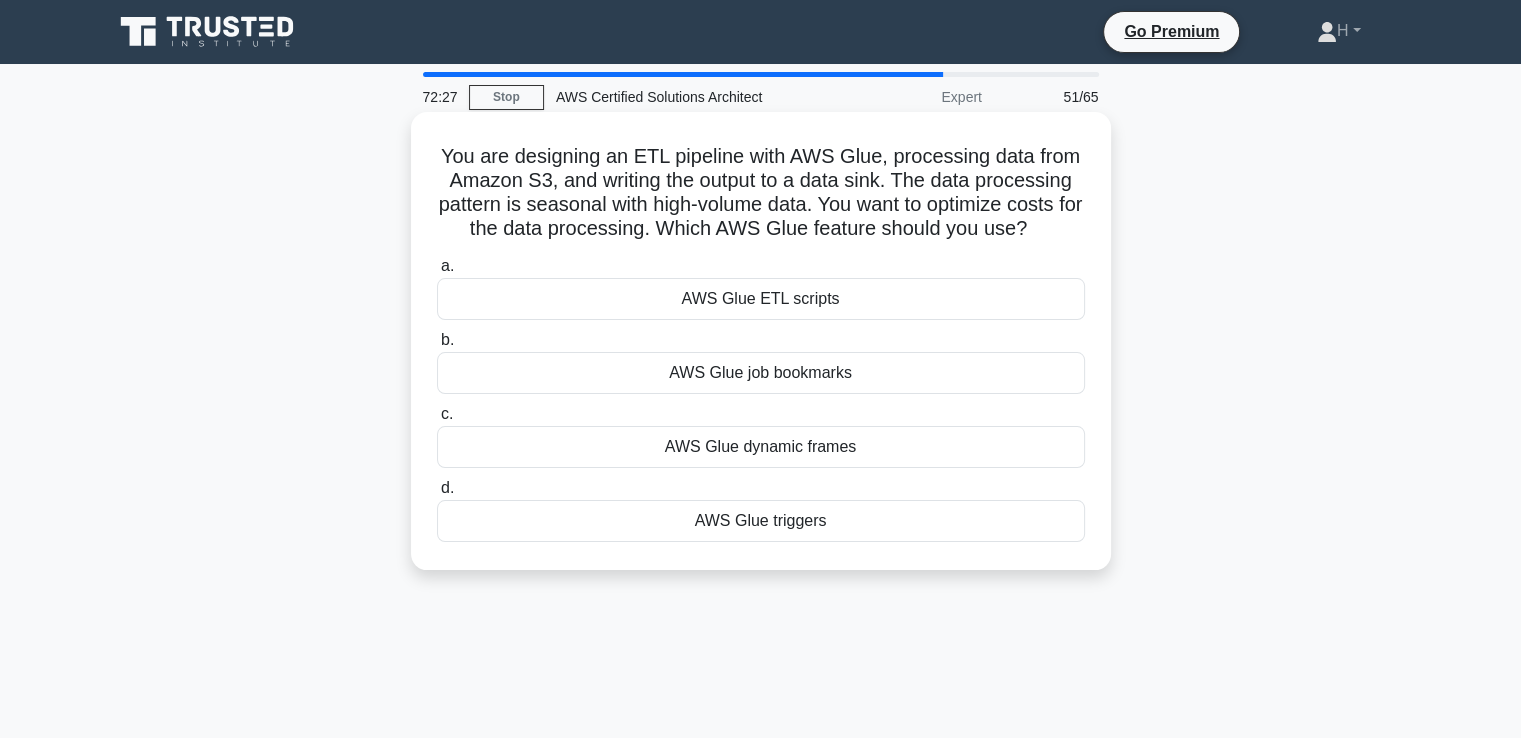 click on "AWS Glue ETL scripts" at bounding box center [761, 299] 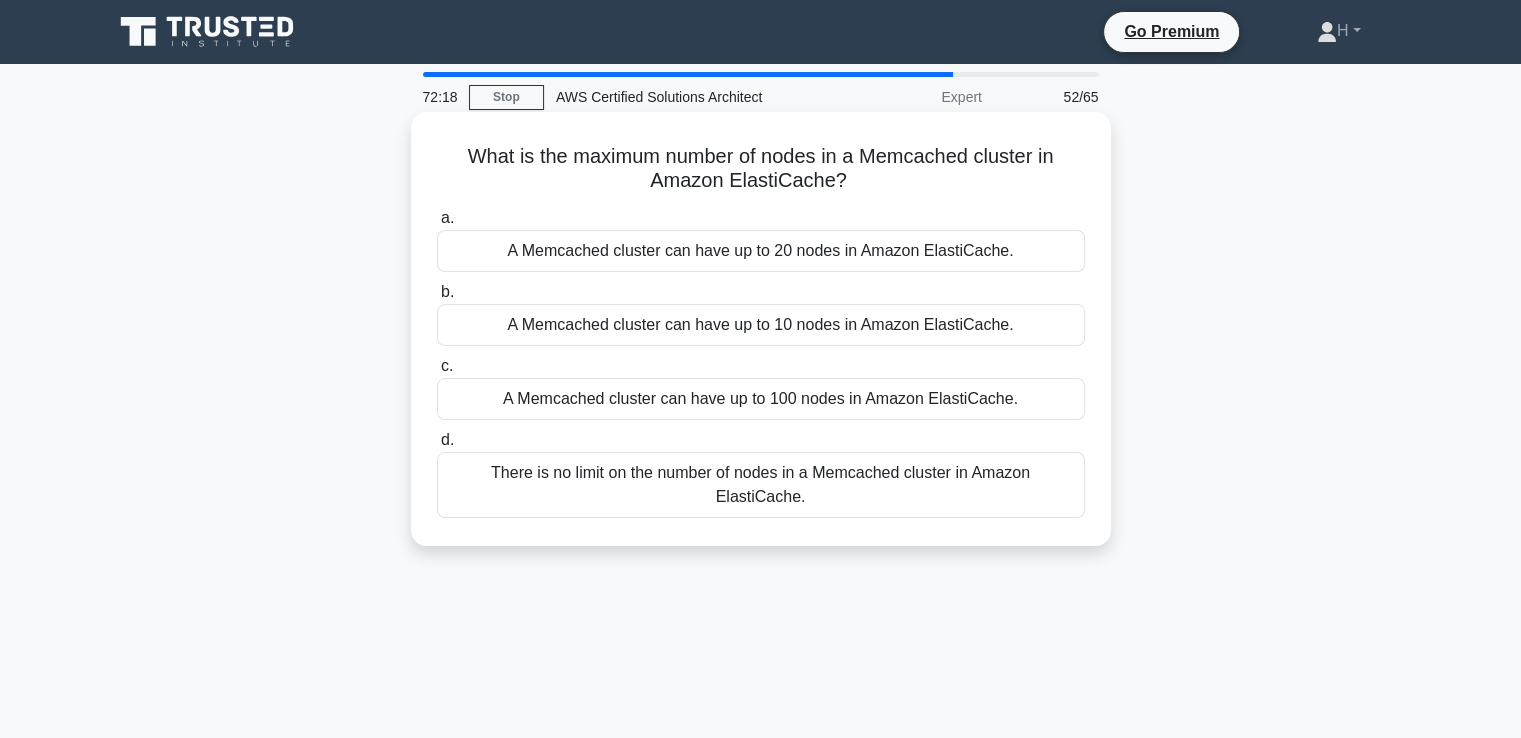 drag, startPoint x: 452, startPoint y: 153, endPoint x: 1093, endPoint y: 513, distance: 735.17413 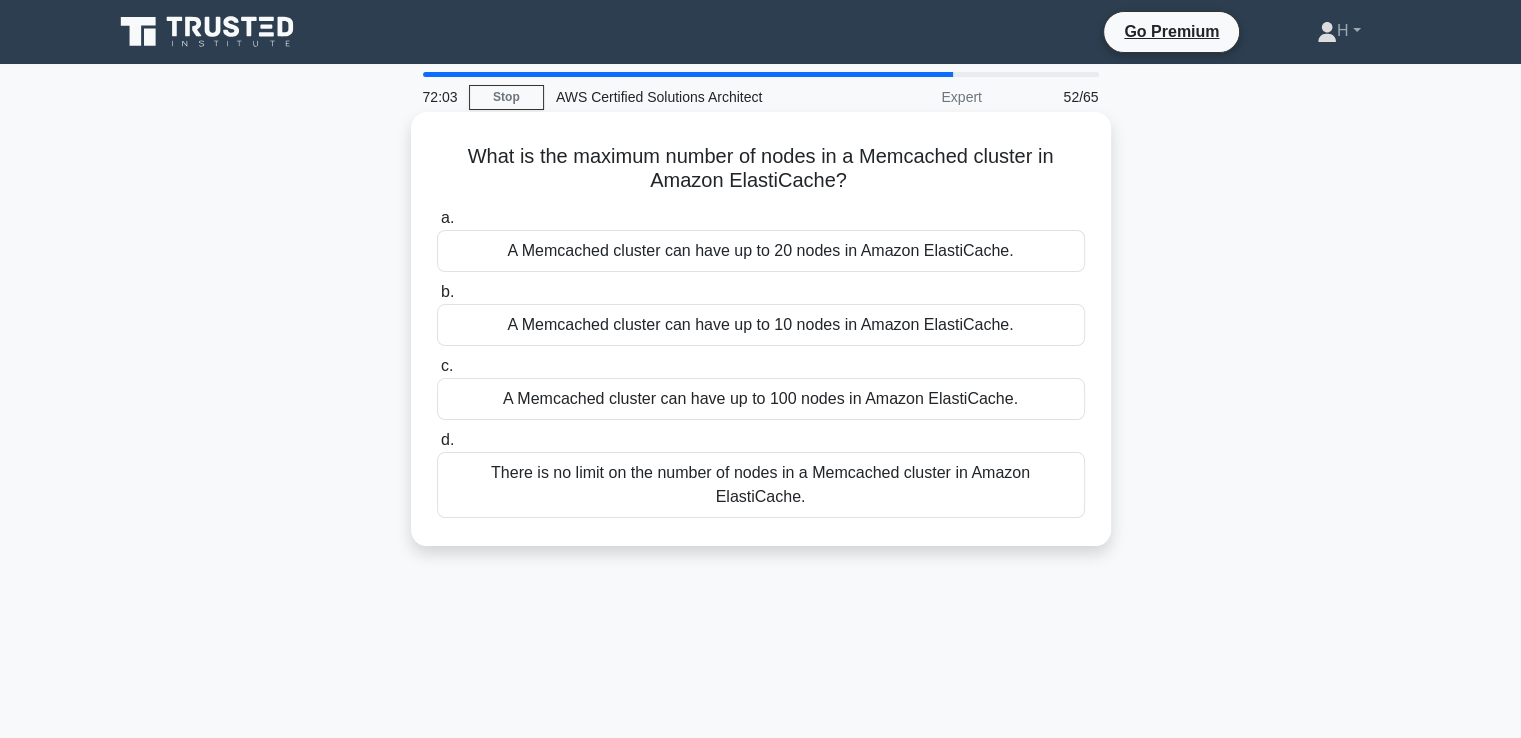 click on "A Memcached cluster can have up to 100 nodes in Amazon ElastiCache." at bounding box center (761, 399) 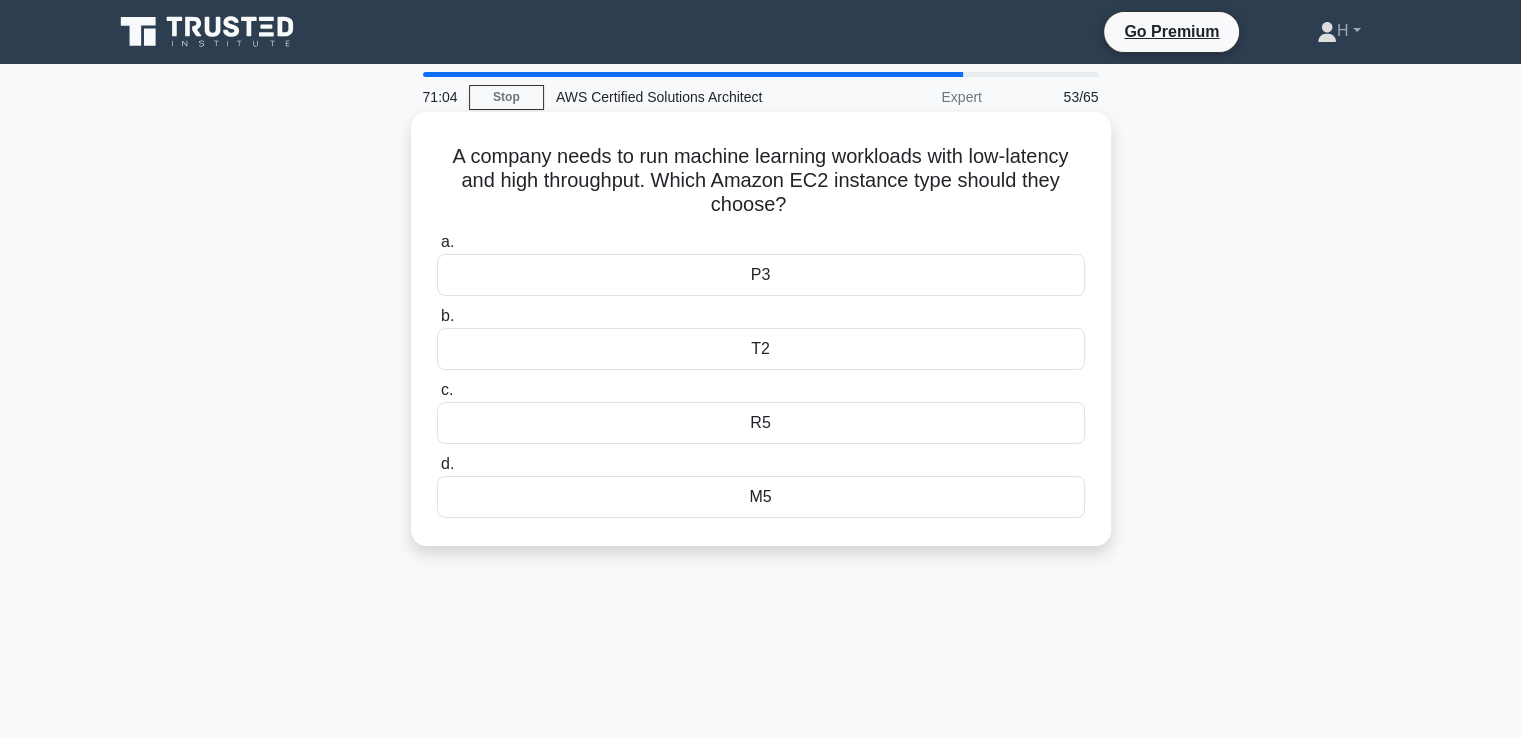 drag, startPoint x: 450, startPoint y: 149, endPoint x: 808, endPoint y: 512, distance: 509.83624 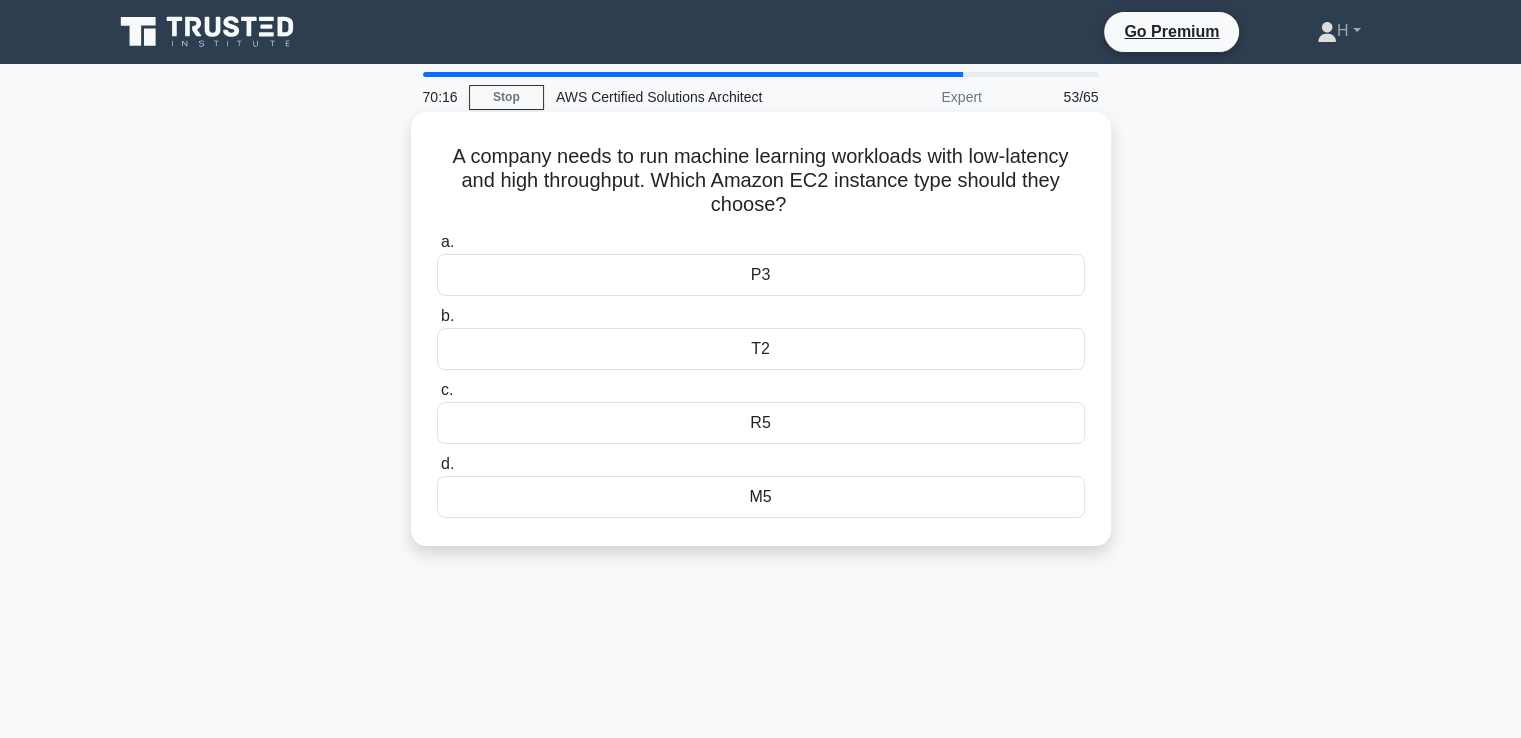 click on "P3" at bounding box center (761, 275) 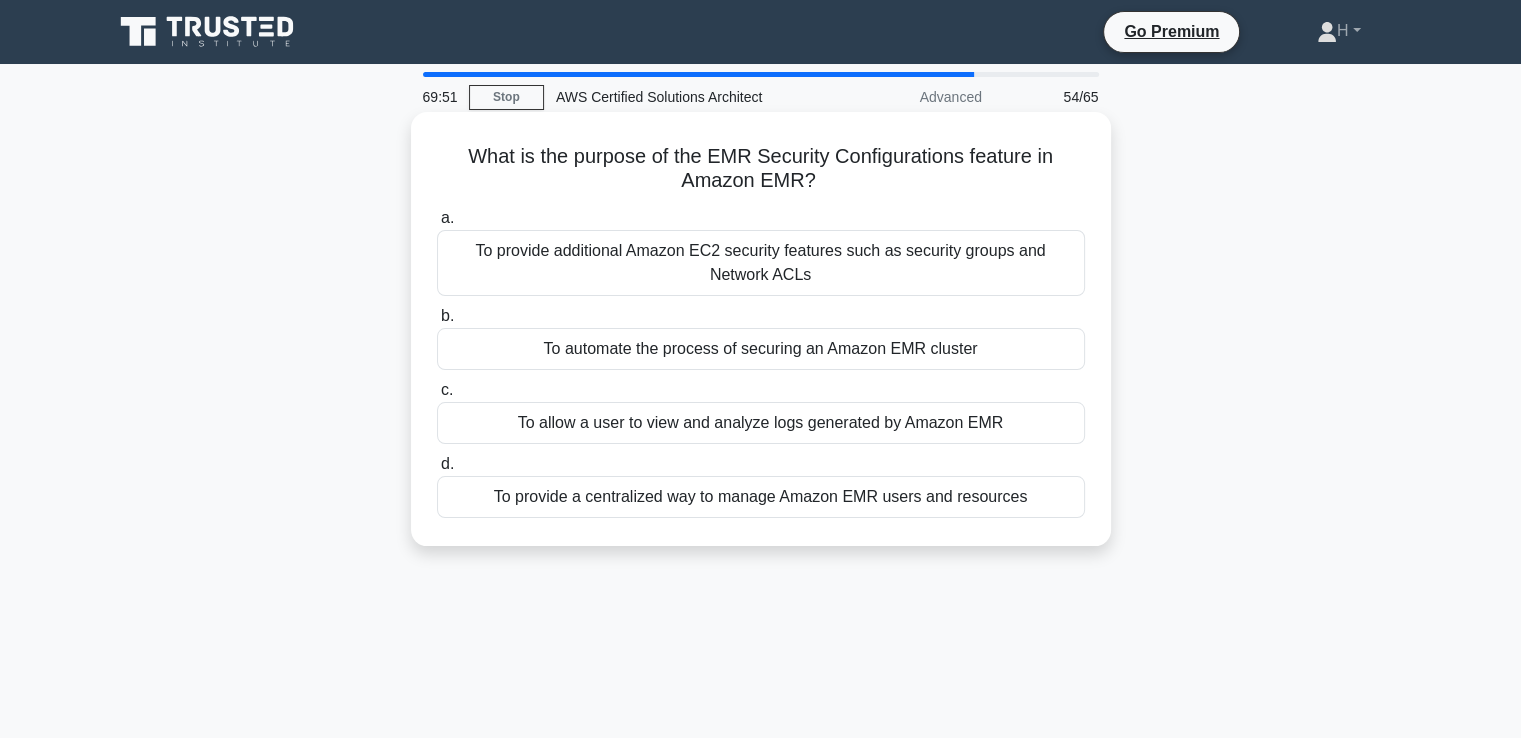 click on "What is the purpose of the EMR Security Configurations feature in Amazon EMR?
.spinner_0XTQ{transform-origin:center;animation:spinner_y6GP .75s linear infinite}@keyframes spinner_y6GP{100%{transform:rotate(360deg)}}" at bounding box center [761, 169] 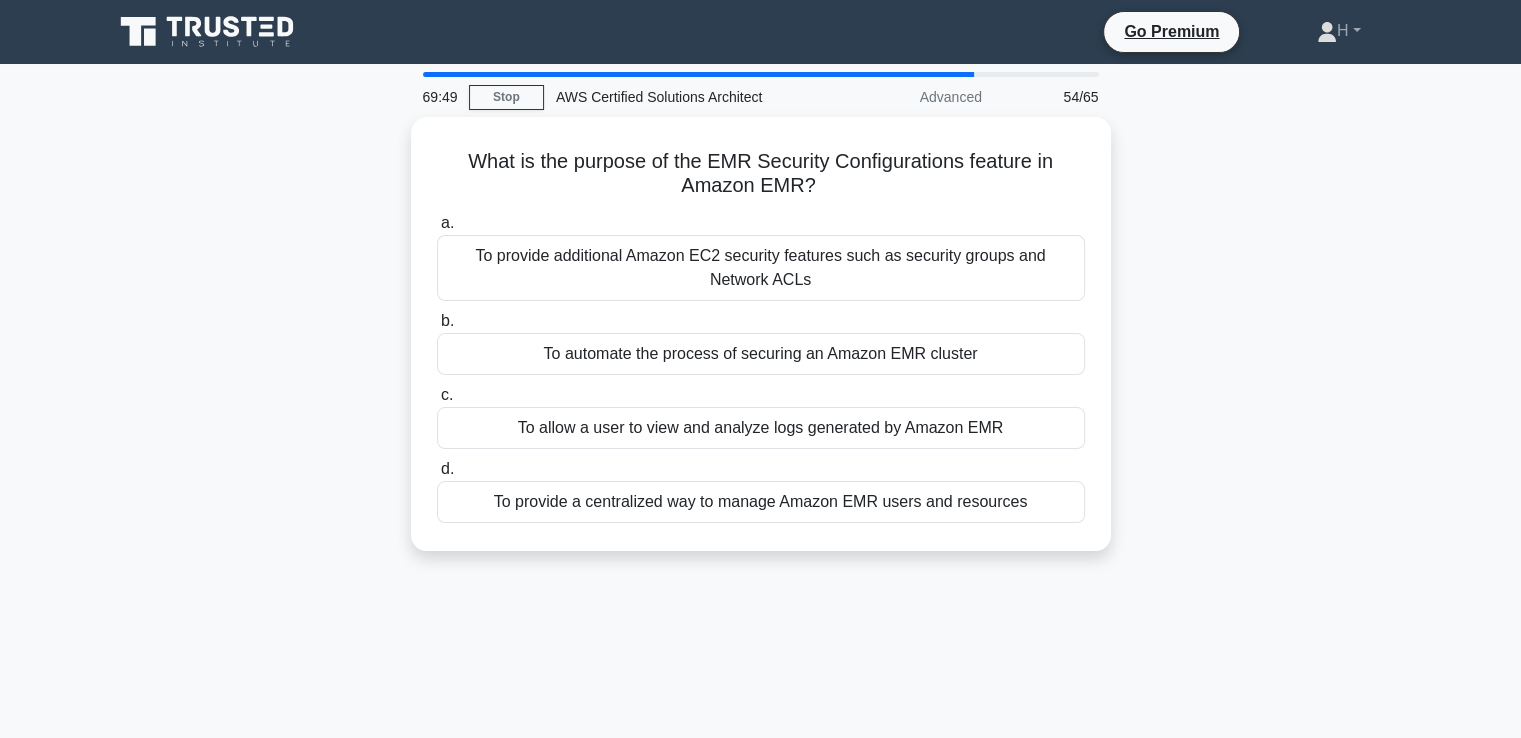 drag, startPoint x: 454, startPoint y: 149, endPoint x: 1126, endPoint y: 571, distance: 793.51624 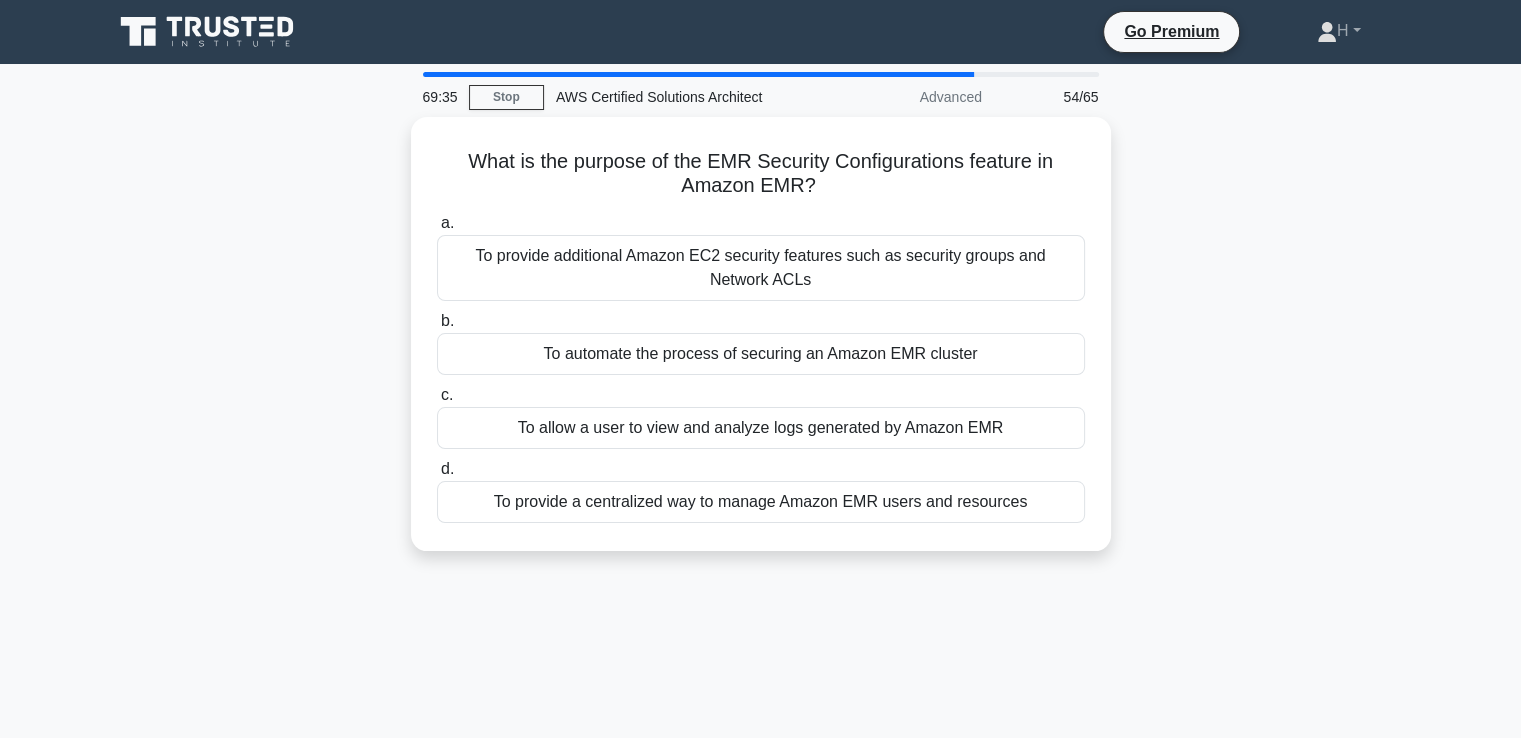 click on "69:35
Stop
AWS Certified Solutions Architect
Advanced
54/65
What is the purpose of the EMR Security Configurations feature in Amazon EMR?
.spinner_0XTQ{transform-origin:center;animation:spinner_y6GP .75s linear infinite}@keyframes spinner_y6GP{100%{transform:rotate(360deg)}}
a.
b. c. d." at bounding box center (761, 572) 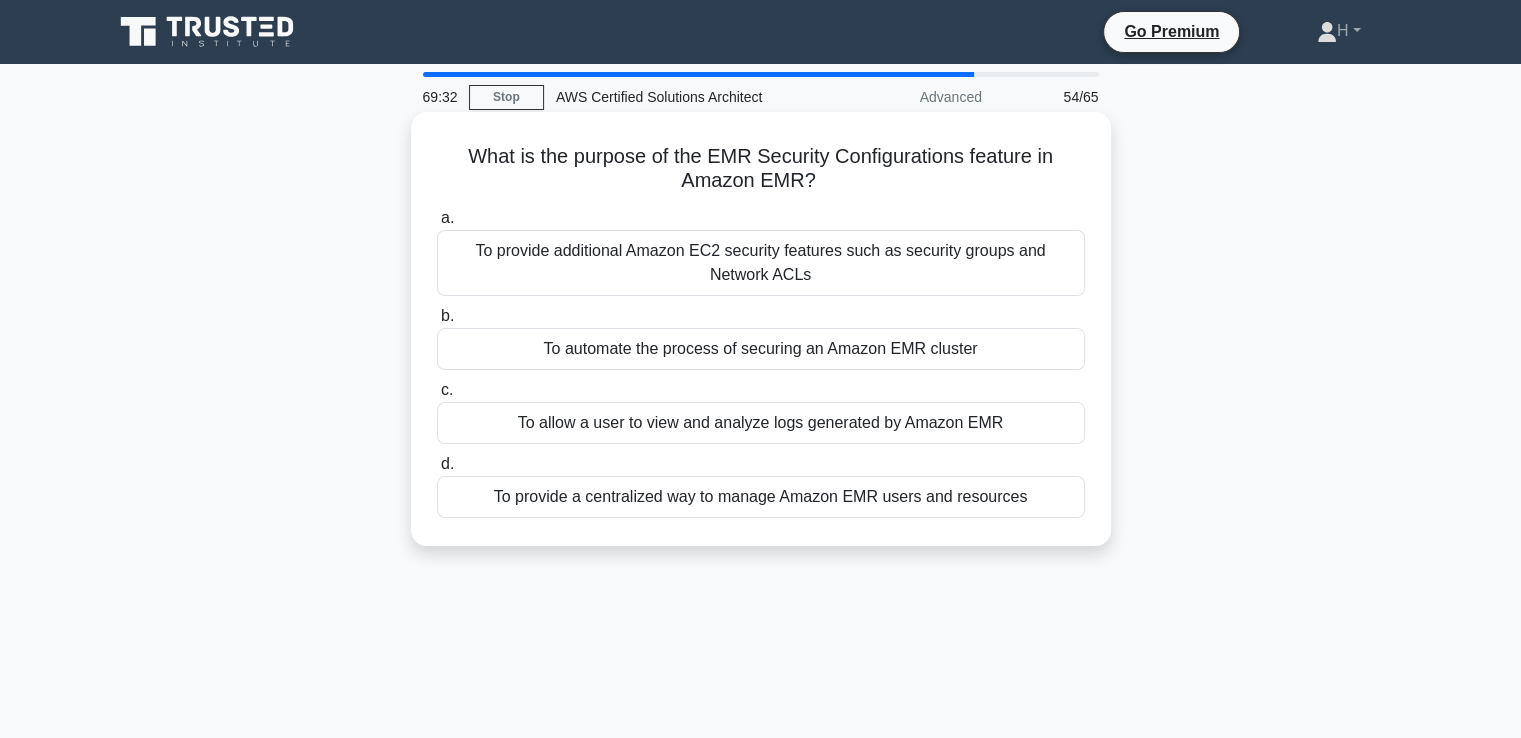 click on "To automate the process of securing an Amazon EMR cluster" at bounding box center [761, 349] 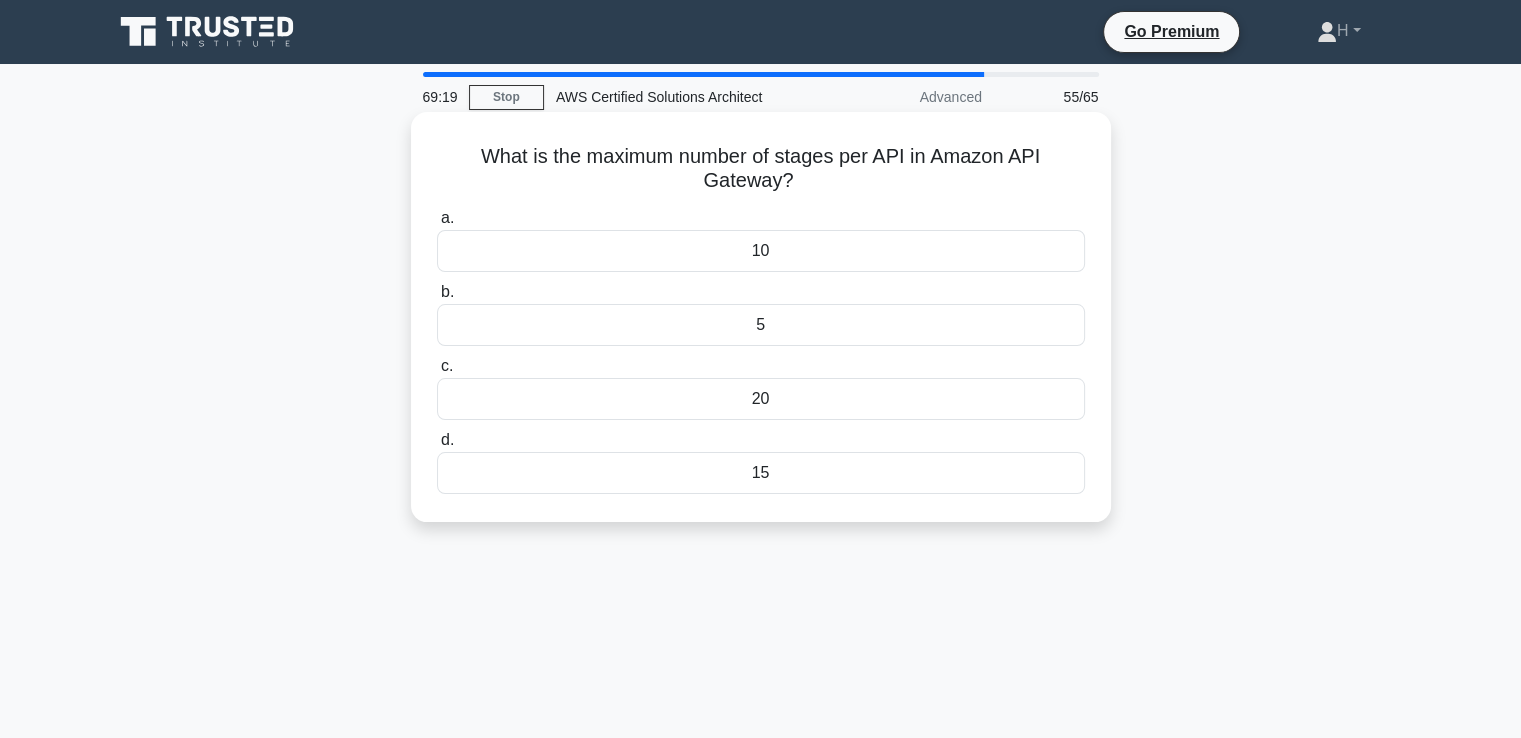 drag, startPoint x: 468, startPoint y: 155, endPoint x: 776, endPoint y: 504, distance: 465.47287 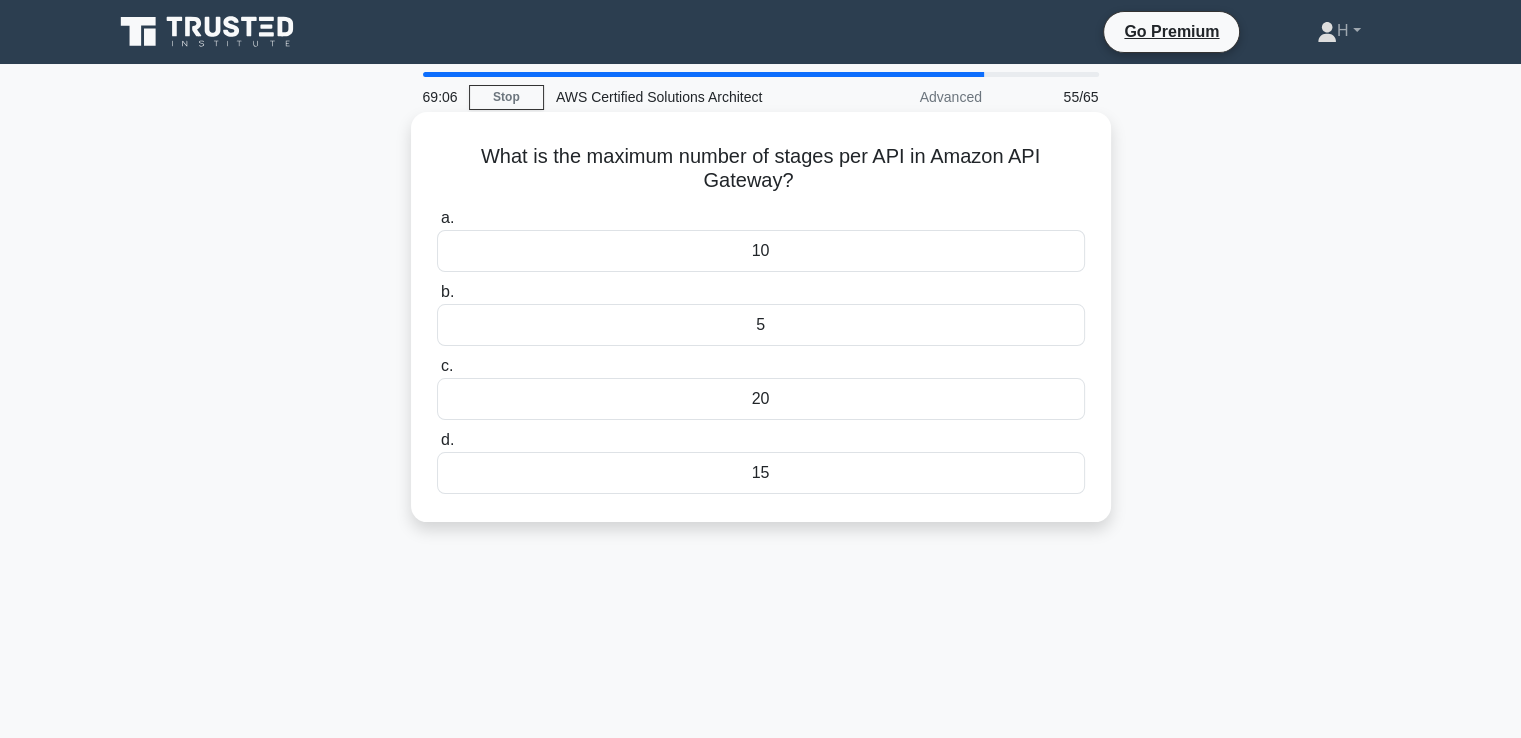 click on "10" at bounding box center (761, 251) 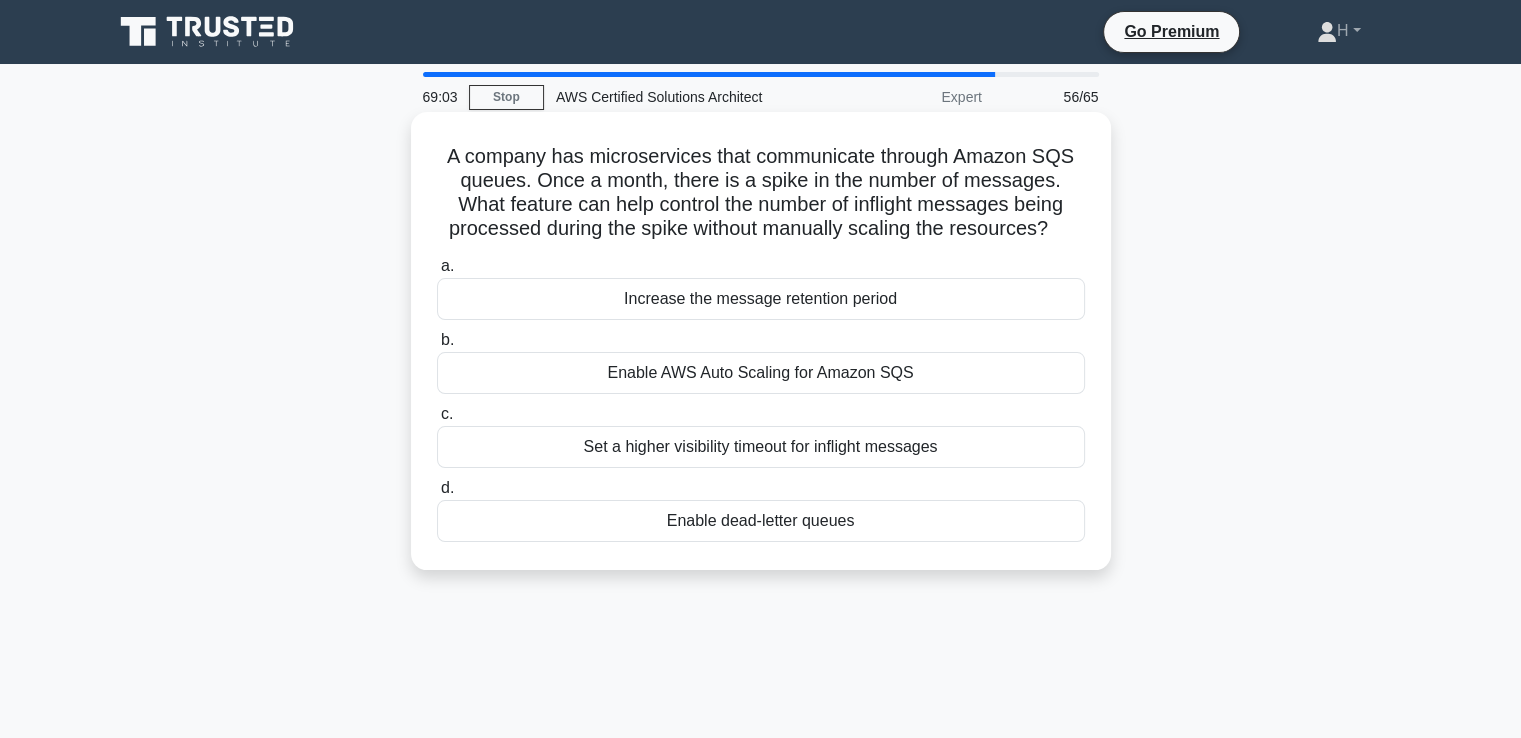 drag, startPoint x: 435, startPoint y: 149, endPoint x: 927, endPoint y: 533, distance: 624.11536 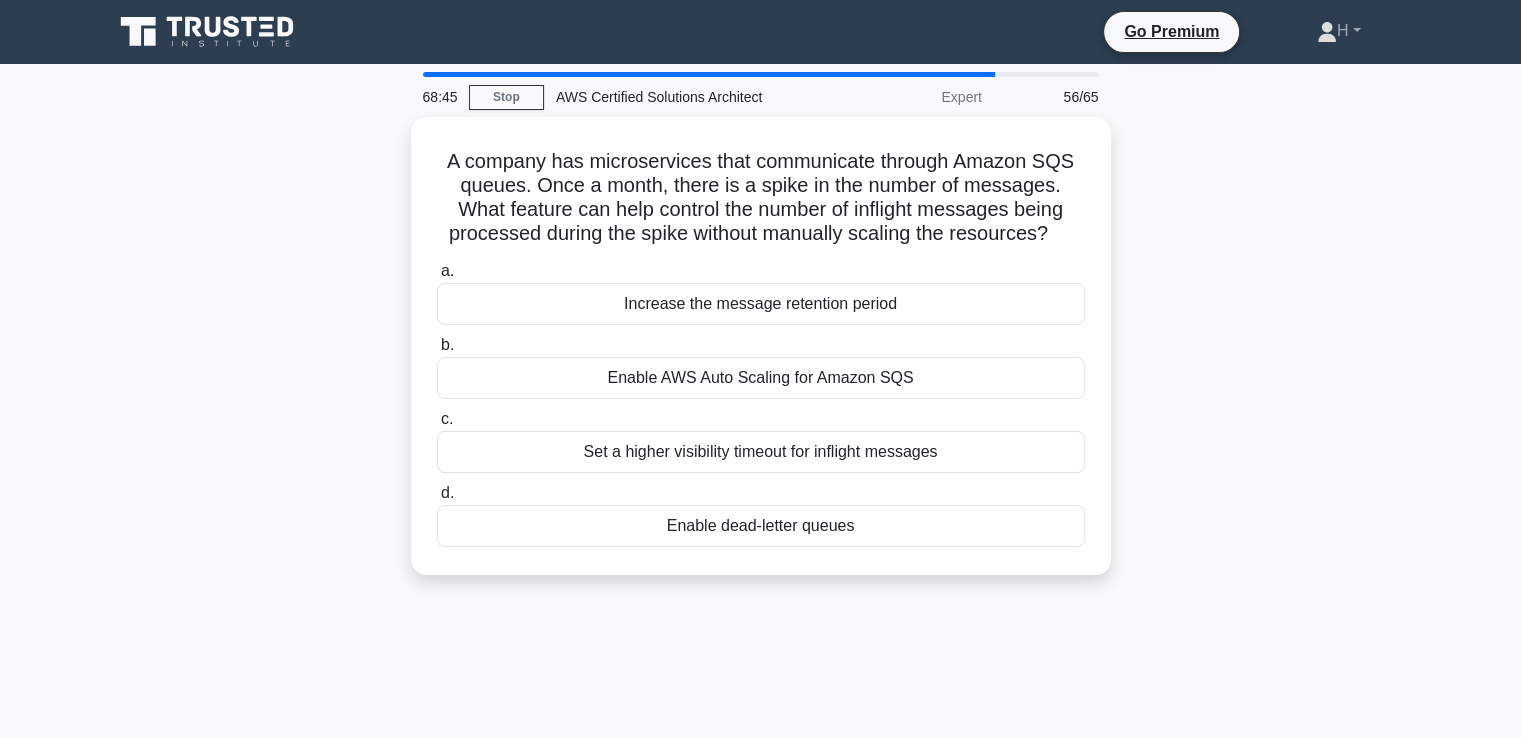 click on "68:45
Stop
AWS Certified Solutions Architect
Expert
56/65
A company has microservices that communicate through Amazon SQS queues. Once a month, there is a spike in the number of messages. What feature can help control the number of inflight messages being processed during the spike without manually scaling the resources?
.spinner_0XTQ{transform-origin:center;animation:spinner_y6GP .75s linear infinite}@keyframes spinner_y6GP{100%{transform:rotate(360deg)}}" at bounding box center (761, 572) 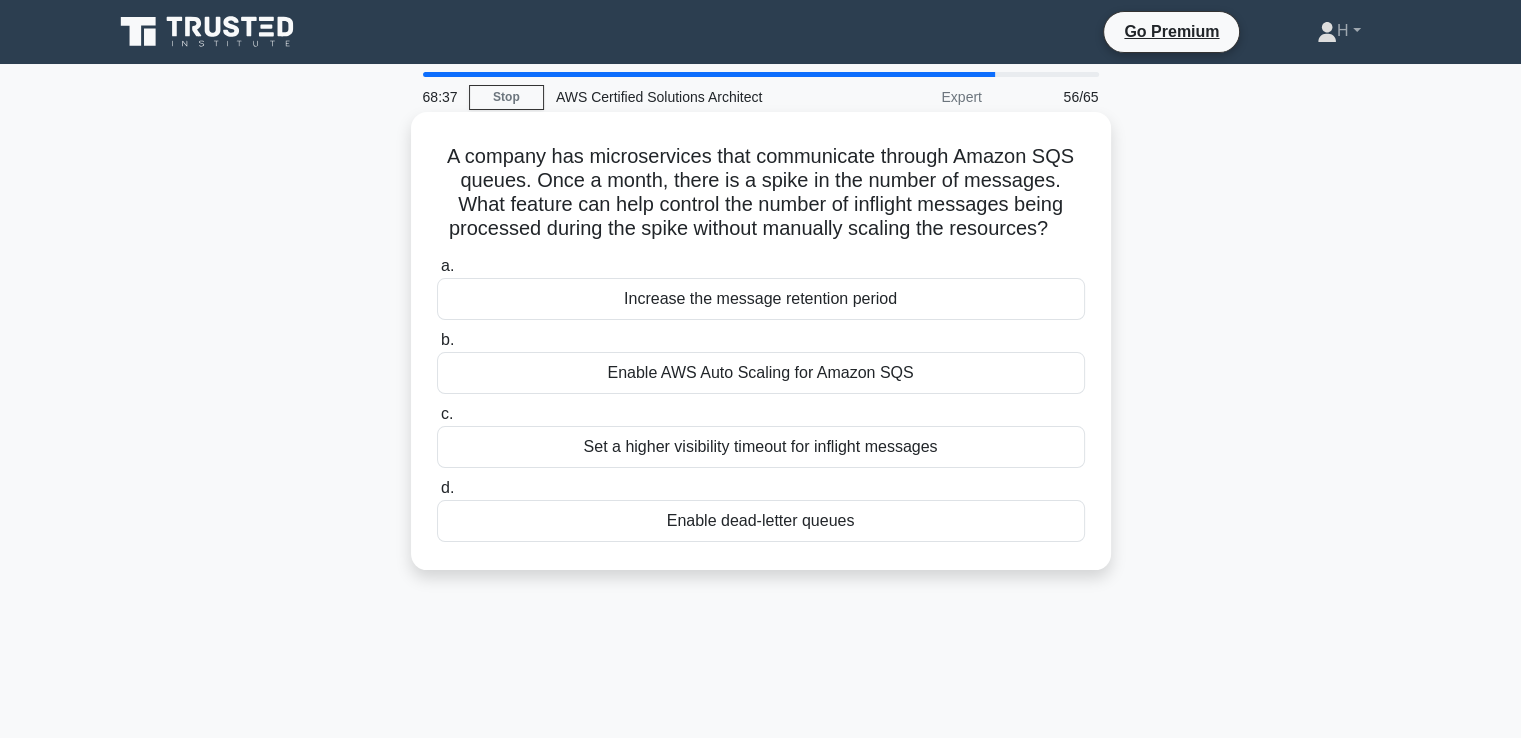 click on "Set a higher visibility timeout for inflight messages" at bounding box center [761, 447] 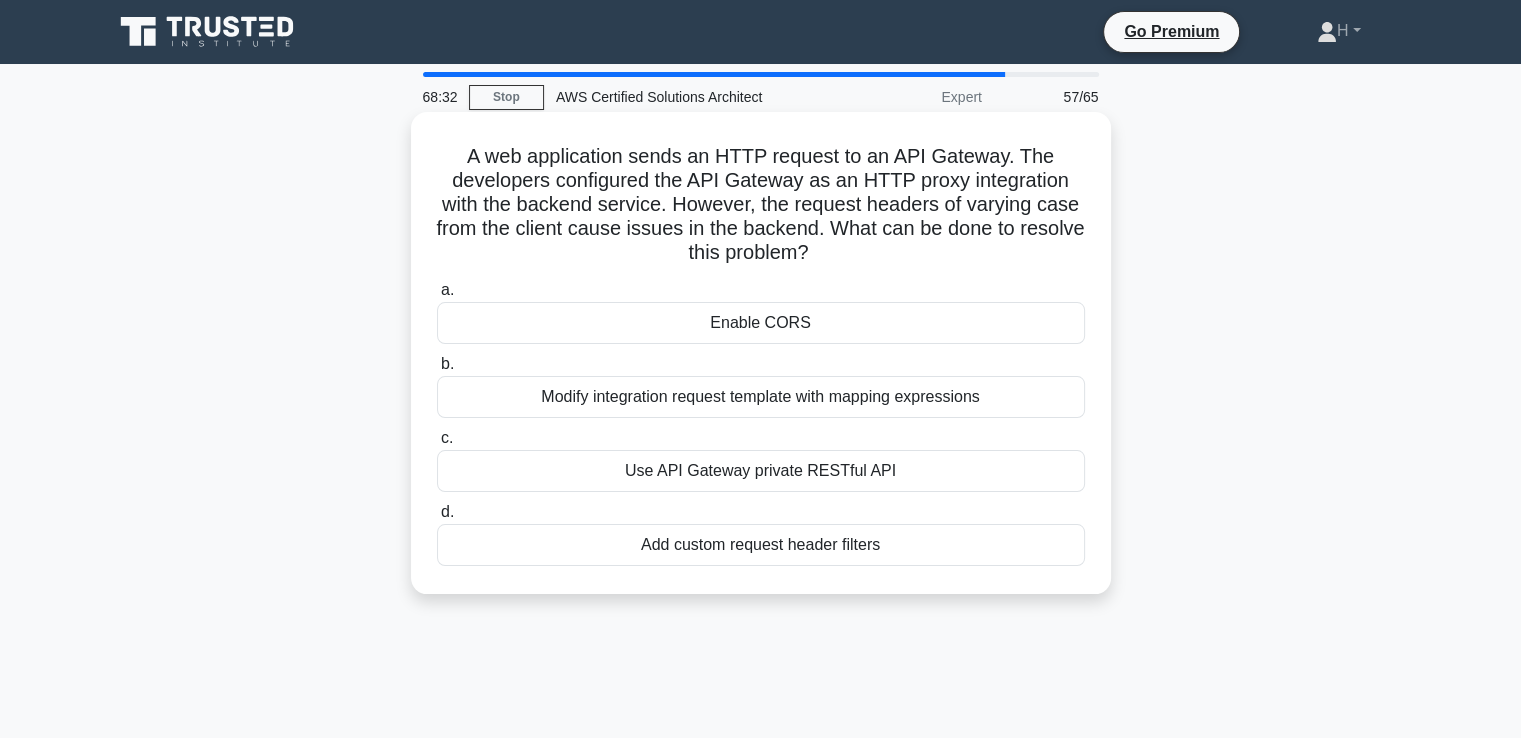 drag, startPoint x: 457, startPoint y: 153, endPoint x: 936, endPoint y: 581, distance: 642.35895 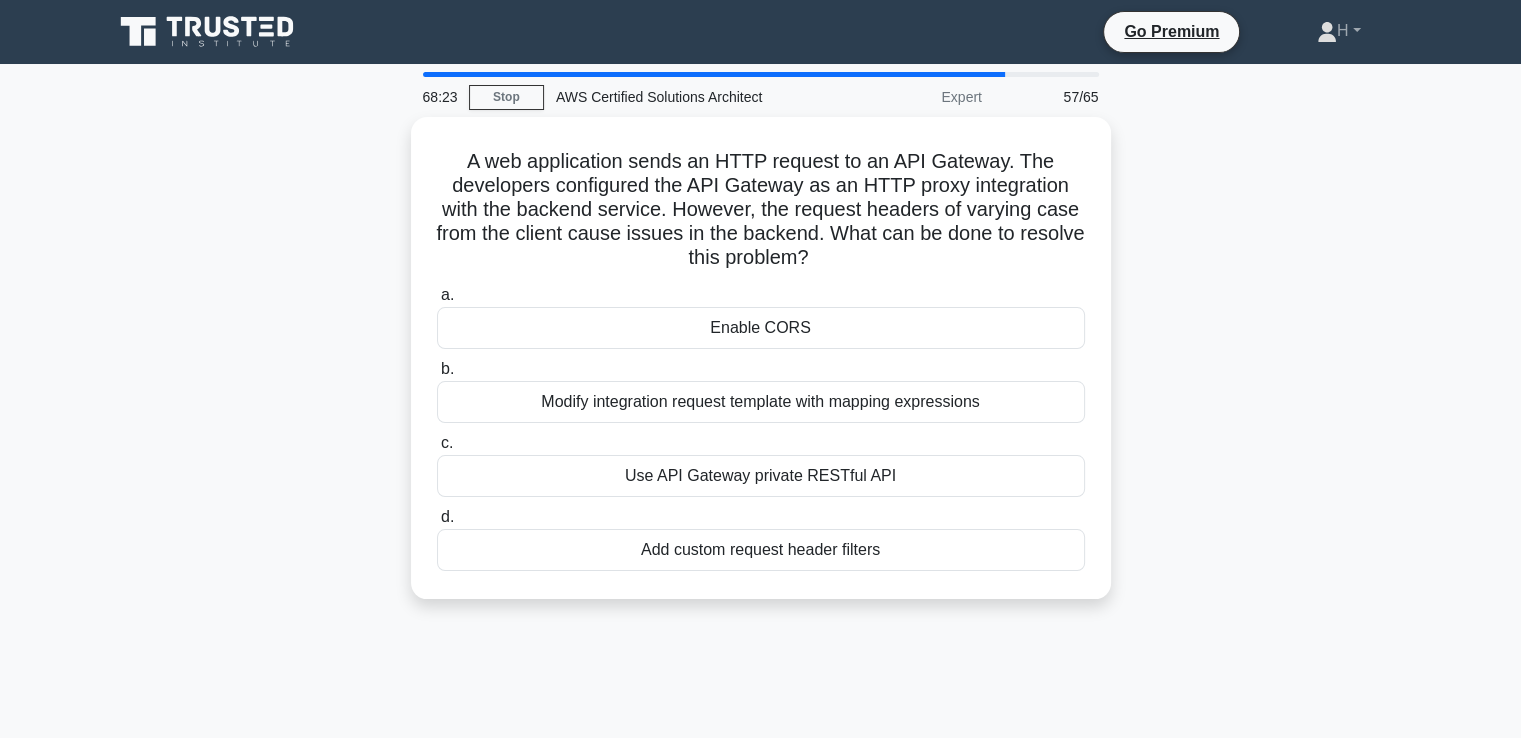 click on "A web application sends an HTTP request to an API Gateway. The developers configured the API Gateway as an HTTP proxy integration with the backend service. However, the request headers of varying case from the client cause issues in the backend. What can be done to resolve this problem?
.spinner_0XTQ{transform-origin:center;animation:spinner_y6GP .75s linear infinite}@keyframes spinner_y6GP{100%{transform:rotate(360deg)}}
a.
b. c. d." at bounding box center [761, 370] 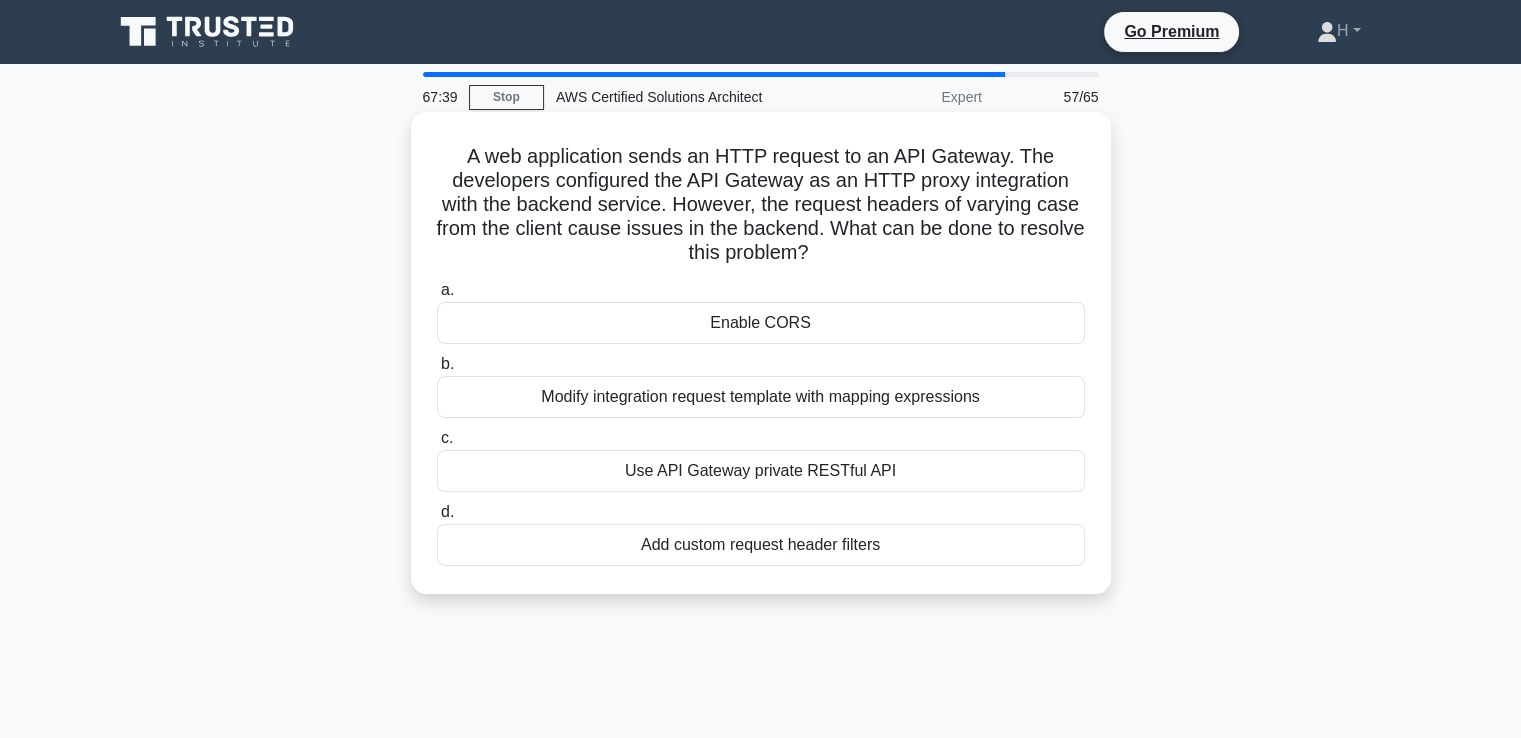 click on "Modify integration request template with mapping expressions" at bounding box center [761, 397] 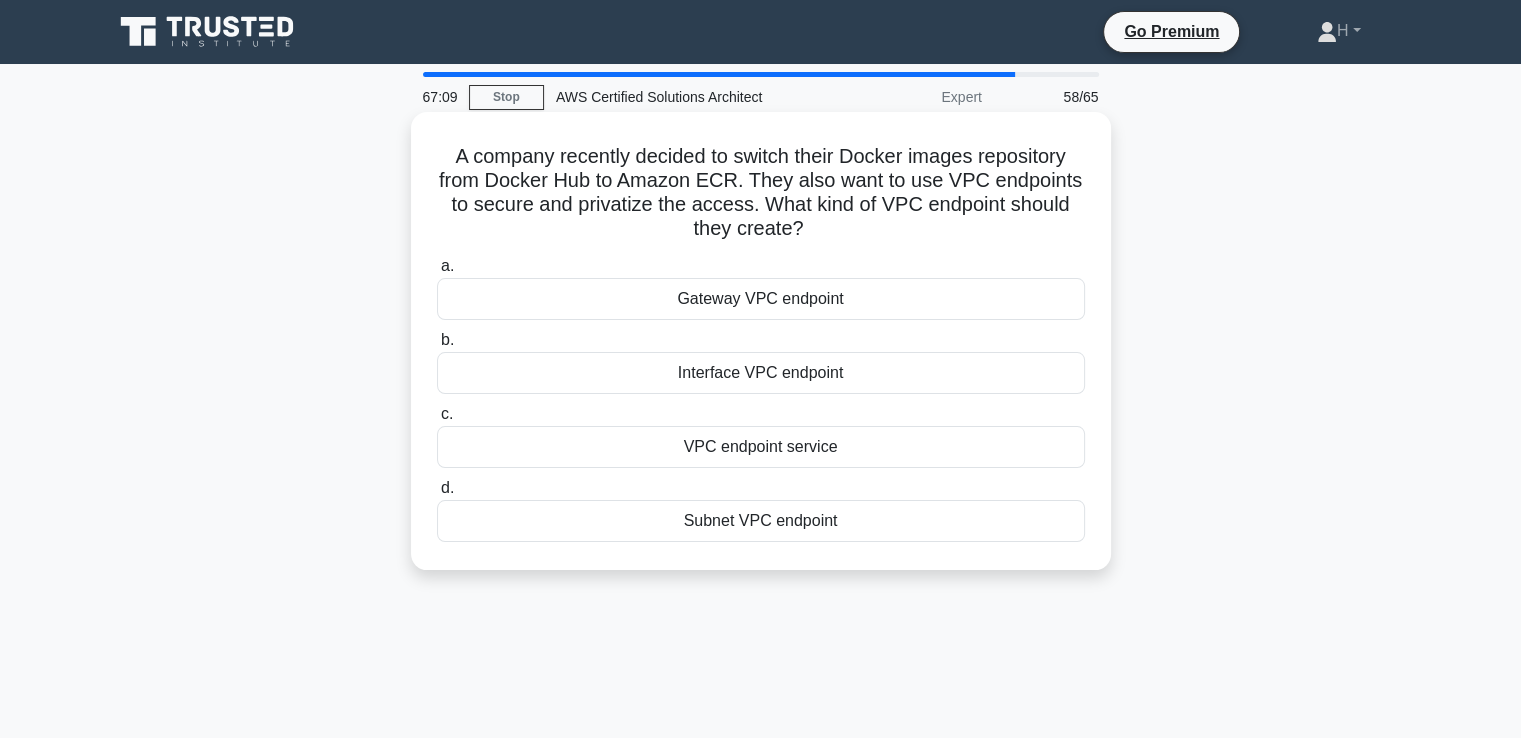 click on "VPC endpoint service" at bounding box center (761, 447) 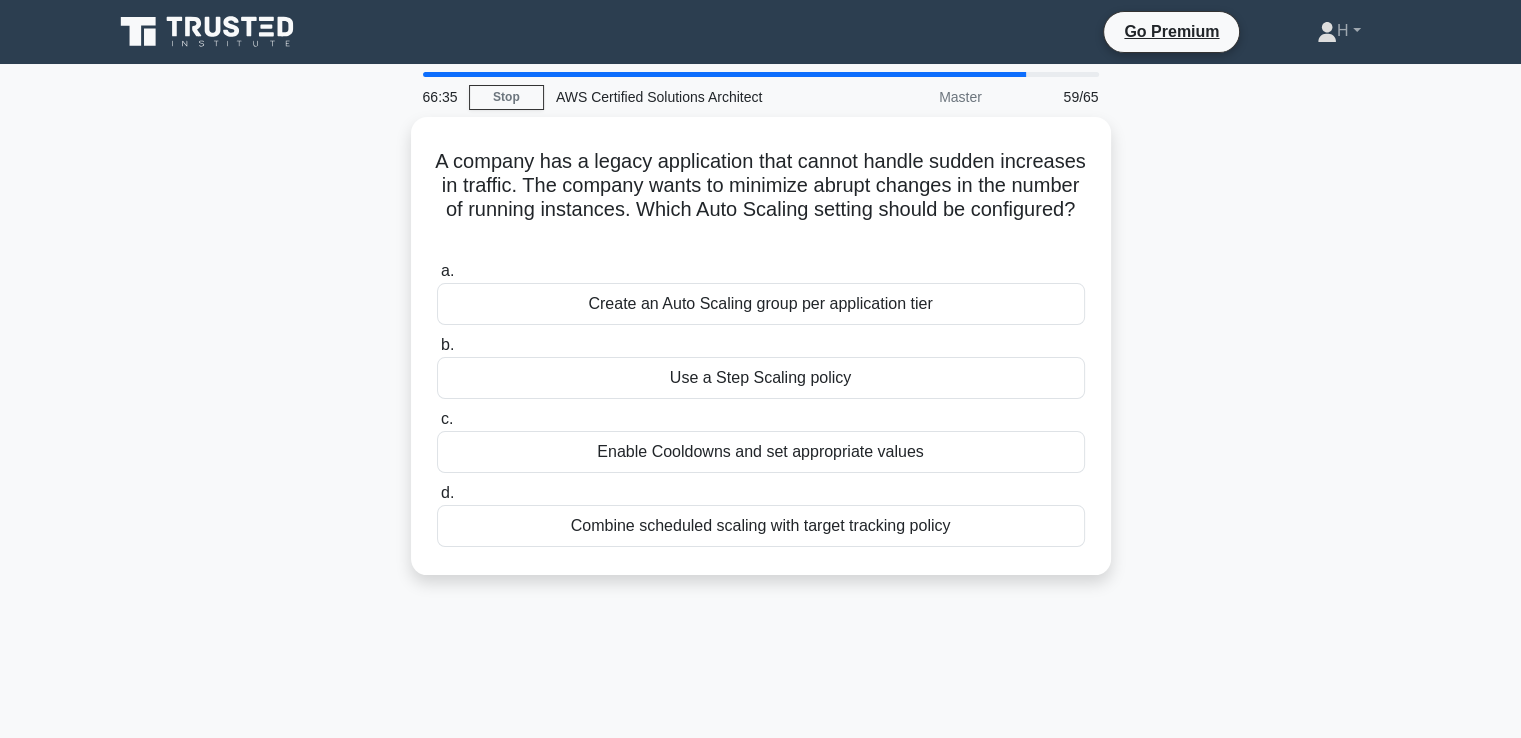 drag, startPoint x: 434, startPoint y: 141, endPoint x: 1056, endPoint y: 591, distance: 767.7135 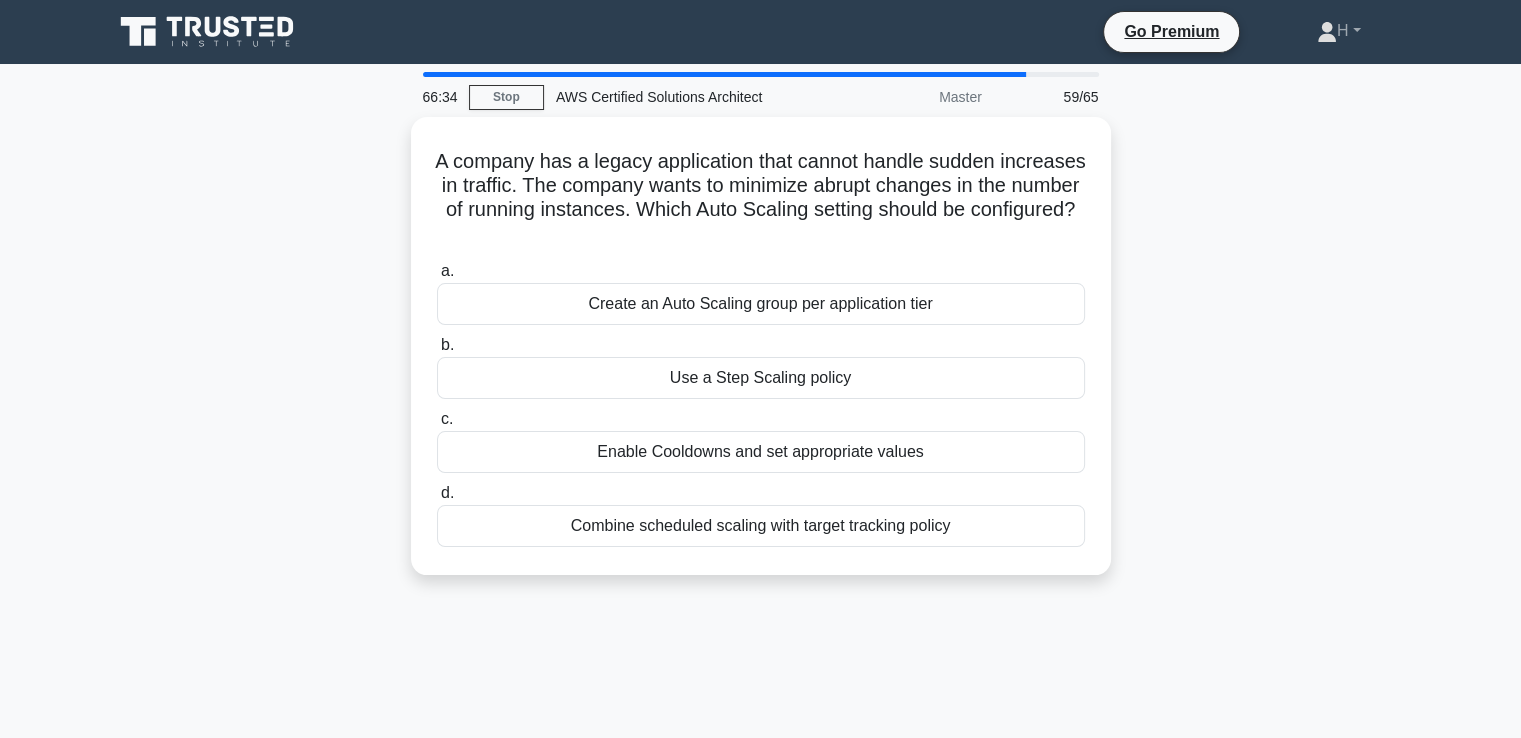 click on "66:34
Stop
AWS Certified Solutions Architect
Master
59/65
A company has a legacy application that cannot handle sudden increases in traffic. The company wants to minimize abrupt changes in the number of running instances. Which Auto Scaling setting should be configured?
.spinner_0XTQ{transform-origin:center;animation:spinner_y6GP .75s linear infinite}@keyframes spinner_y6GP{100%{transform:rotate(360deg)}}
a.
b. c. d." at bounding box center (761, 572) 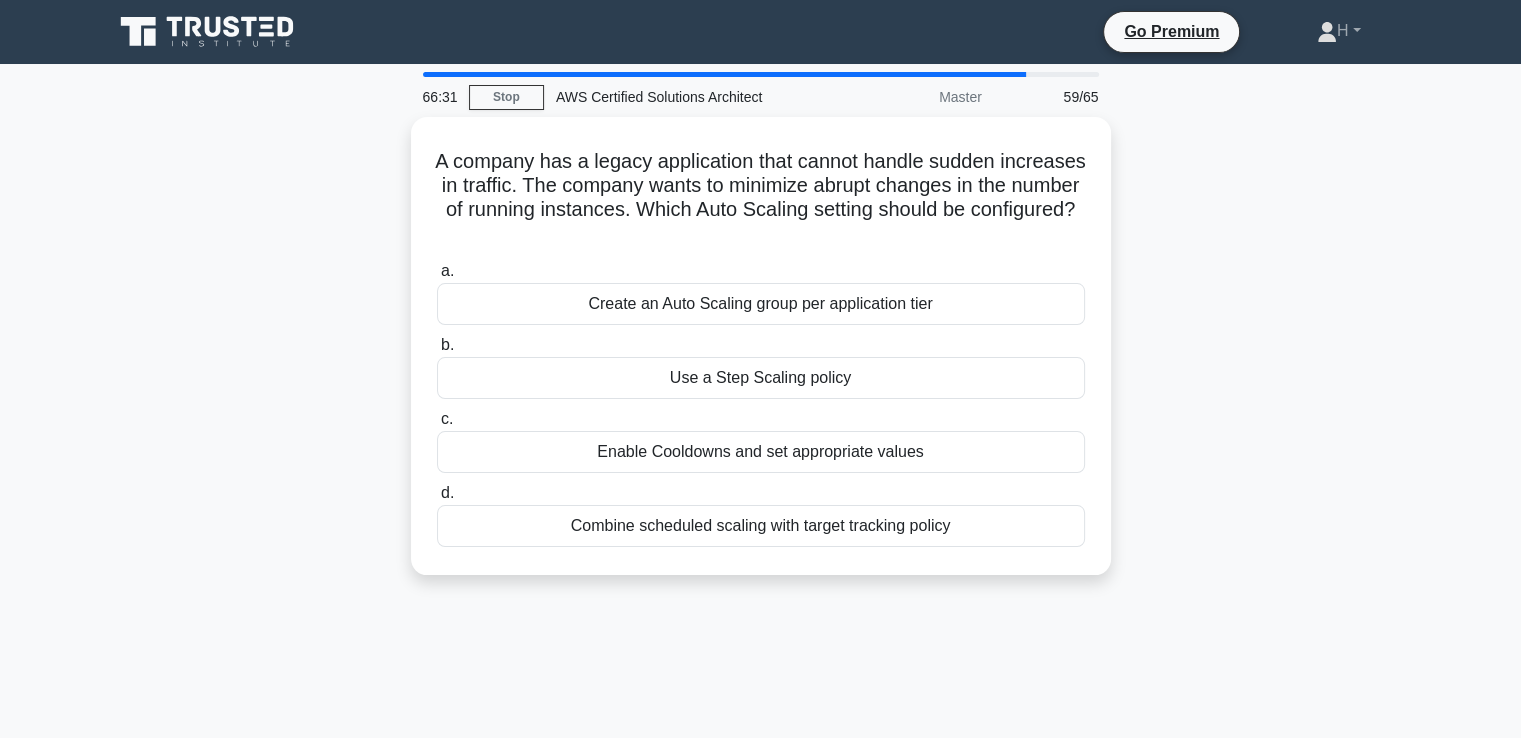 drag, startPoint x: 428, startPoint y: 134, endPoint x: 994, endPoint y: 601, distance: 733.78815 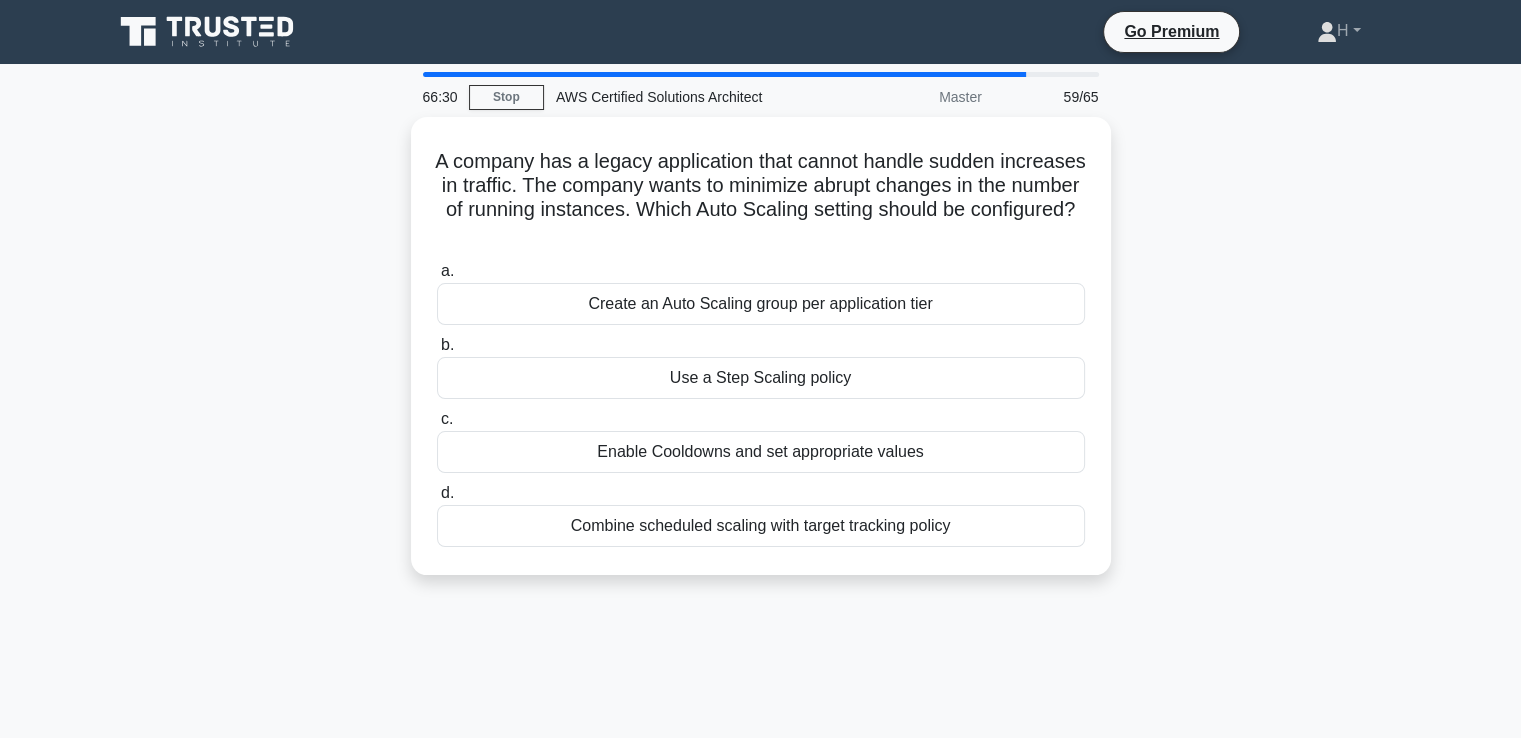 click on "66:30
Stop
AWS Certified Solutions Architect
Master
59/65
A company has a legacy application that cannot handle sudden increases in traffic. The company wants to minimize abrupt changes in the number of running instances. Which Auto Scaling setting should be configured?
.spinner_0XTQ{transform-origin:center;animation:spinner_y6GP .75s linear infinite}@keyframes spinner_y6GP{100%{transform:rotate(360deg)}}
a. b. c. d." at bounding box center [761, 572] 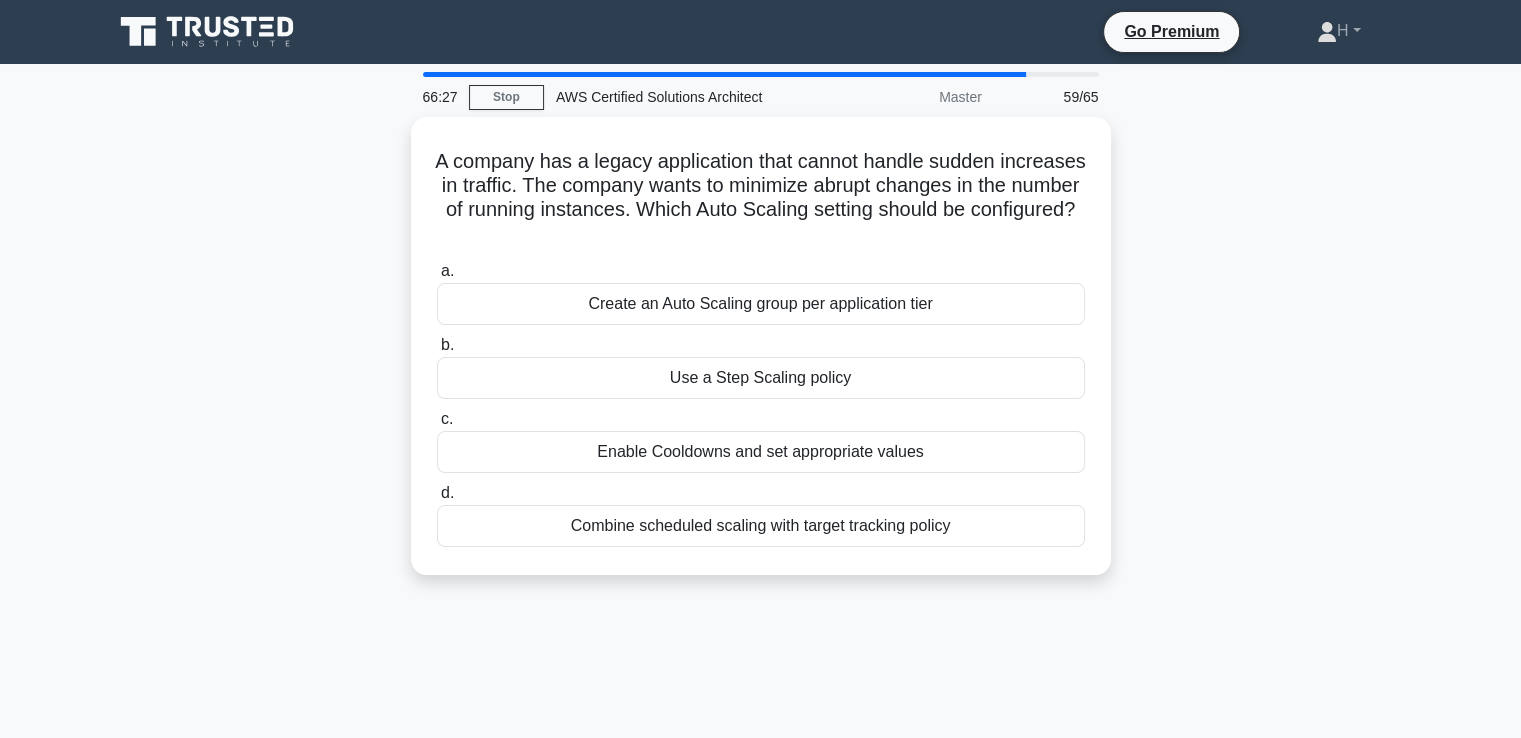 drag, startPoint x: 443, startPoint y: 149, endPoint x: 976, endPoint y: 607, distance: 702.74677 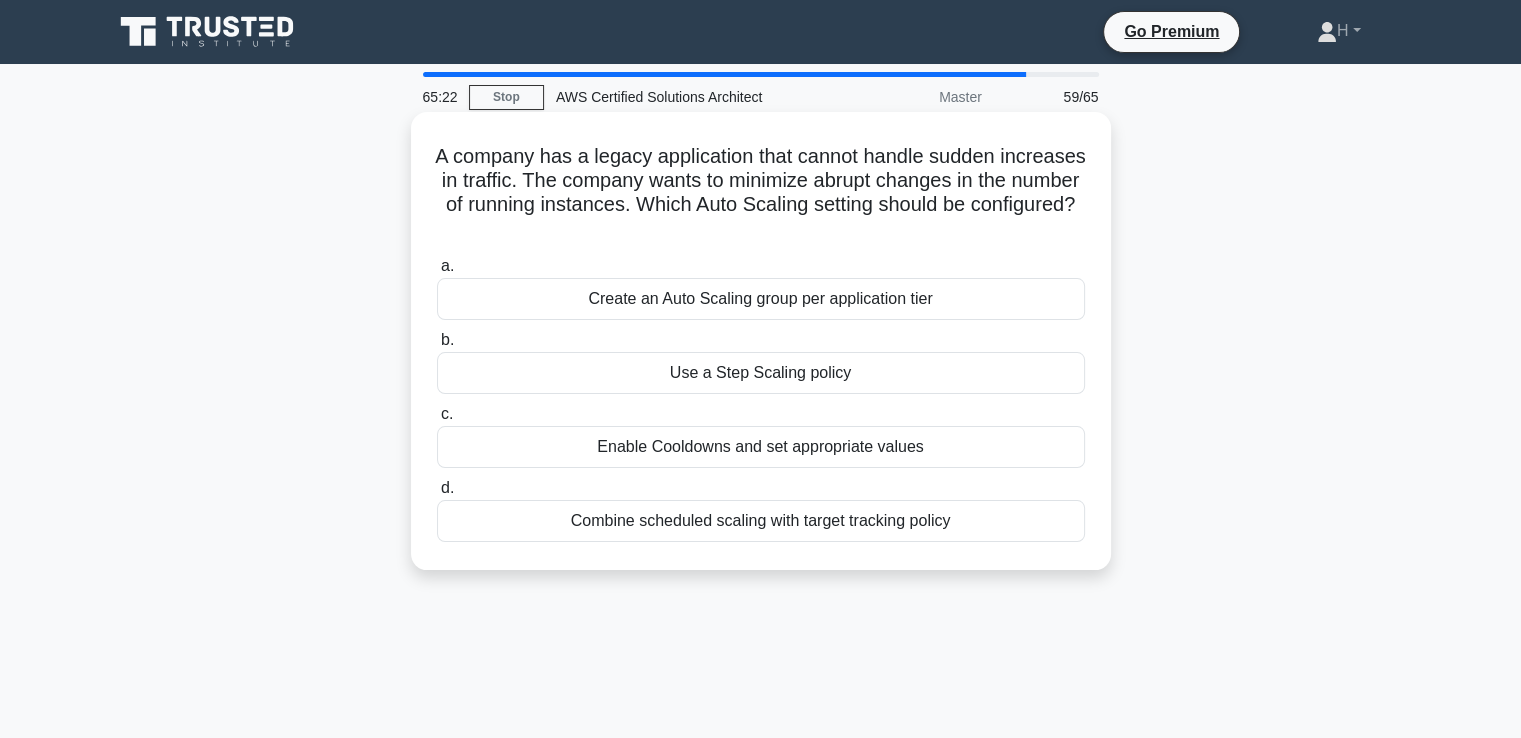 drag, startPoint x: 469, startPoint y: 149, endPoint x: 976, endPoint y: 543, distance: 642.09424 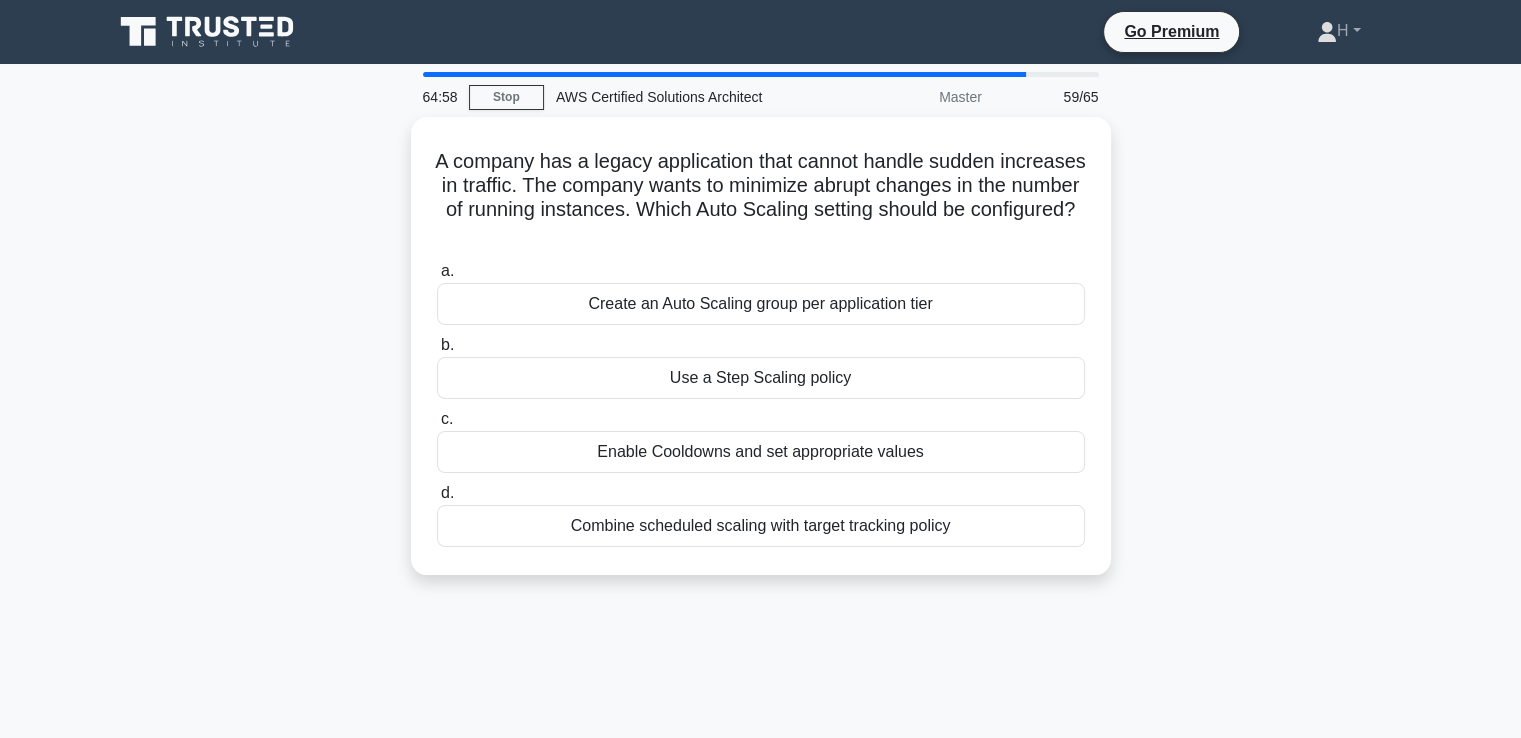 click on "64:58
Stop
AWS Certified Solutions Architect
Master
59/65
A company has a legacy application that cannot handle sudden increases in traffic. The company wants to minimize abrupt changes in the number of running instances. Which Auto Scaling setting should be configured?
.spinner_0XTQ{transform-origin:center;animation:spinner_y6GP .75s linear infinite}@keyframes spinner_y6GP{100%{transform:rotate(360deg)}}
a.
b. c. d." at bounding box center [761, 572] 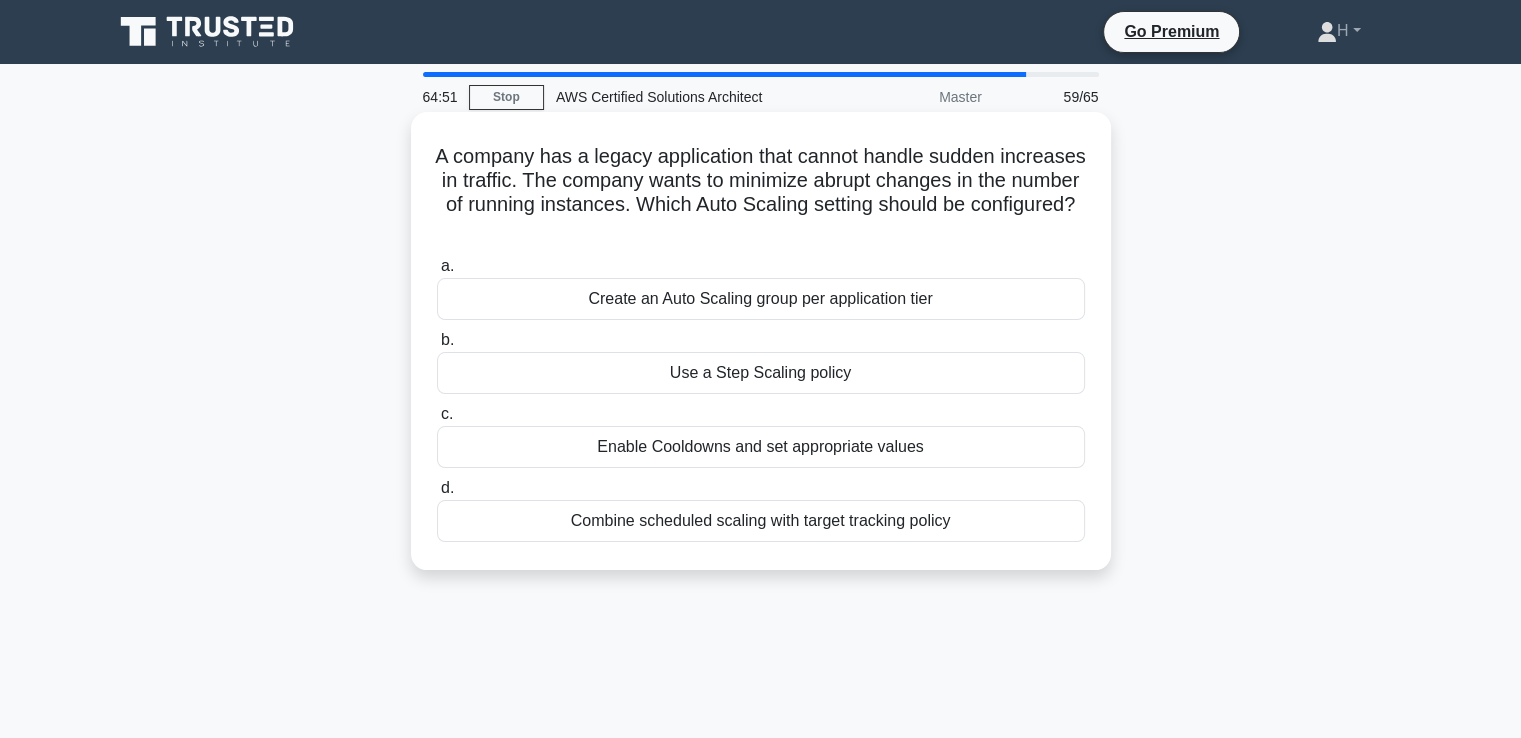 click on "Enable Cooldowns and set appropriate values" at bounding box center [761, 447] 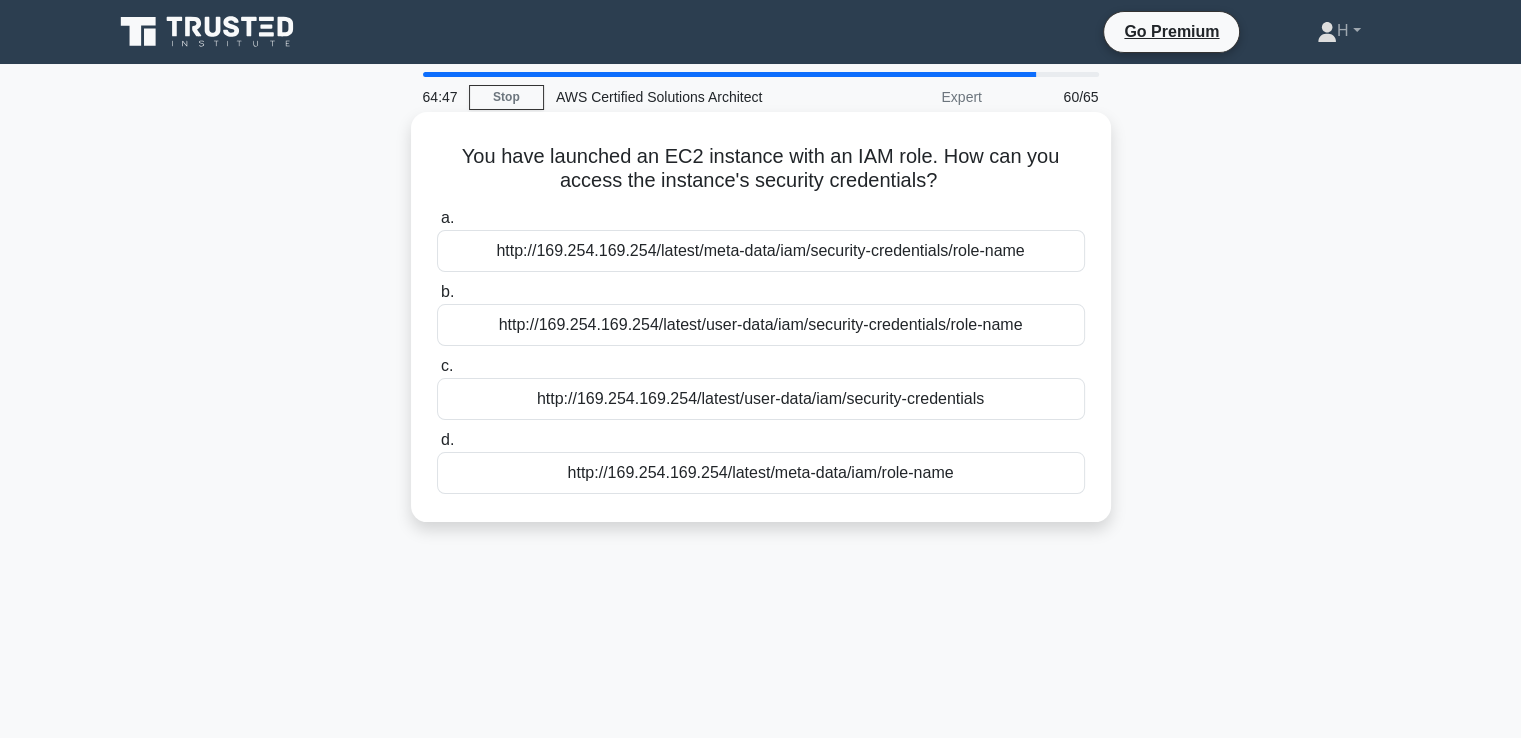 drag, startPoint x: 454, startPoint y: 152, endPoint x: 1008, endPoint y: 514, distance: 661.78546 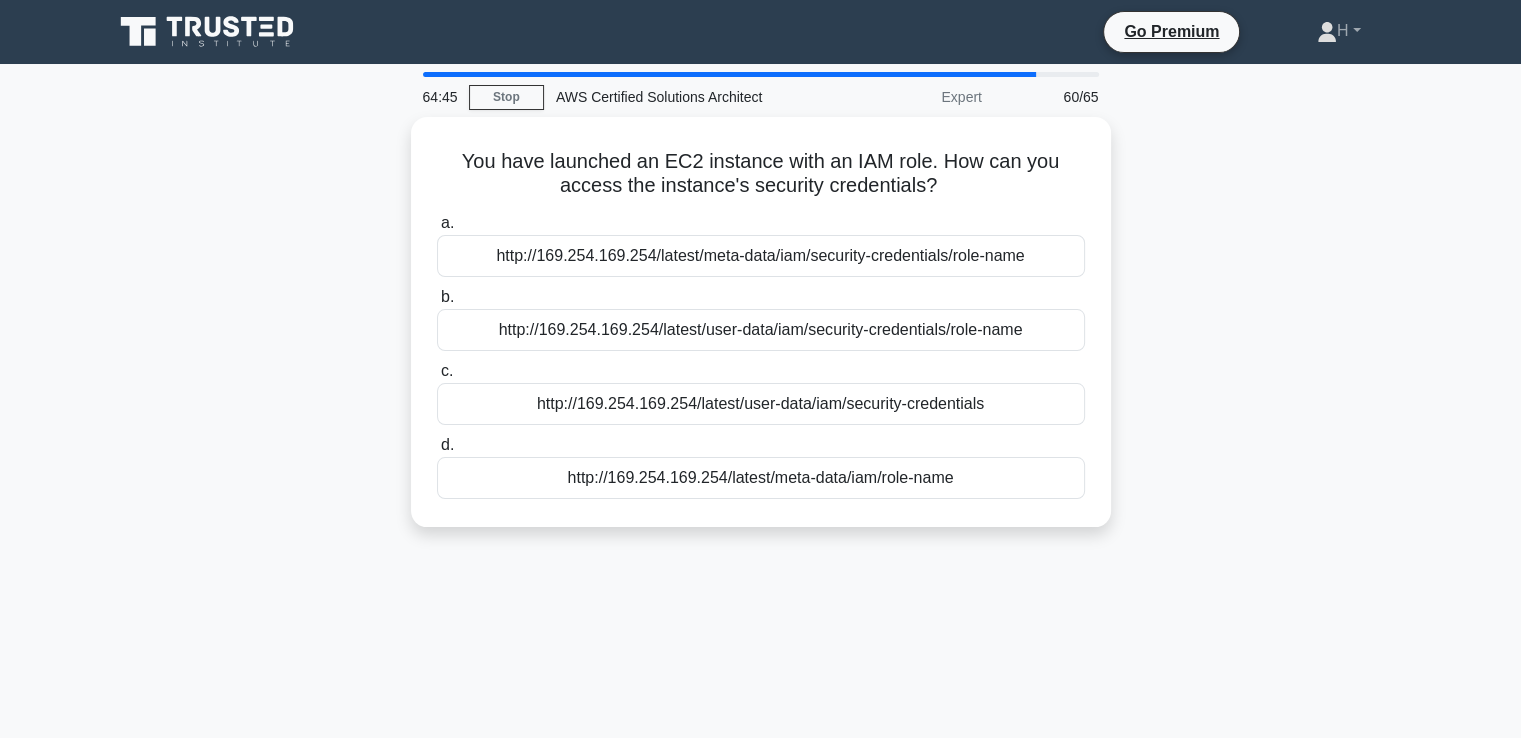 click on "You have launched an EC2 instance with an IAM role. How can you access the instance's security credentials?
.spinner_0XTQ{transform-origin:center;animation:spinner_y6GP .75s linear infinite}@keyframes spinner_y6GP{100%{transform:rotate(360deg)}}
a.
http://169.254.169.254/latest/meta-data/iam/security-credentials/role-name
b. c. d." at bounding box center (761, 334) 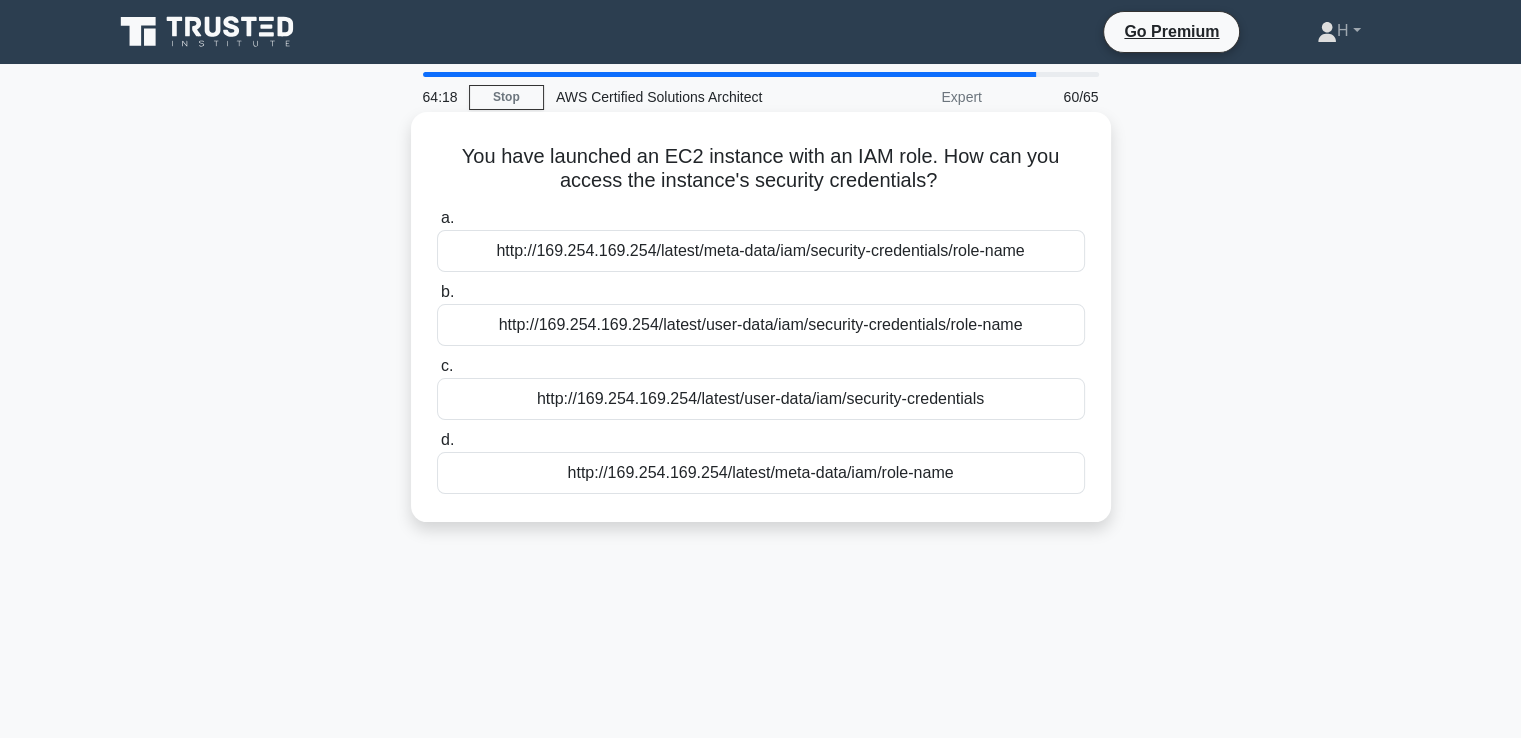 click on "http://169.254.169.254/latest/meta-data/iam/security-credentials/role-name" at bounding box center [761, 251] 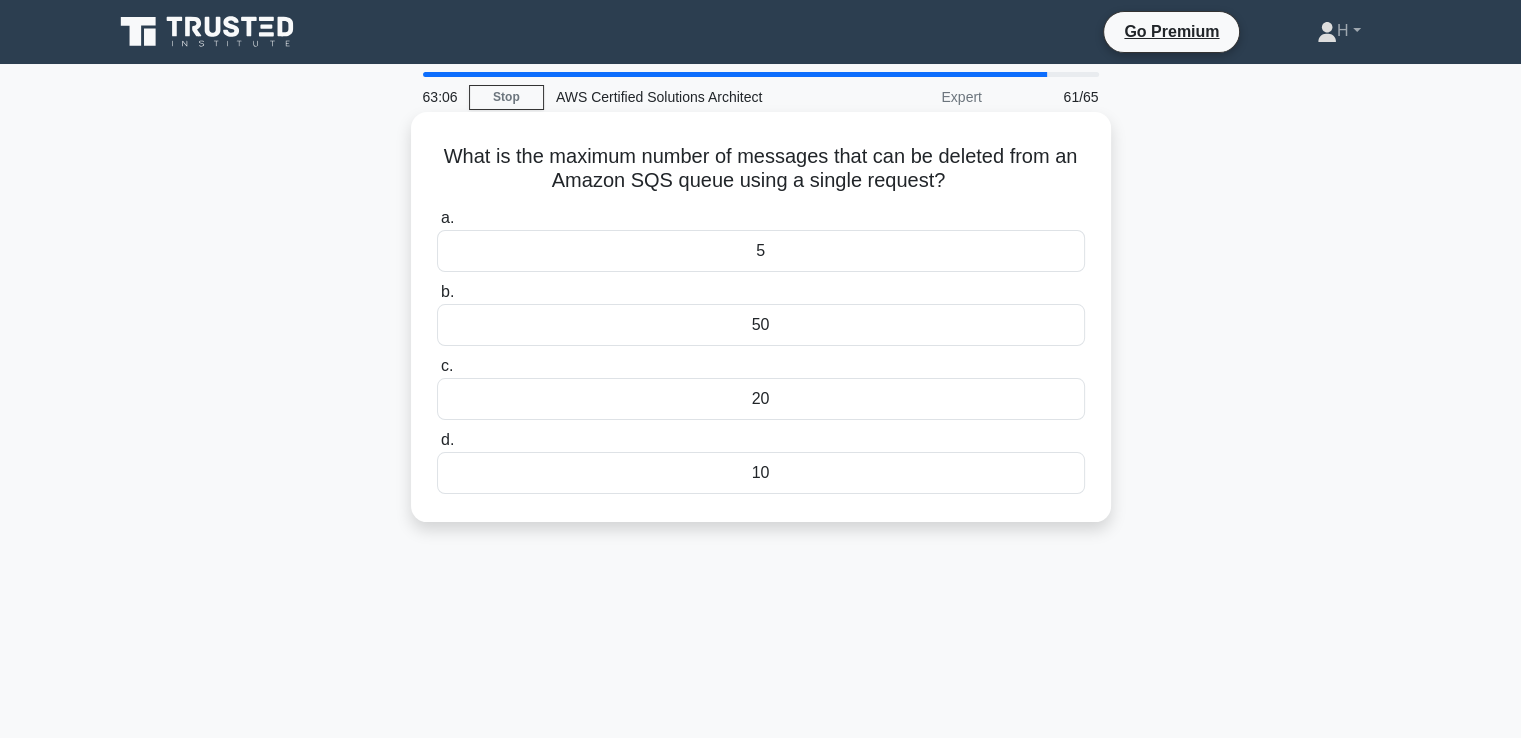 drag, startPoint x: 782, startPoint y: 504, endPoint x: 432, endPoint y: 156, distance: 493.56256 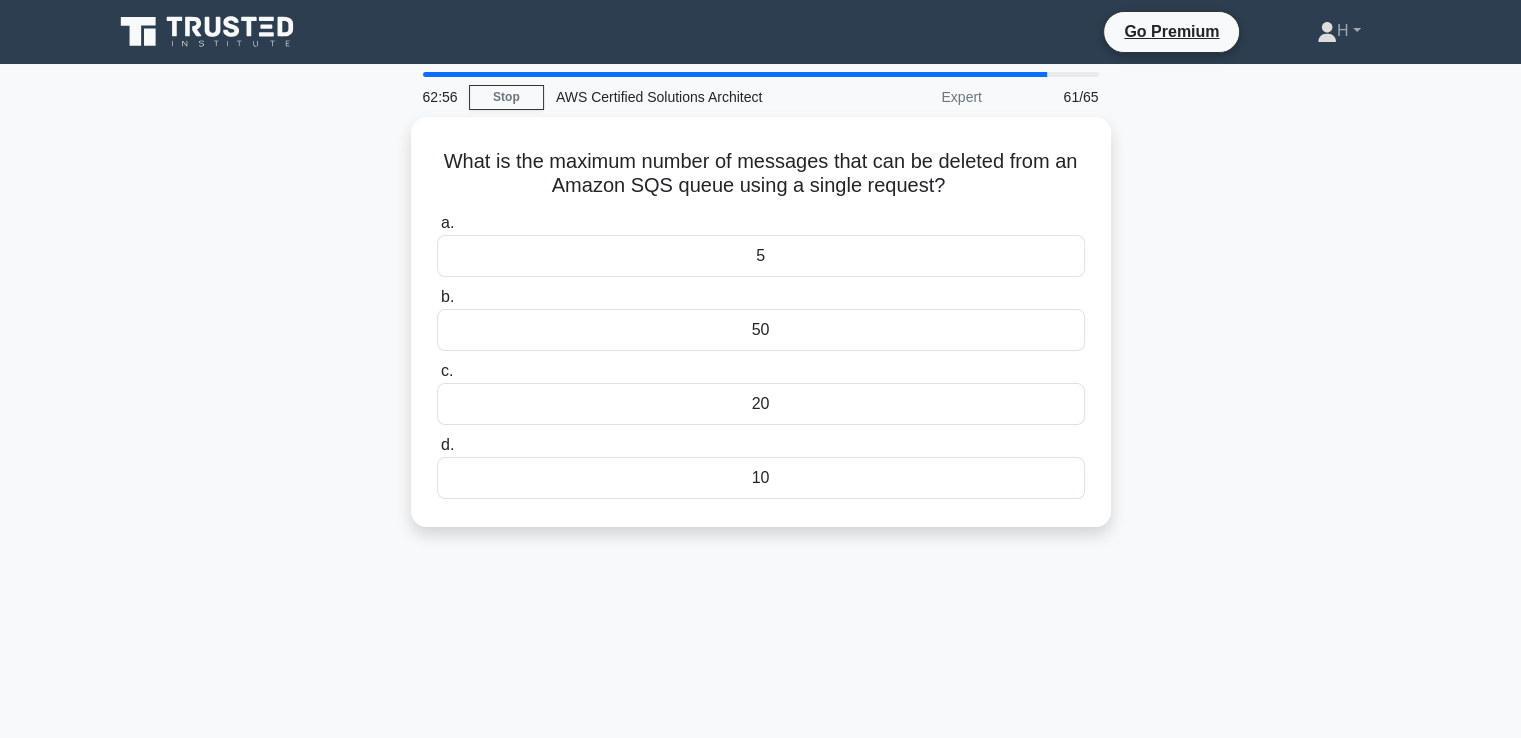 click on "What is the maximum number of messages that can be deleted from an Amazon SQS queue using a single request?
.spinner_0XTQ{transform-origin:center;animation:spinner_y6GP .75s linear infinite}@keyframes spinner_y6GP{100%{transform:rotate(360deg)}}
a.
5
b. c. d." at bounding box center [761, 334] 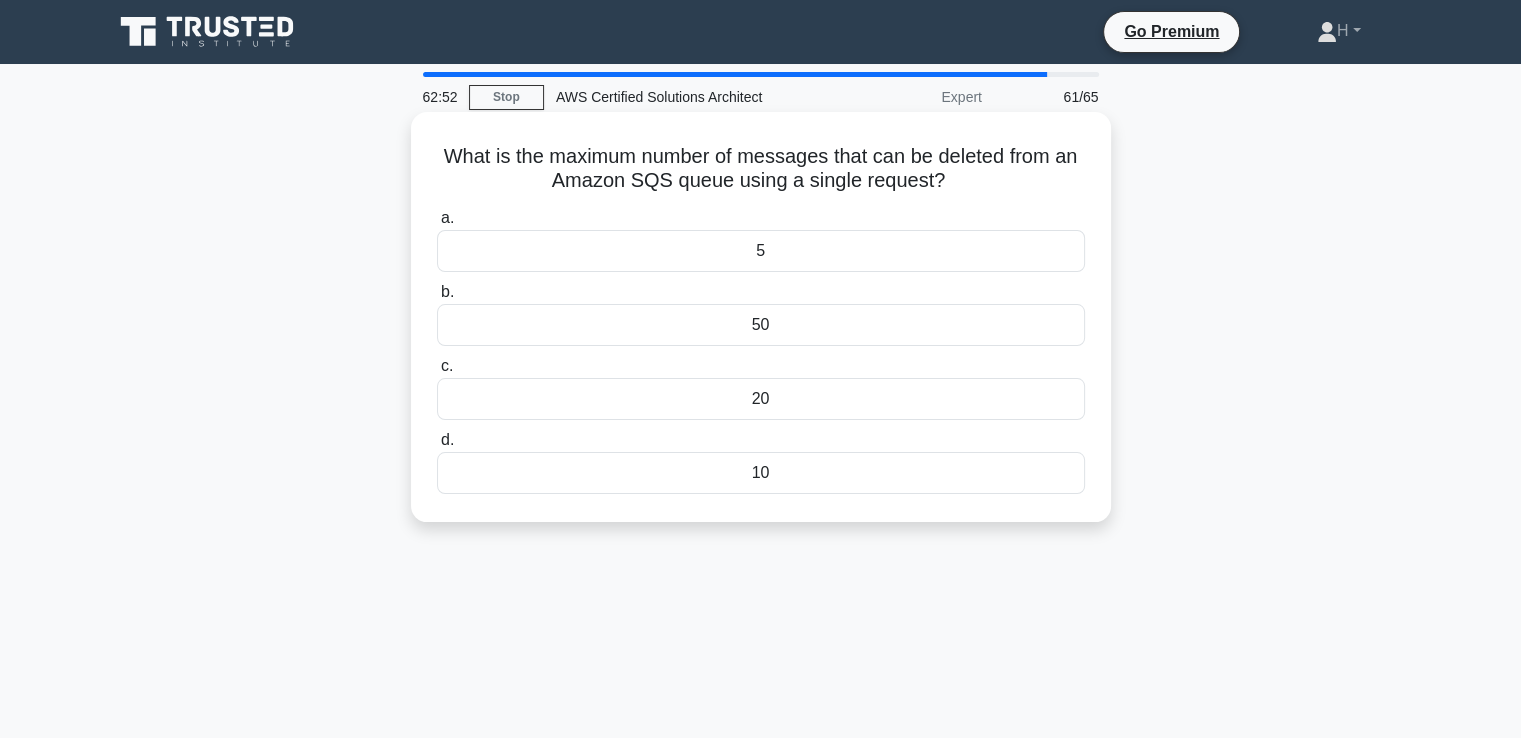 click on "What is the maximum number of messages that can be deleted from an Amazon SQS queue using a single request?
.spinner_0XTQ{transform-origin:center;animation:spinner_y6GP .75s linear infinite}@keyframes spinner_y6GP{100%{transform:rotate(360deg)}}" at bounding box center [761, 169] 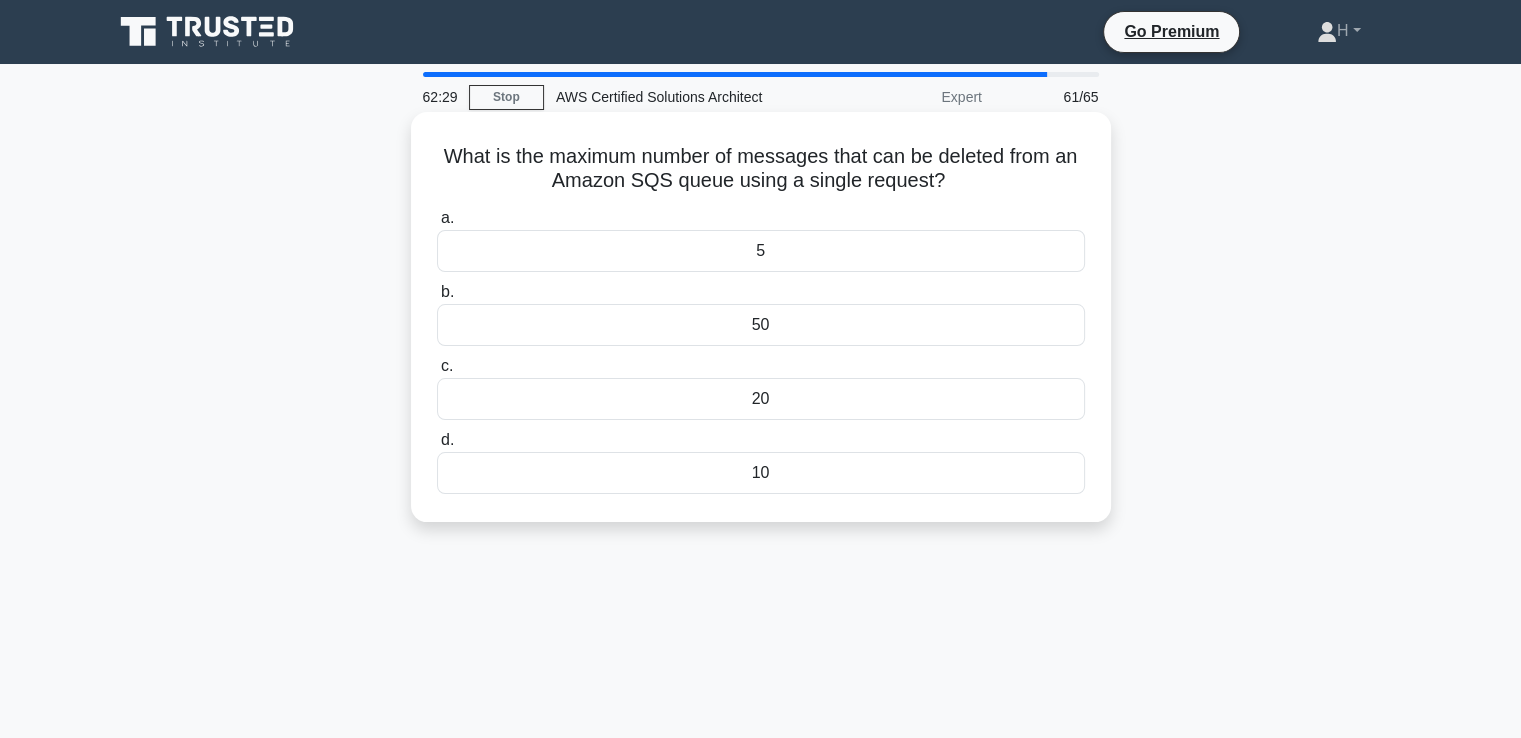 click on "50" at bounding box center (761, 325) 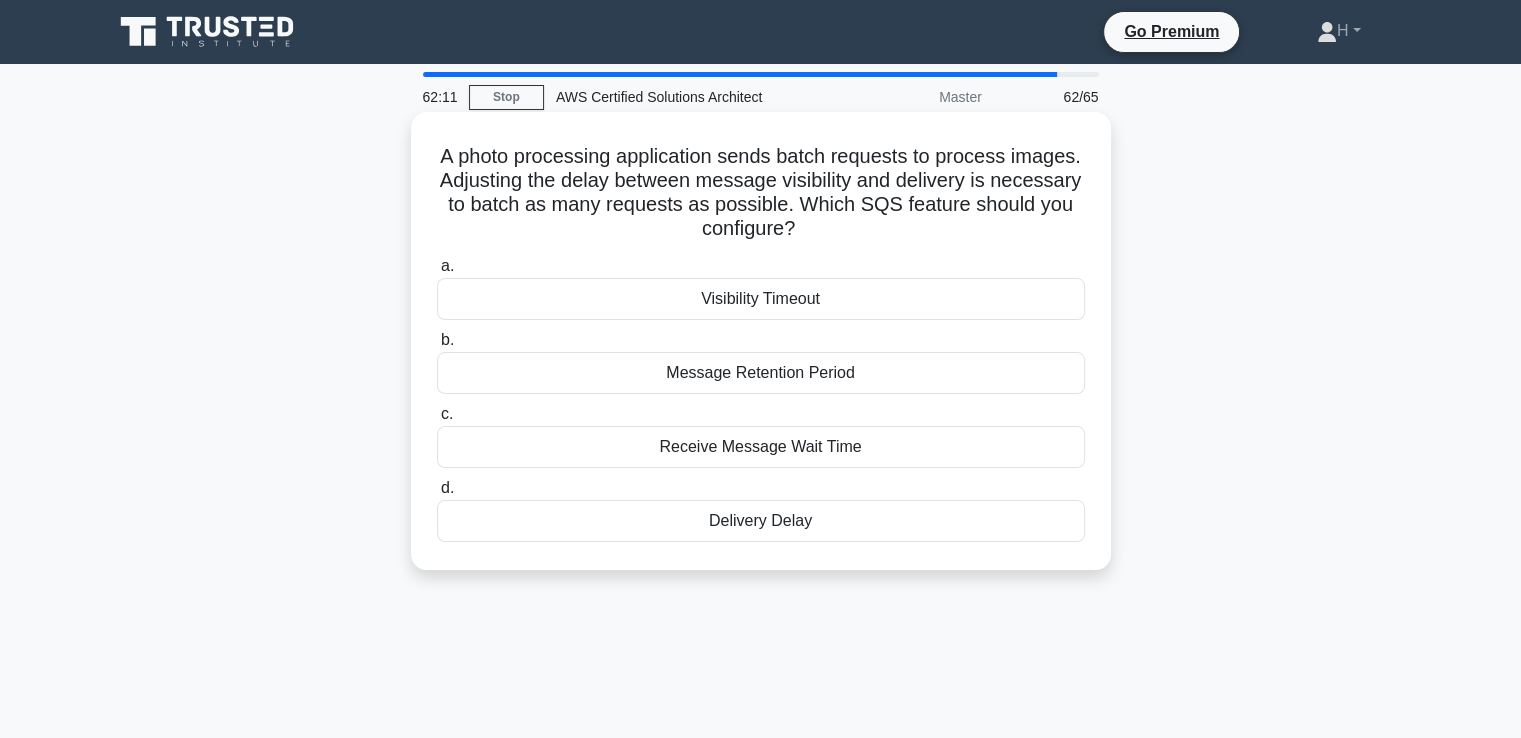 click on "Visibility Timeout" at bounding box center [761, 299] 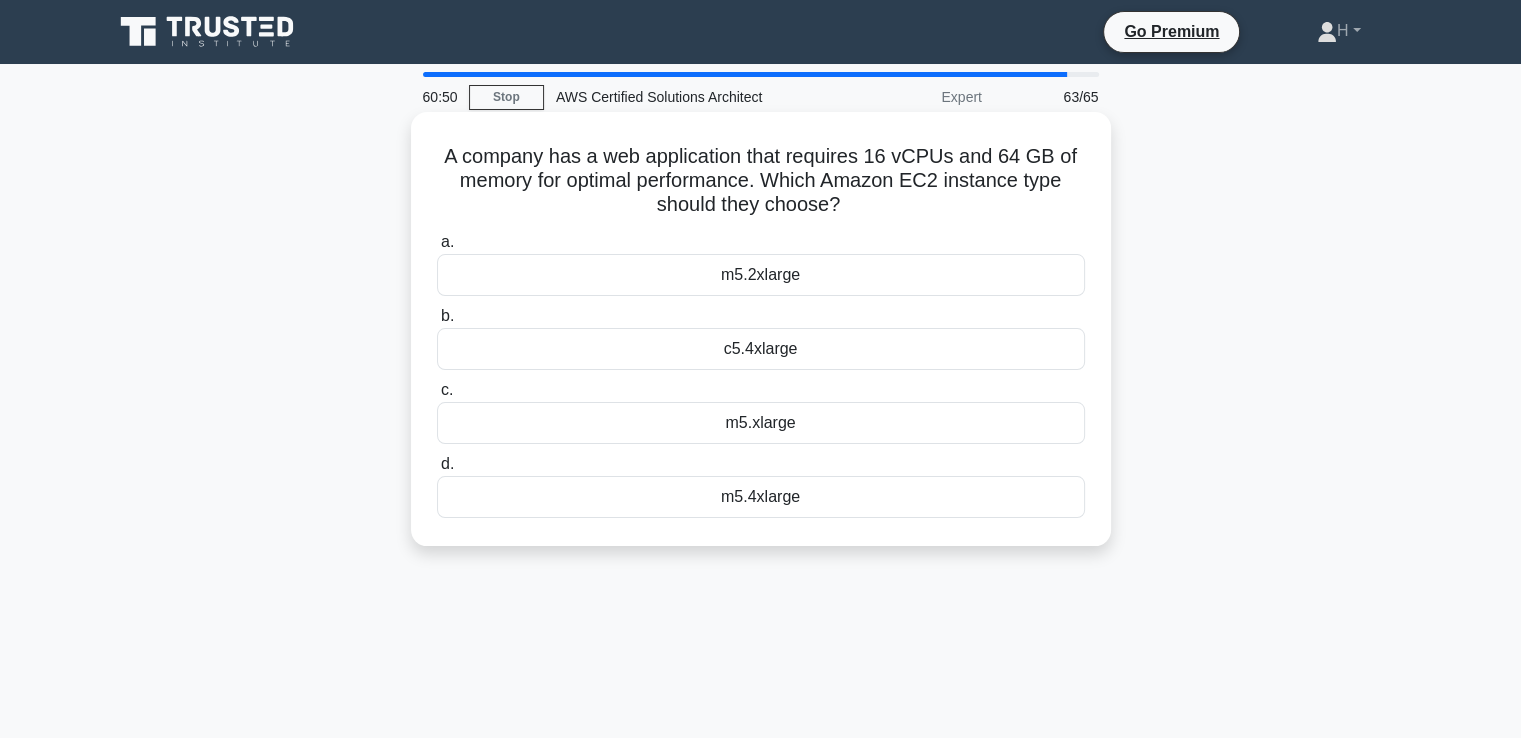 click on "m5.xlarge" at bounding box center (761, 423) 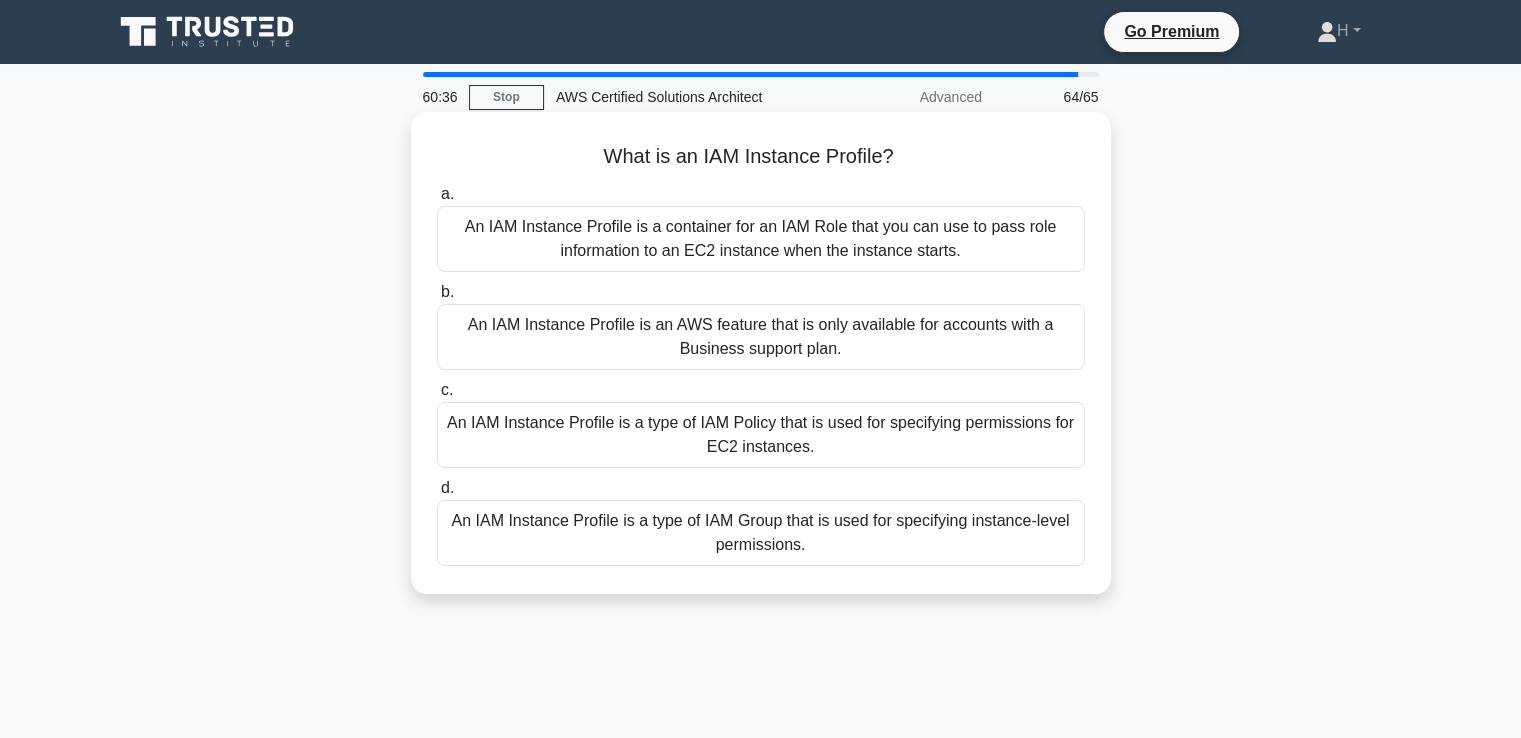 drag, startPoint x: 601, startPoint y: 148, endPoint x: 957, endPoint y: 564, distance: 547.53265 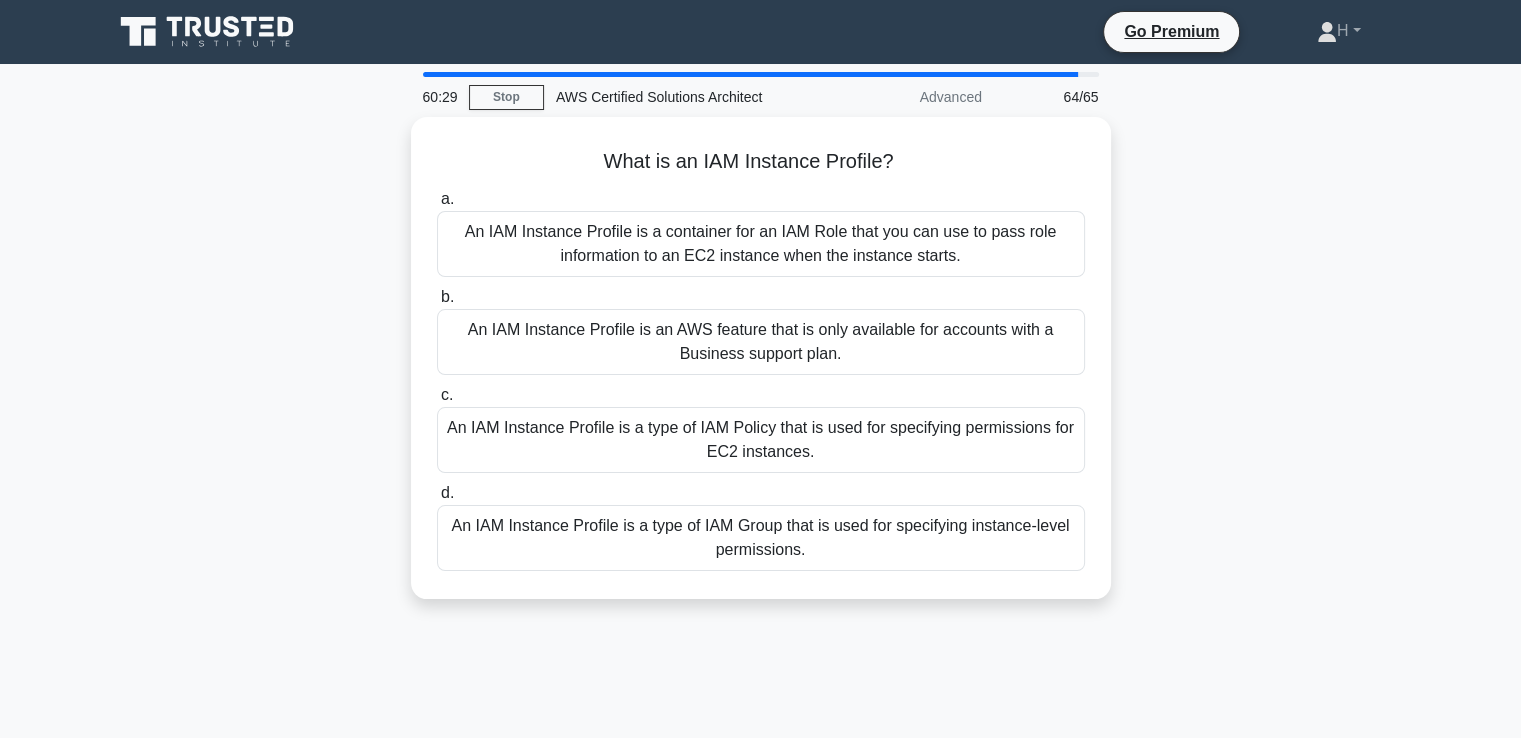 click on "What is an IAM Instance Profile?
.spinner_0XTQ{transform-origin:center;animation:spinner_y6GP .75s linear infinite}@keyframes spinner_y6GP{100%{transform:rotate(360deg)}}
a.
An IAM Instance Profile is a container for an IAM Role that you can use to pass role information to an EC2 instance when the instance starts.
b." at bounding box center (761, 370) 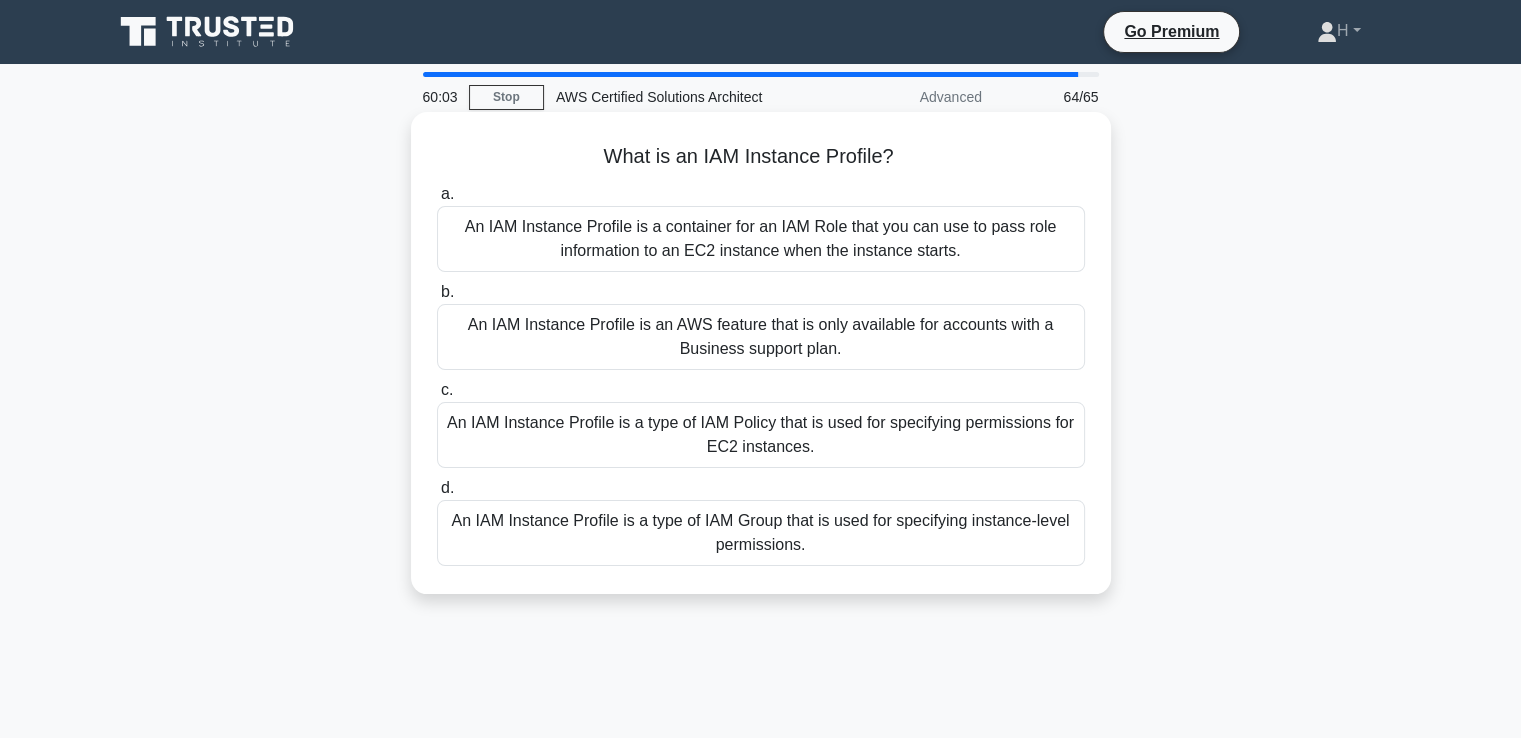 click on "An IAM Instance Profile is a container for an IAM Role that you can use to pass role information to an EC2 instance when the instance starts." at bounding box center (761, 239) 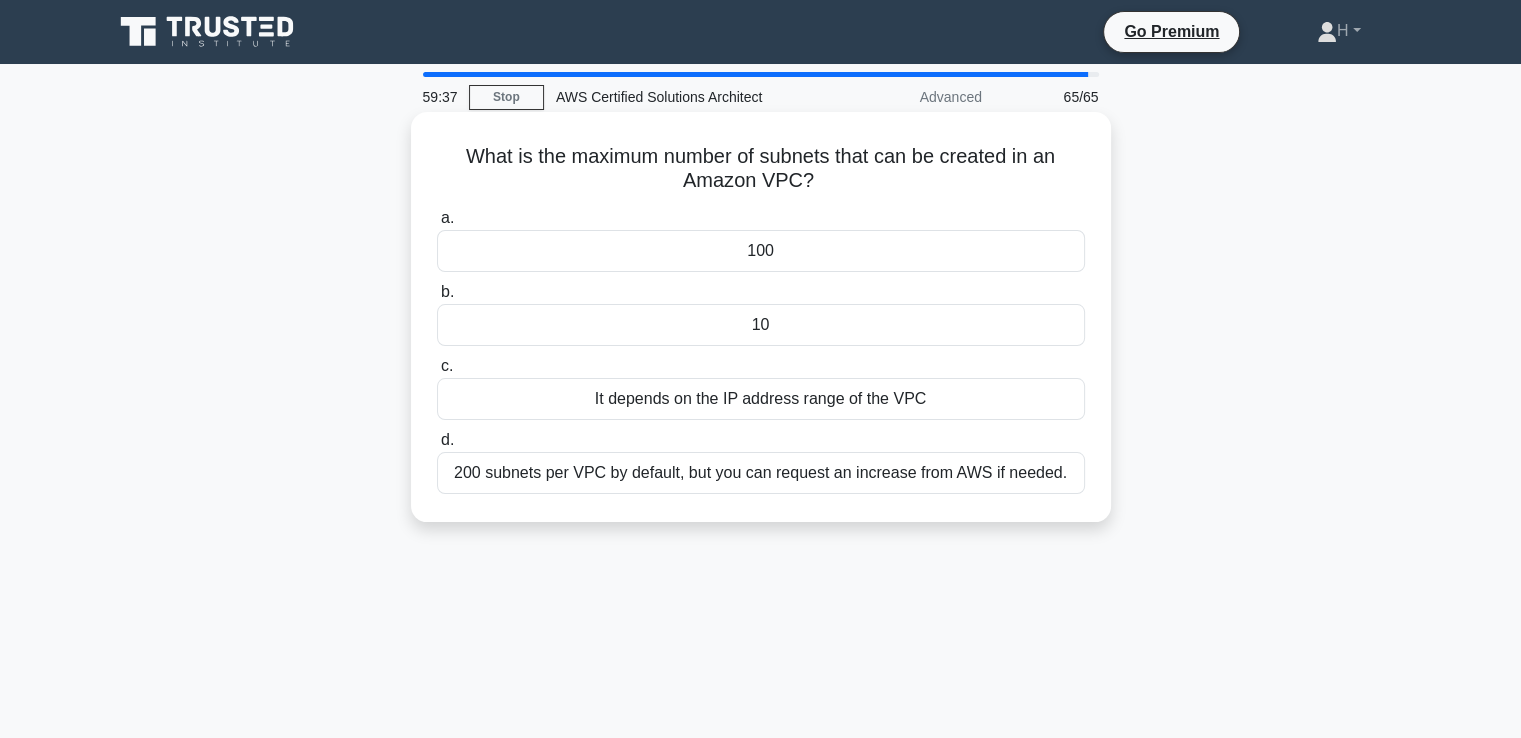 click on "It depends on the IP address range of the VPC" at bounding box center (761, 399) 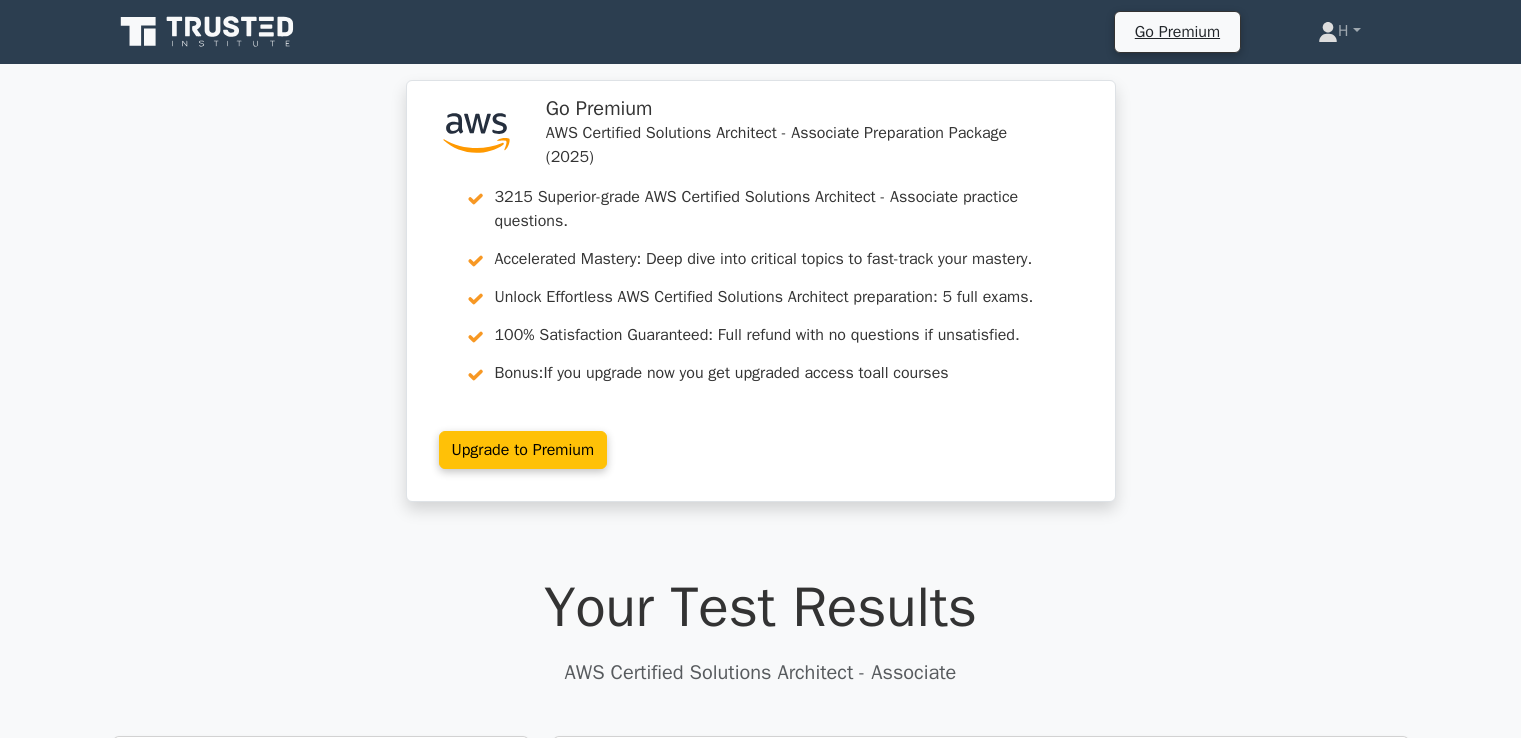 scroll, scrollTop: 0, scrollLeft: 0, axis: both 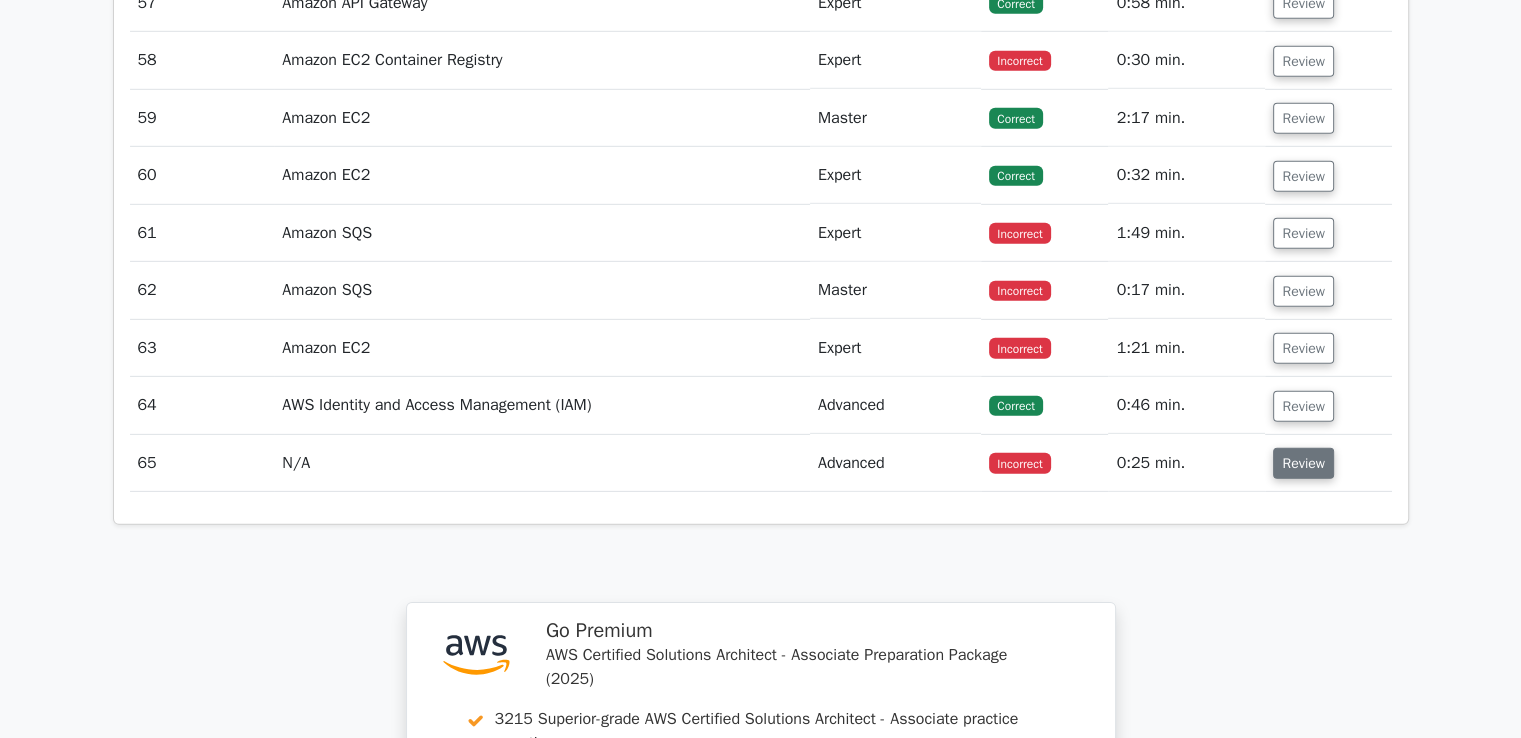 click on "Review" at bounding box center (1303, 463) 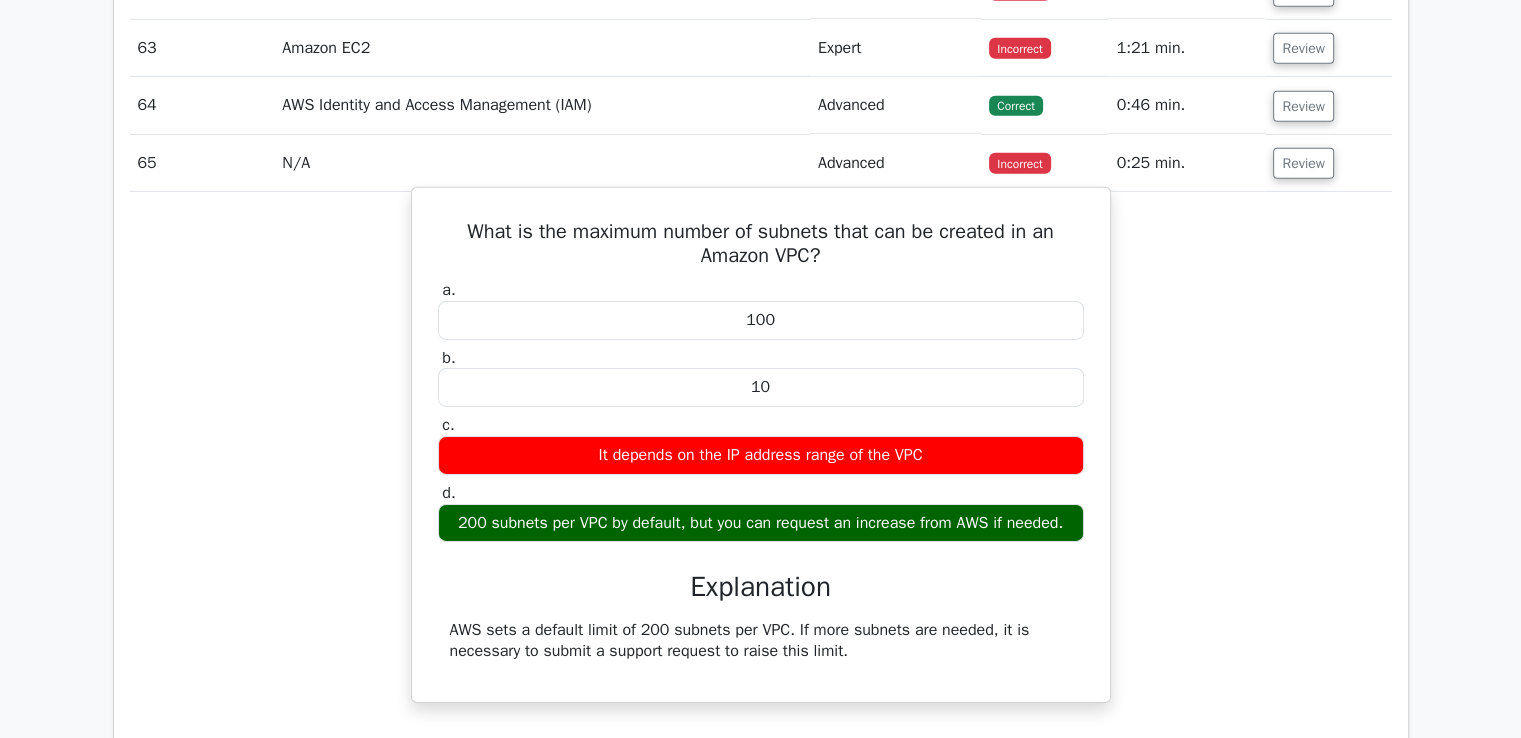 scroll, scrollTop: 6300, scrollLeft: 0, axis: vertical 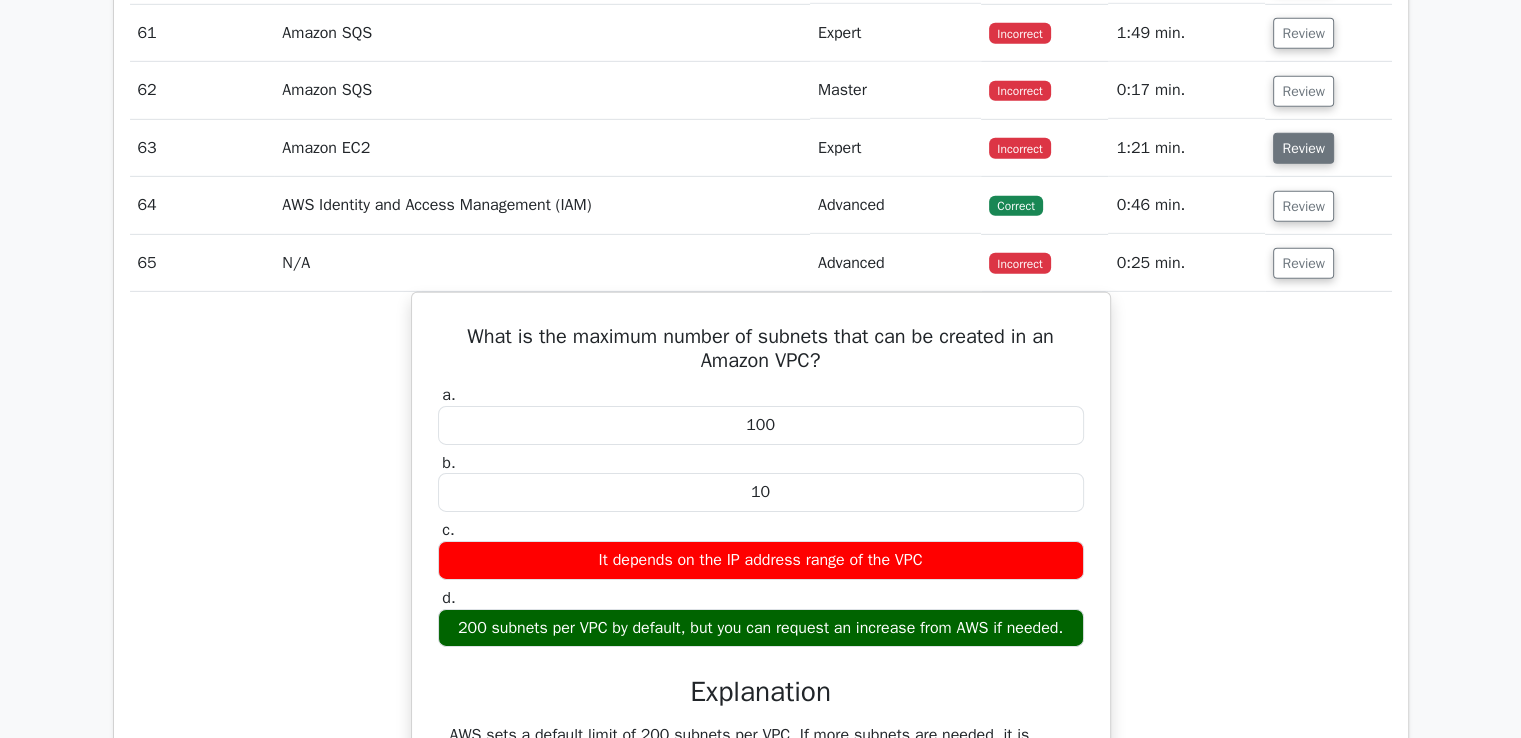 click on "Review" at bounding box center (1303, 148) 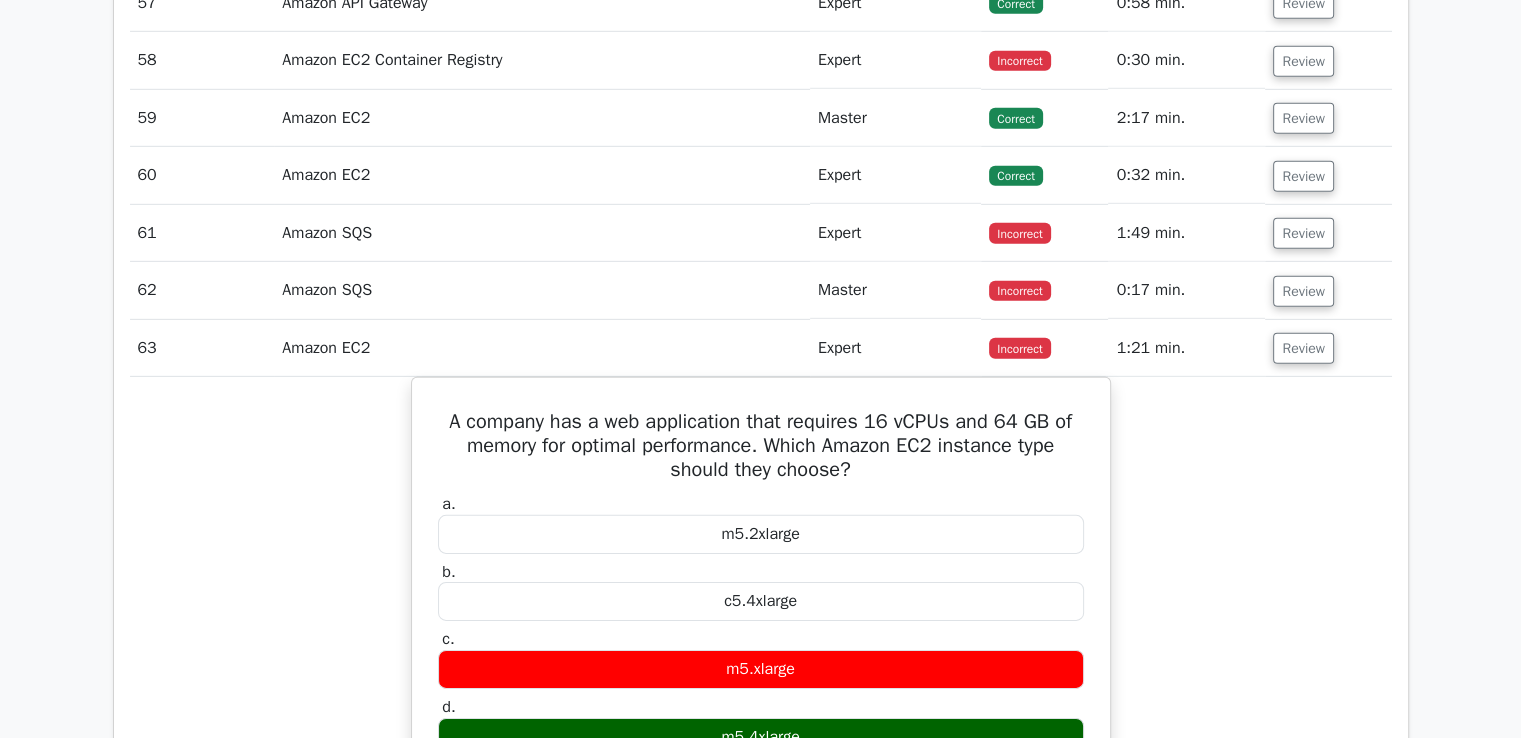 scroll, scrollTop: 6000, scrollLeft: 0, axis: vertical 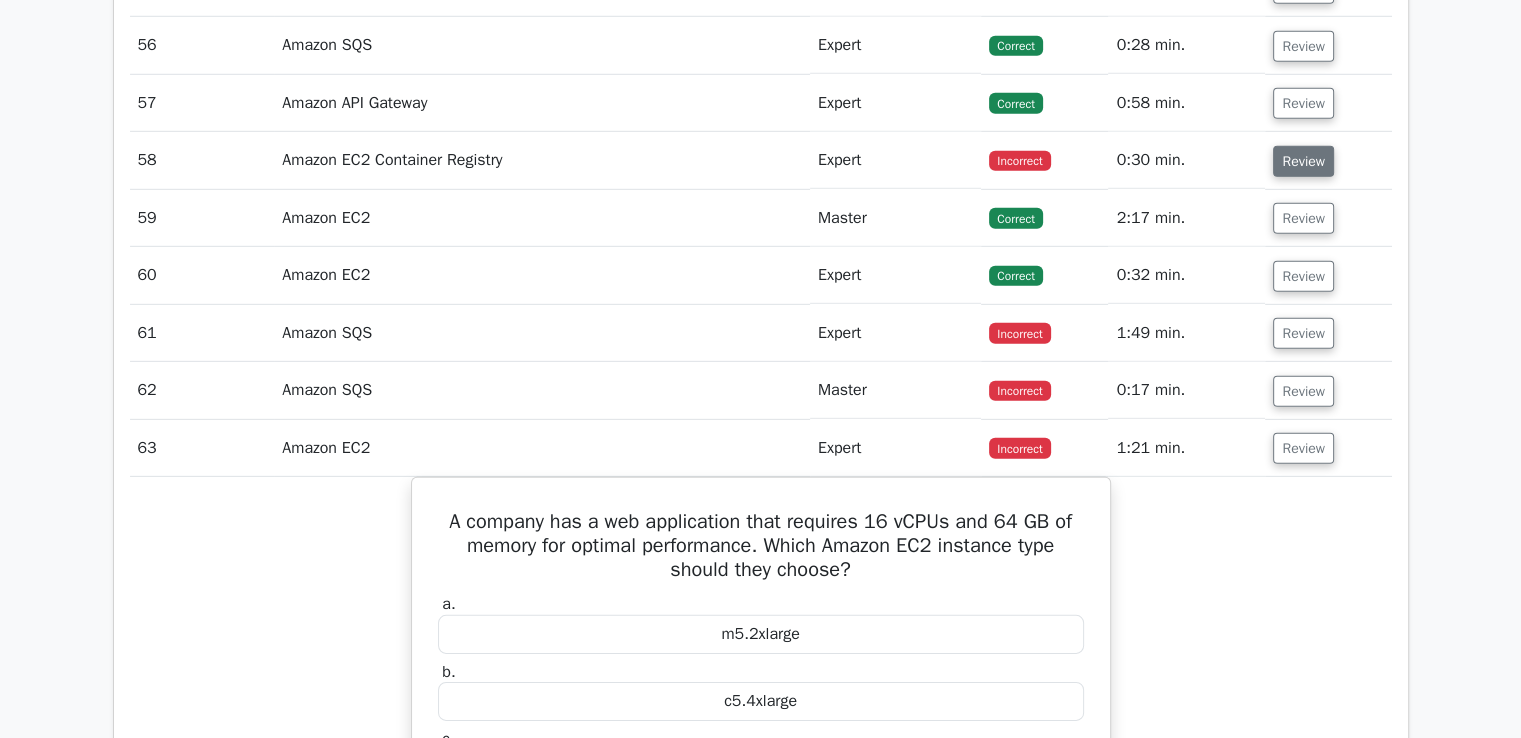 click on "Review" at bounding box center (1303, 161) 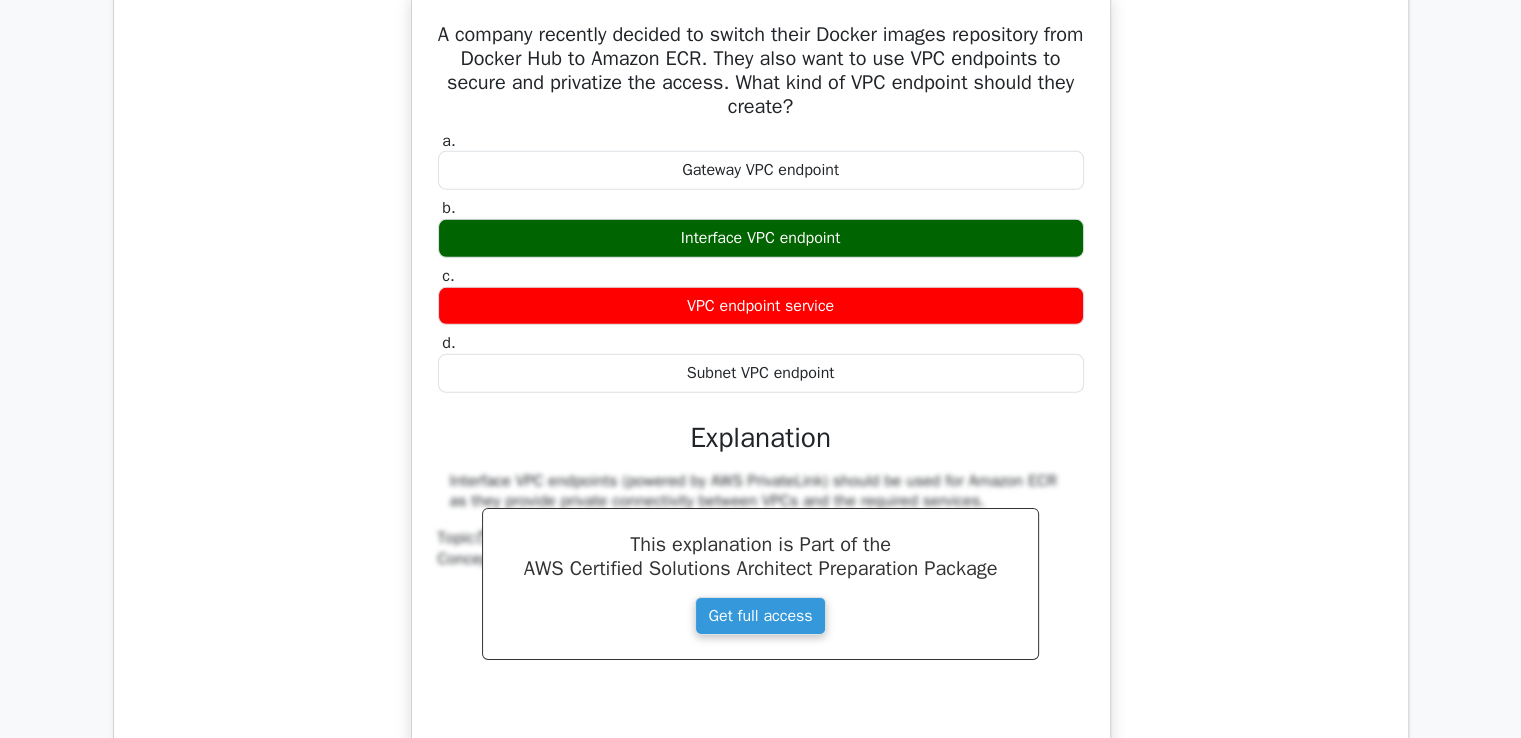 scroll, scrollTop: 5900, scrollLeft: 0, axis: vertical 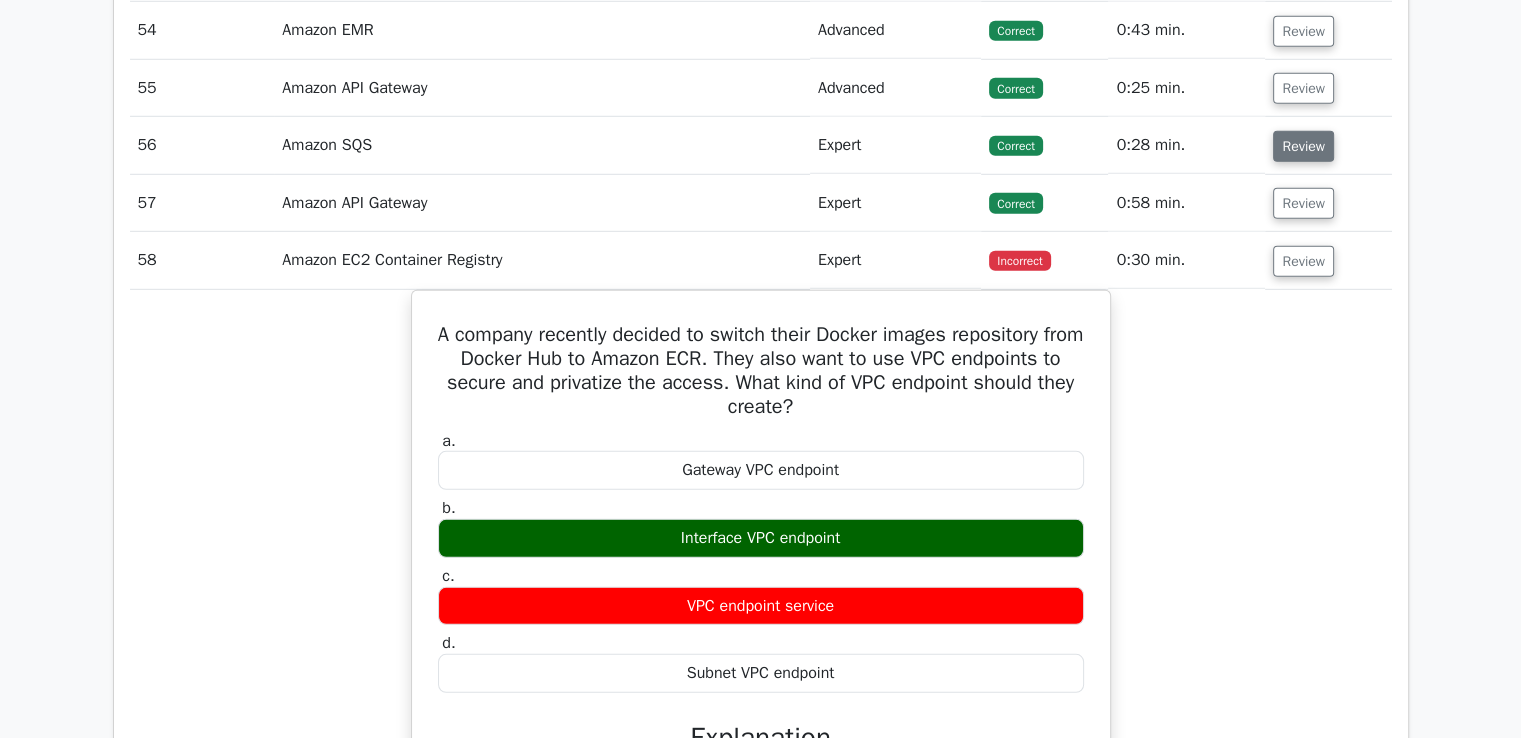 click on "Review" at bounding box center [1303, 146] 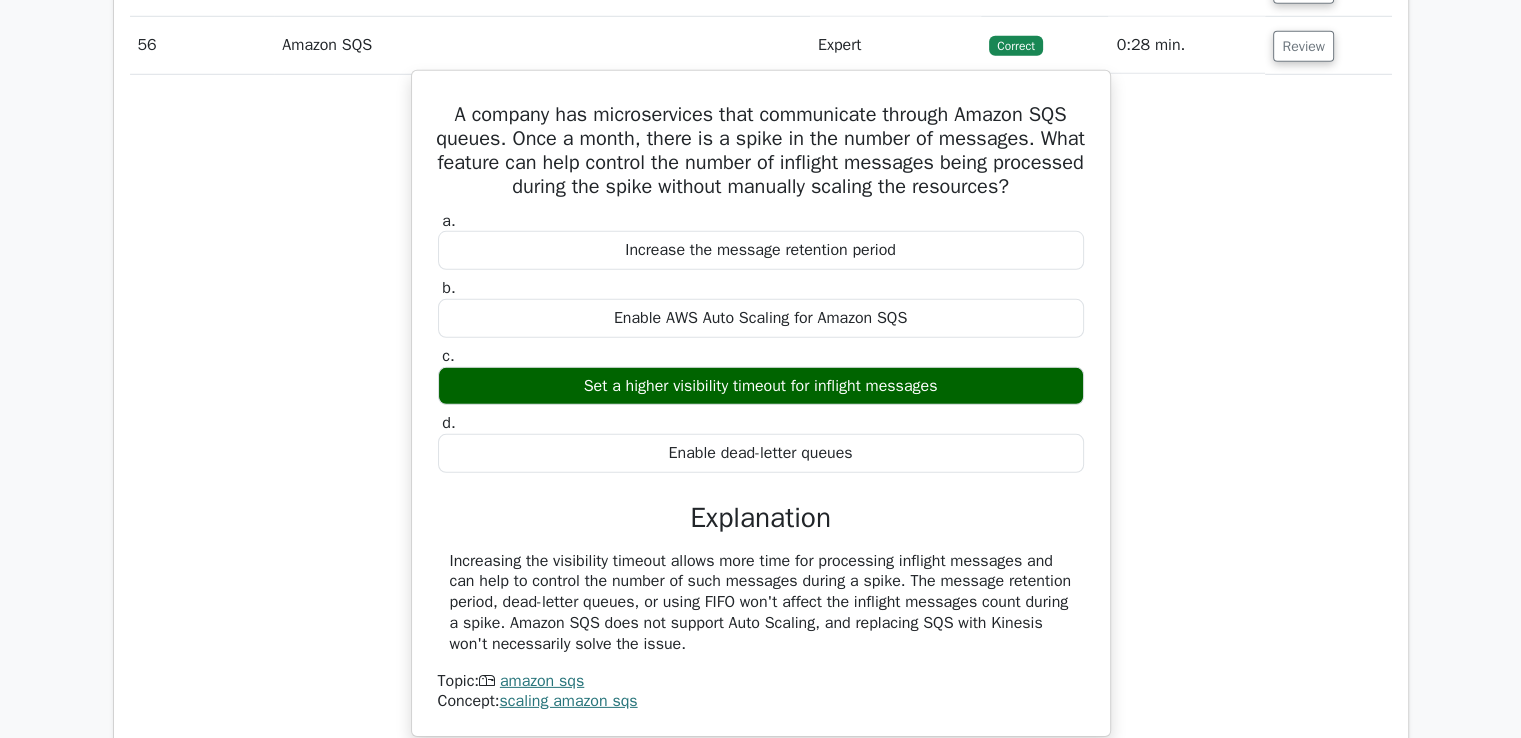 scroll, scrollTop: 5500, scrollLeft: 0, axis: vertical 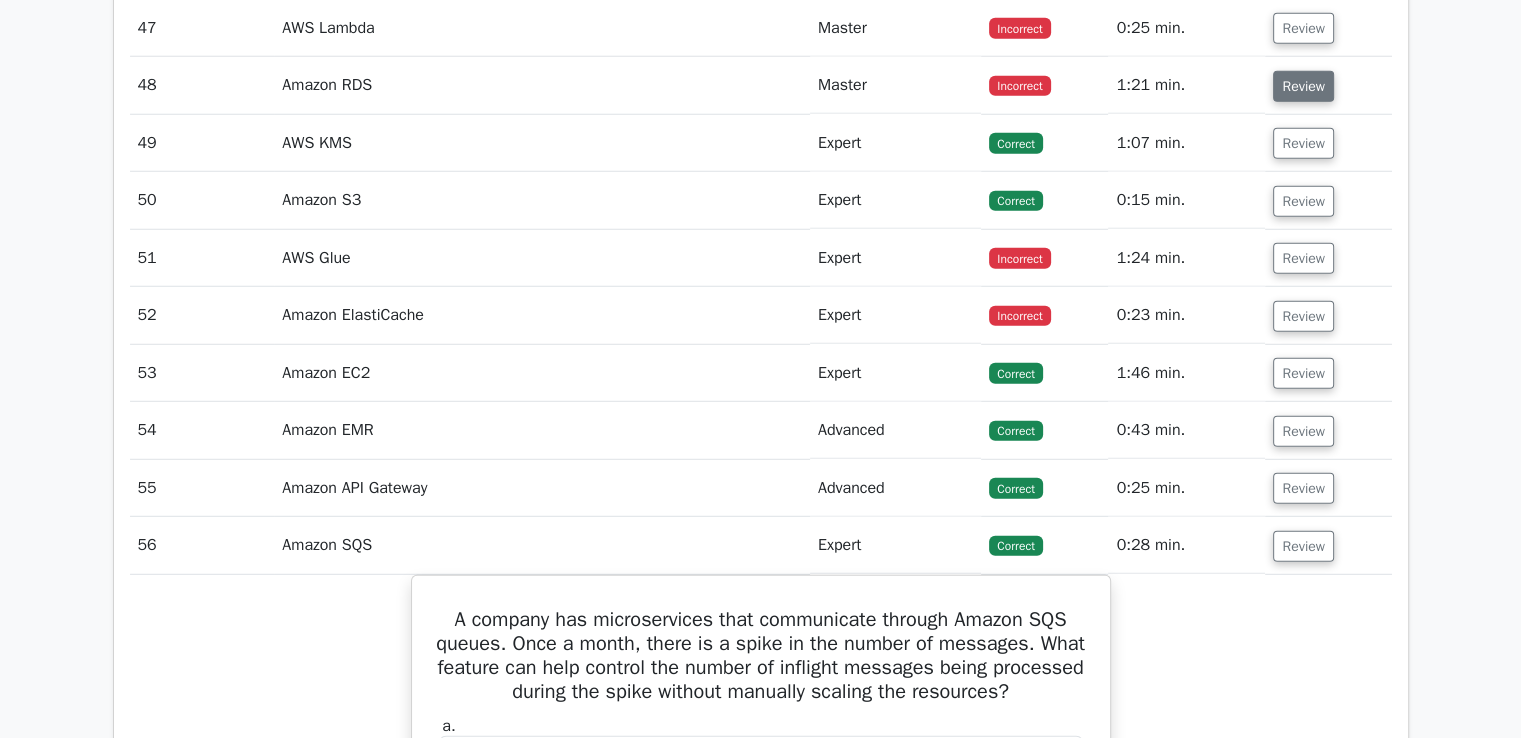 click on "Review" at bounding box center [1303, 86] 